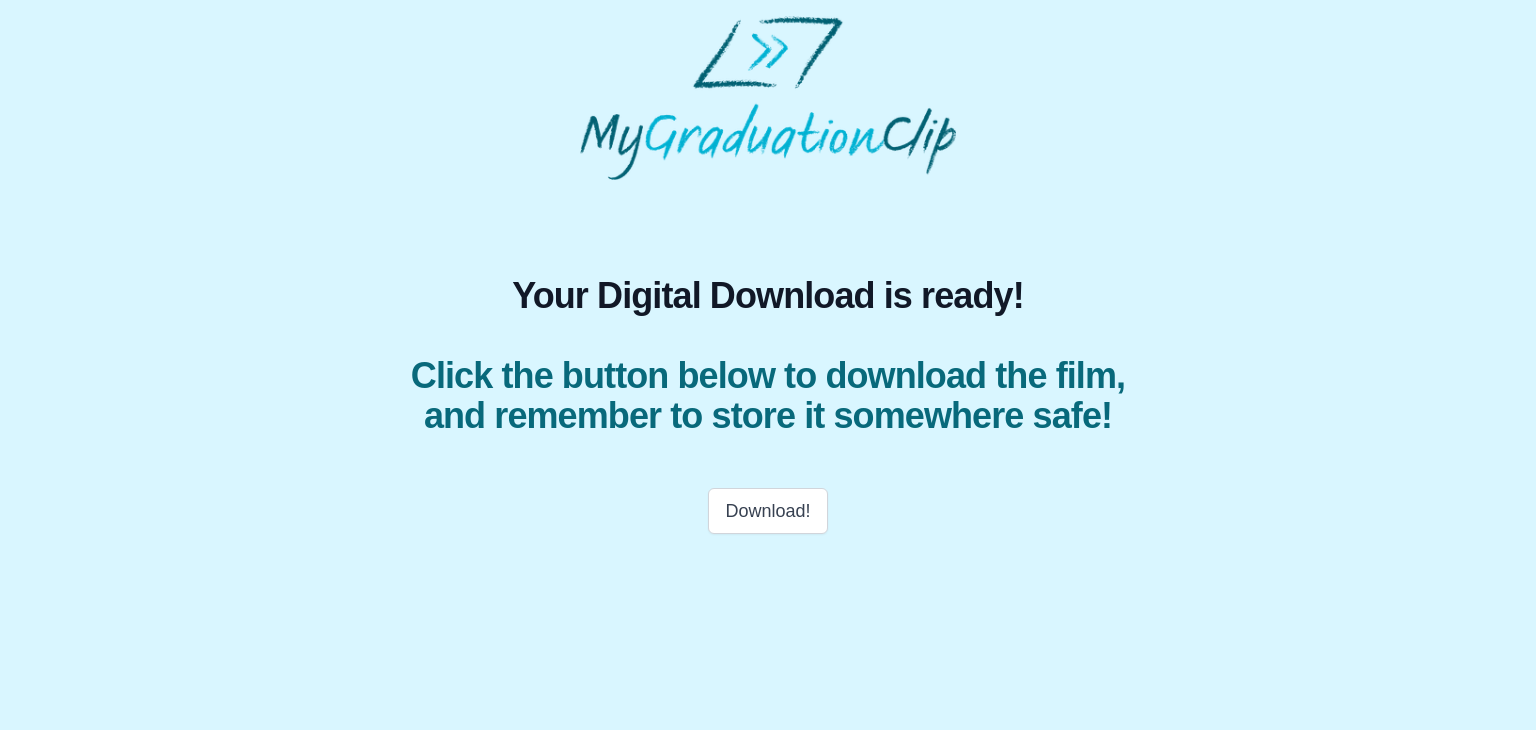 scroll, scrollTop: 0, scrollLeft: 0, axis: both 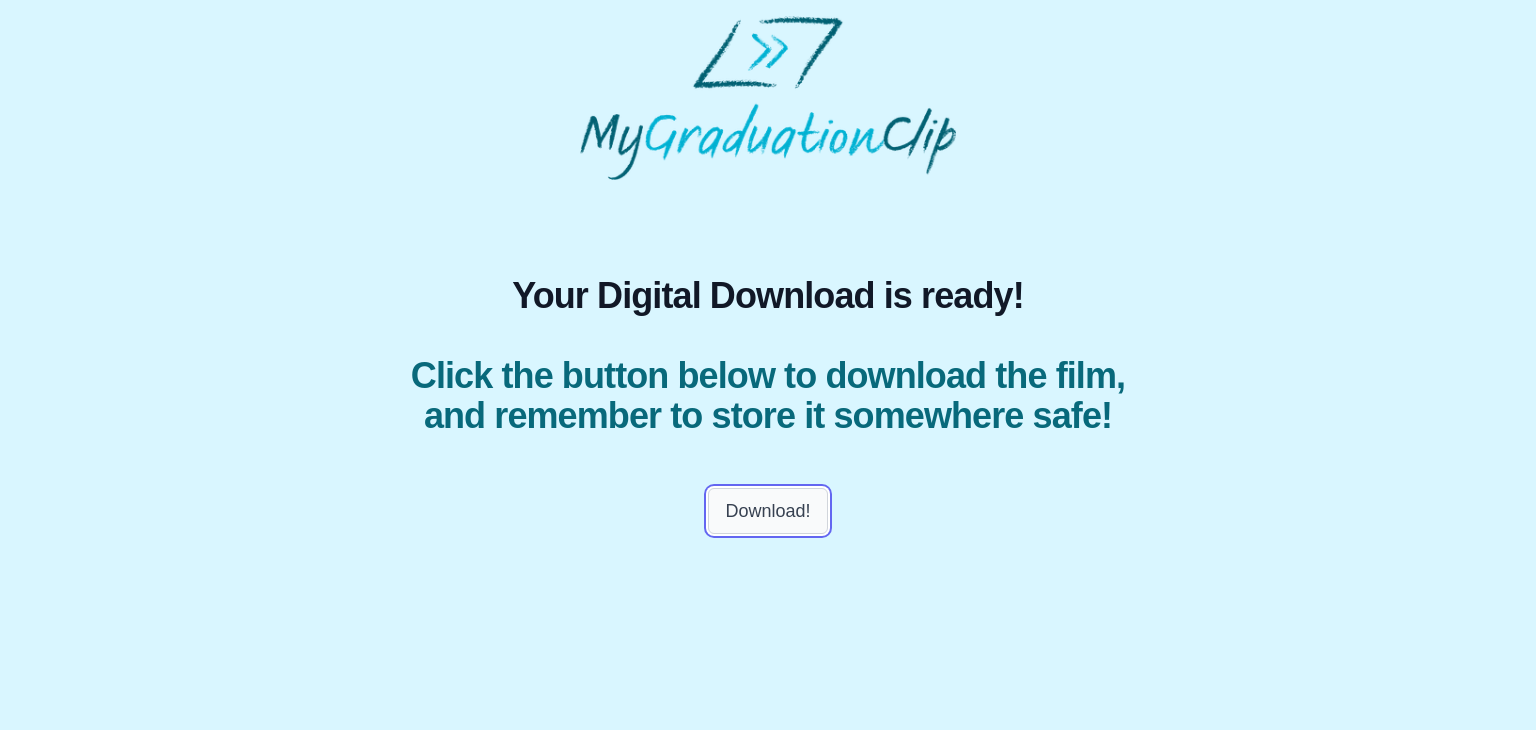 click on "Download!" at bounding box center (767, 511) 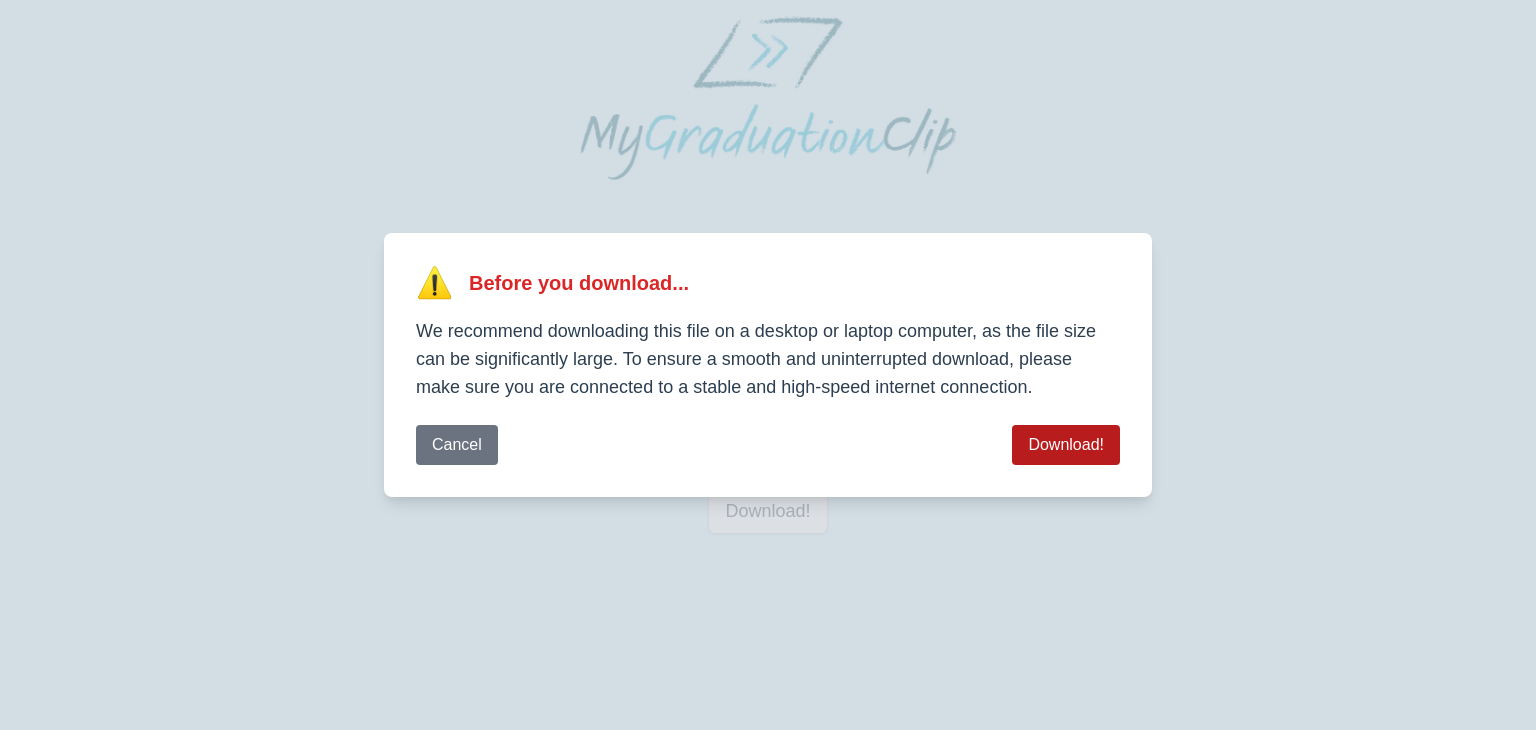click on "Download!" at bounding box center [1066, 445] 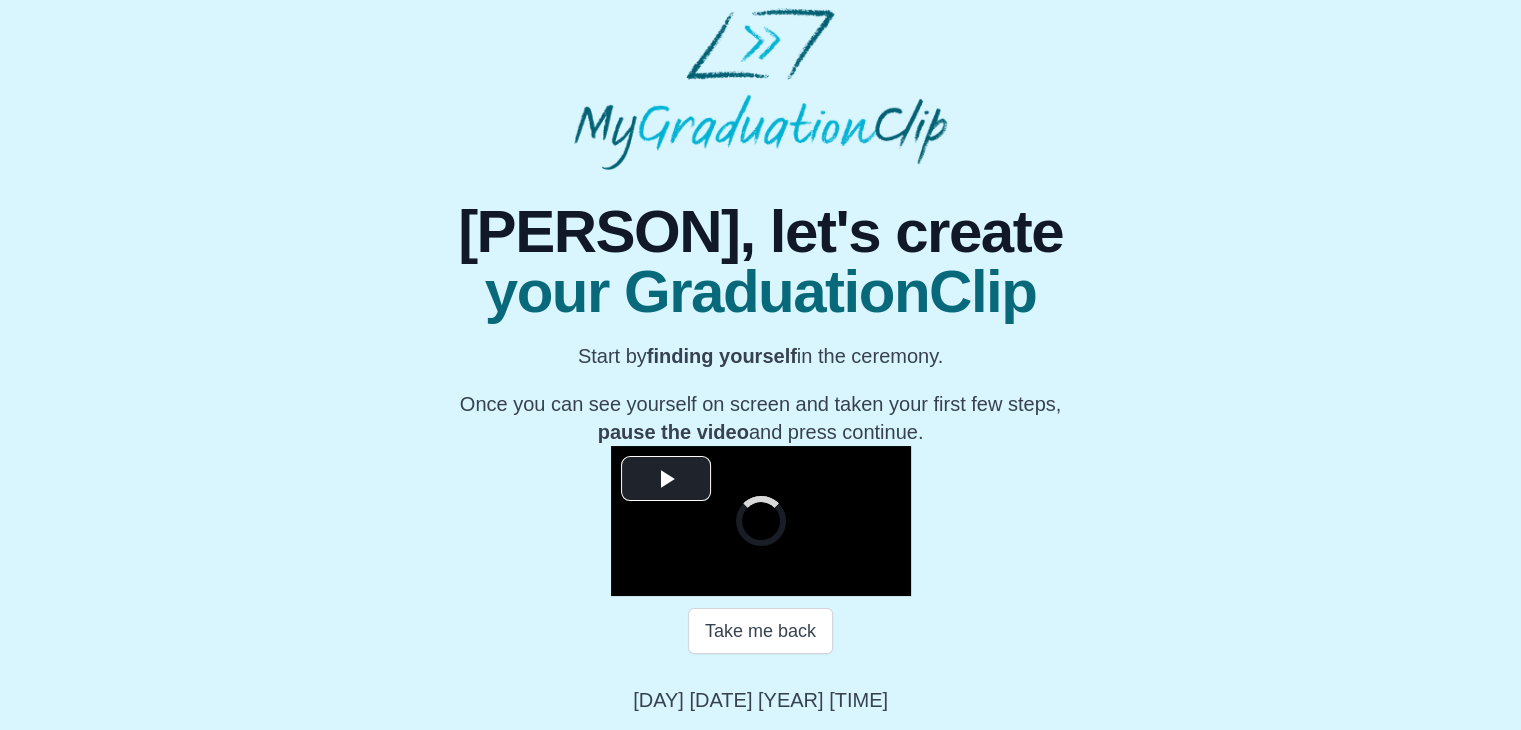 scroll, scrollTop: 286, scrollLeft: 0, axis: vertical 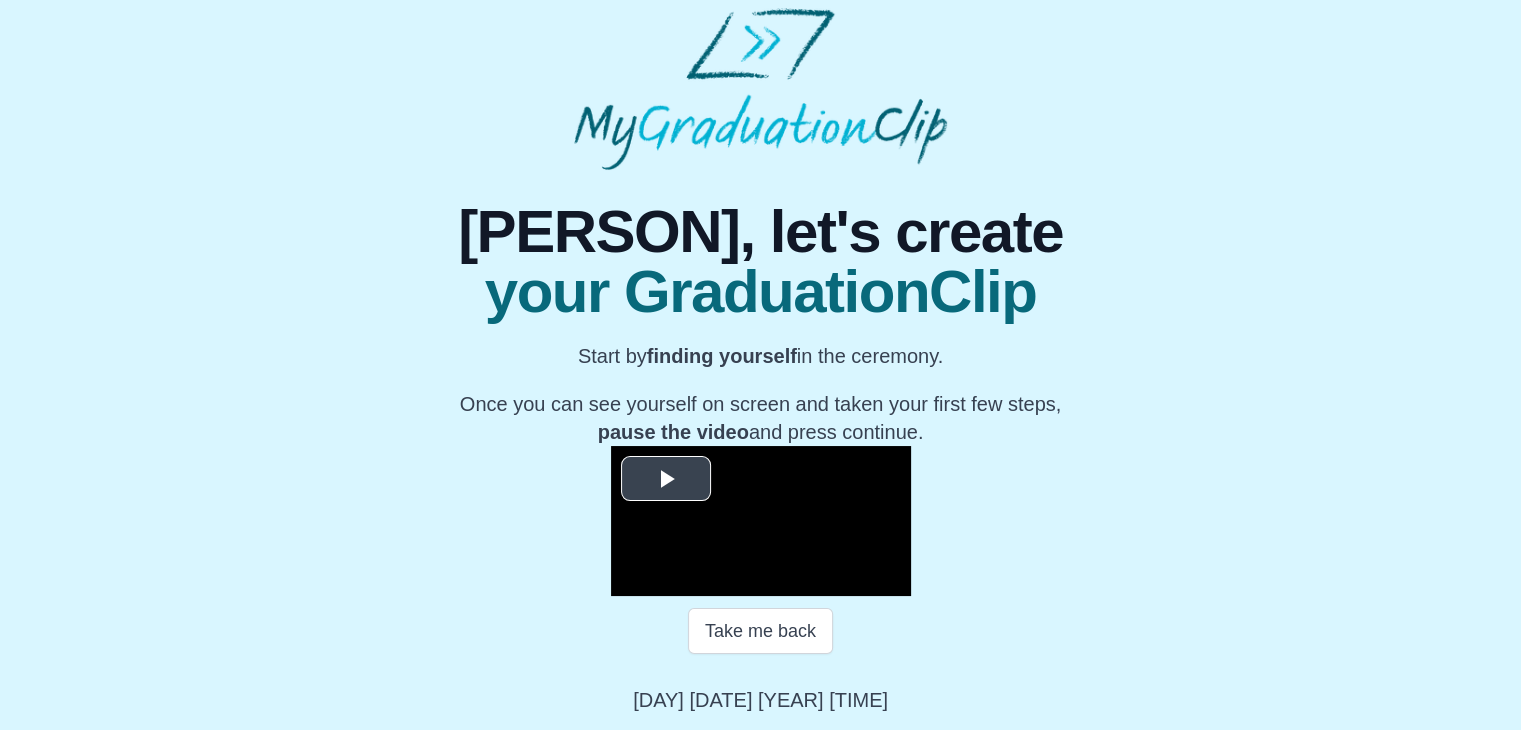 click at bounding box center (761, 521) 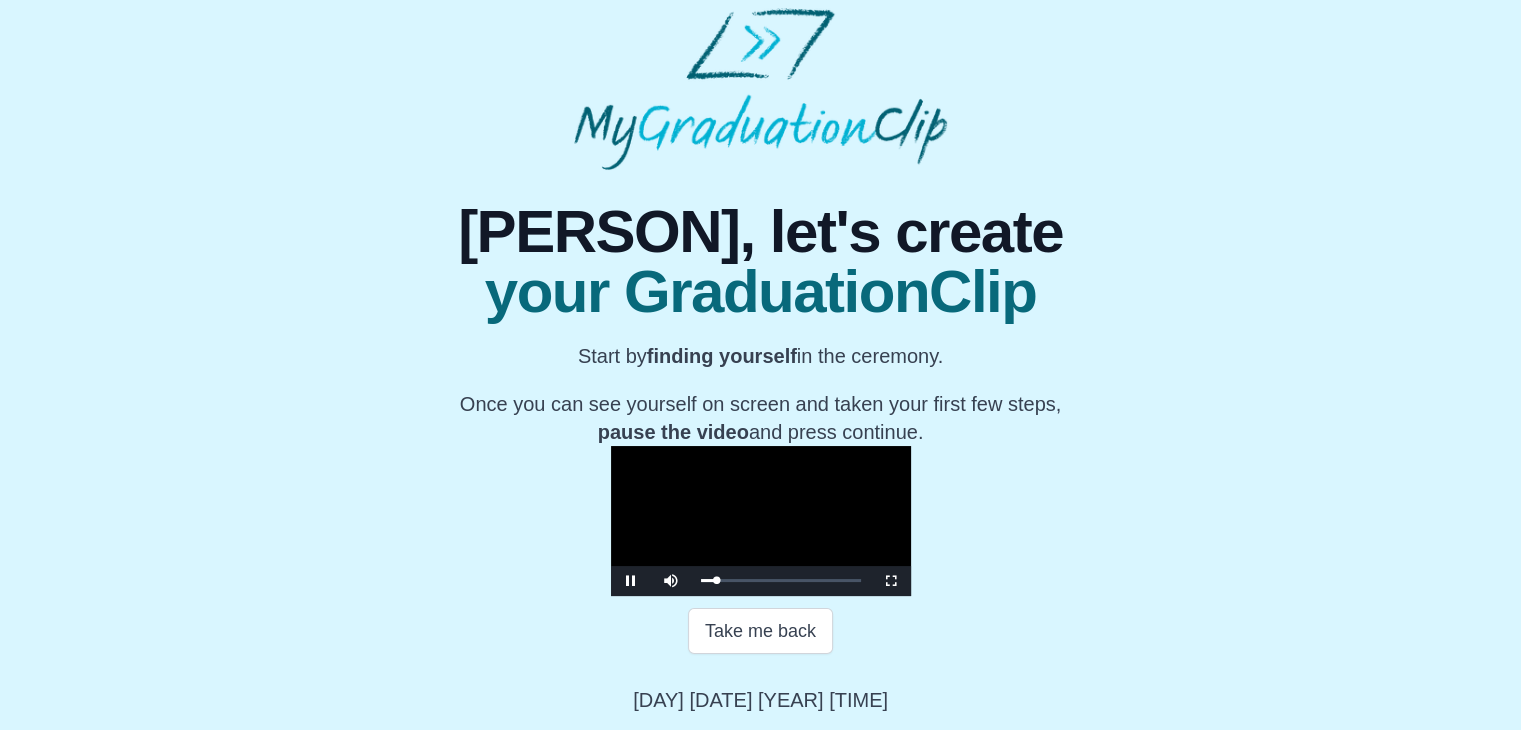 click at bounding box center [761, 521] 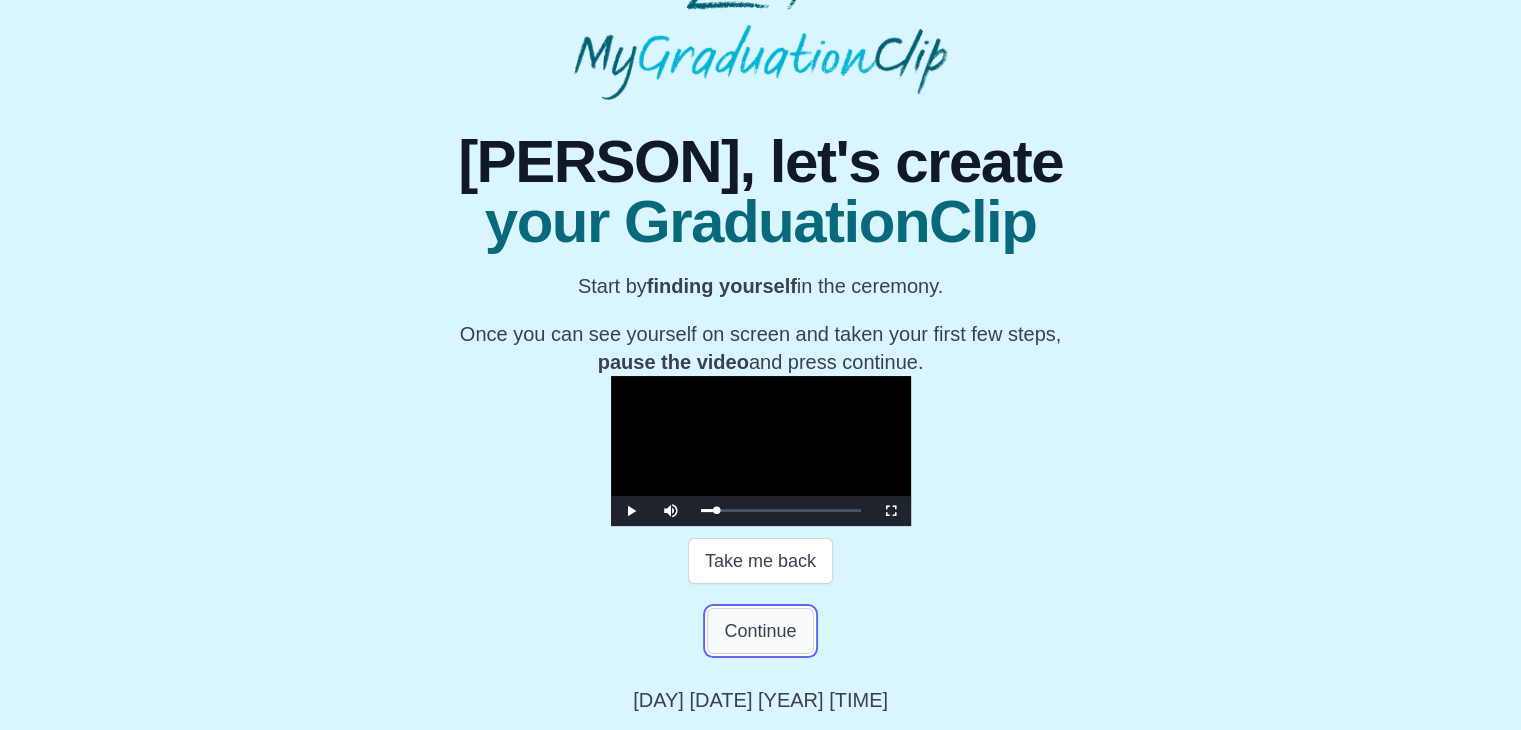 click on "Continue" at bounding box center [760, 631] 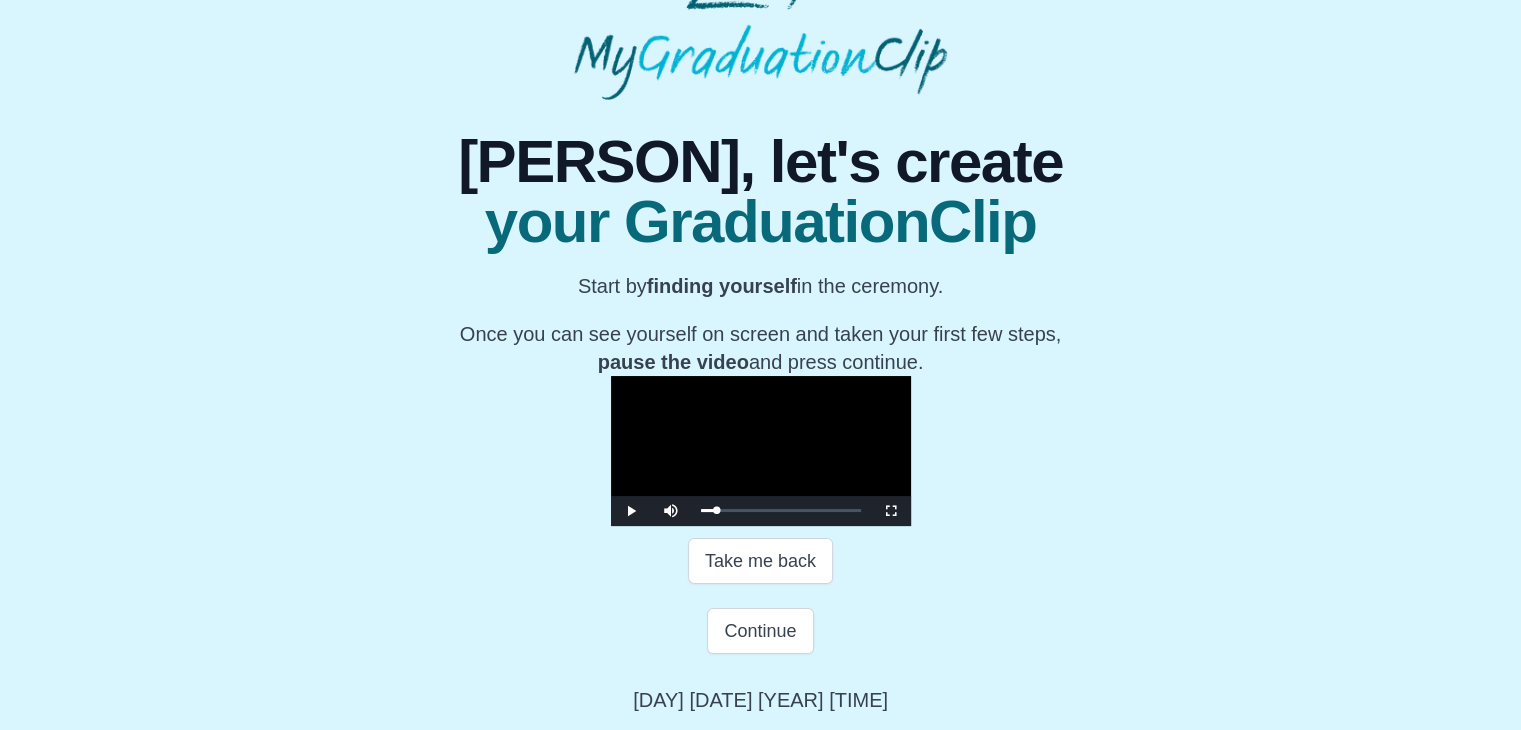 scroll, scrollTop: 0, scrollLeft: 0, axis: both 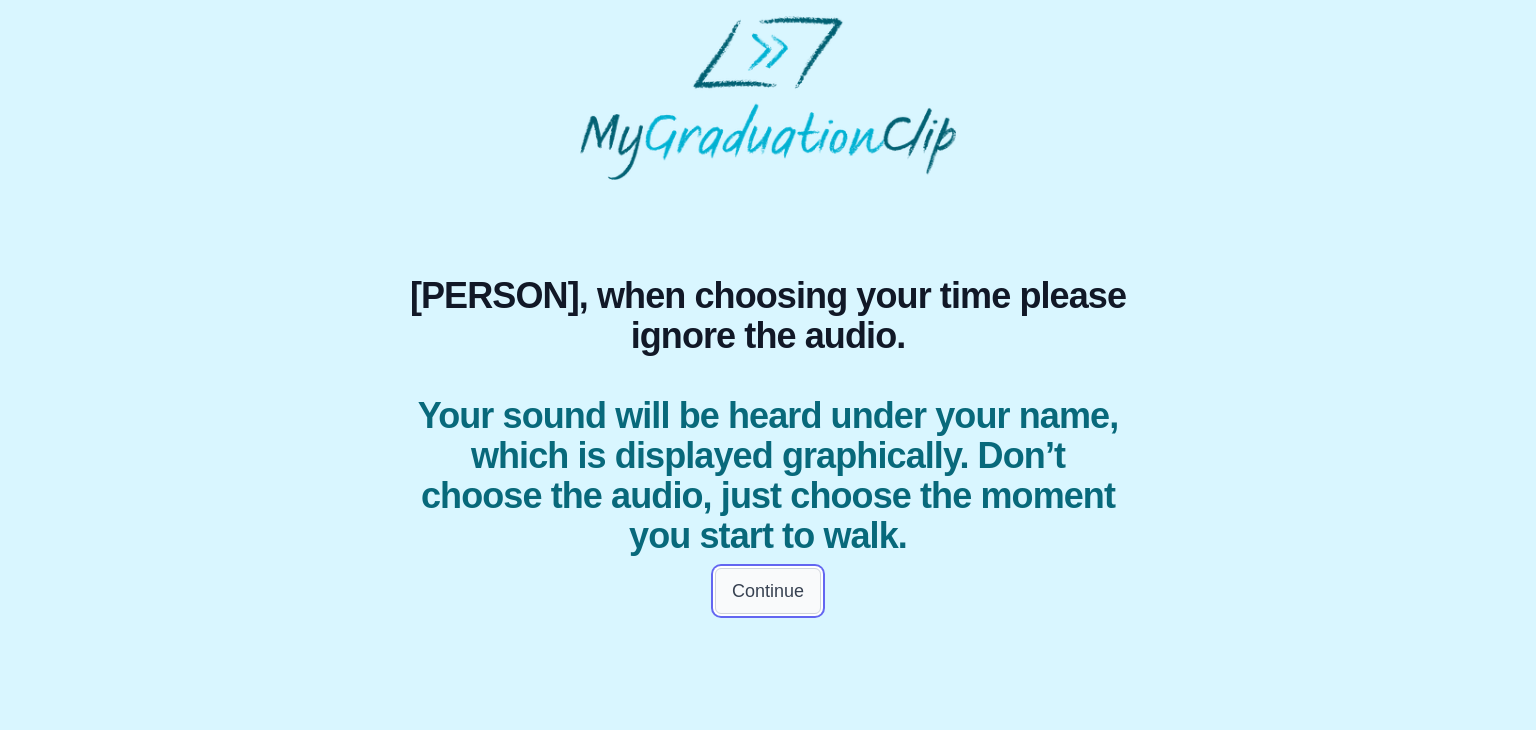 click on "Continue" at bounding box center [768, 591] 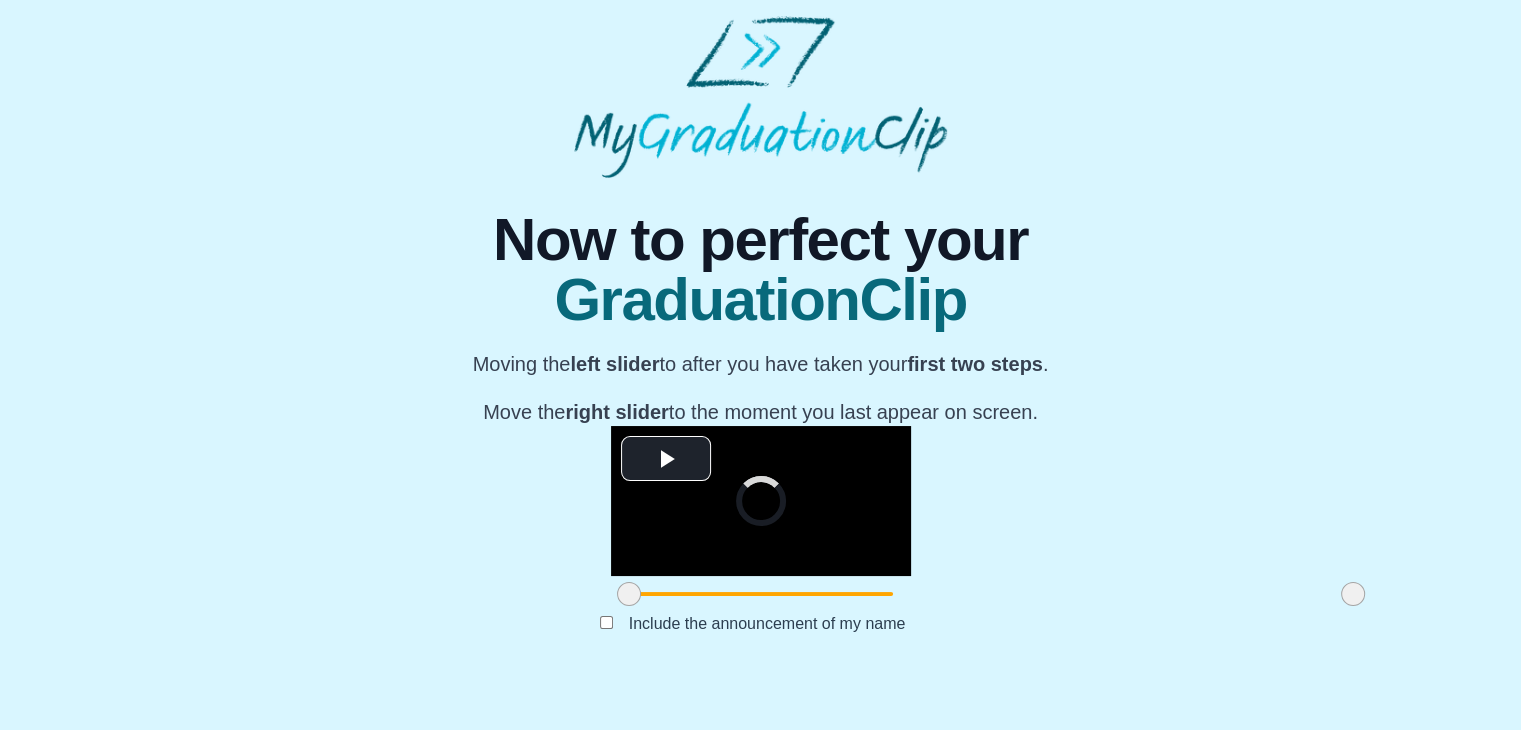 scroll, scrollTop: 238, scrollLeft: 0, axis: vertical 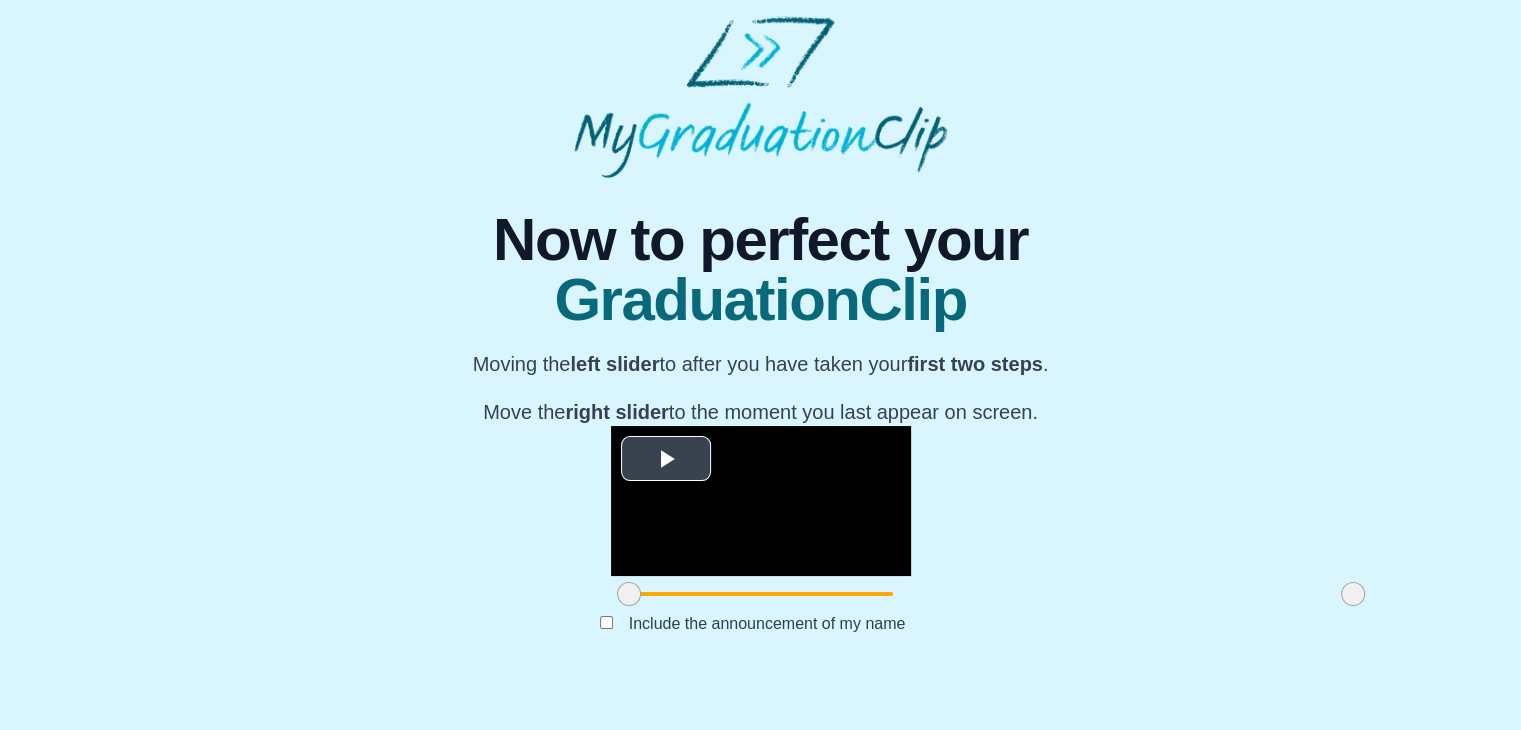 click at bounding box center [666, 458] 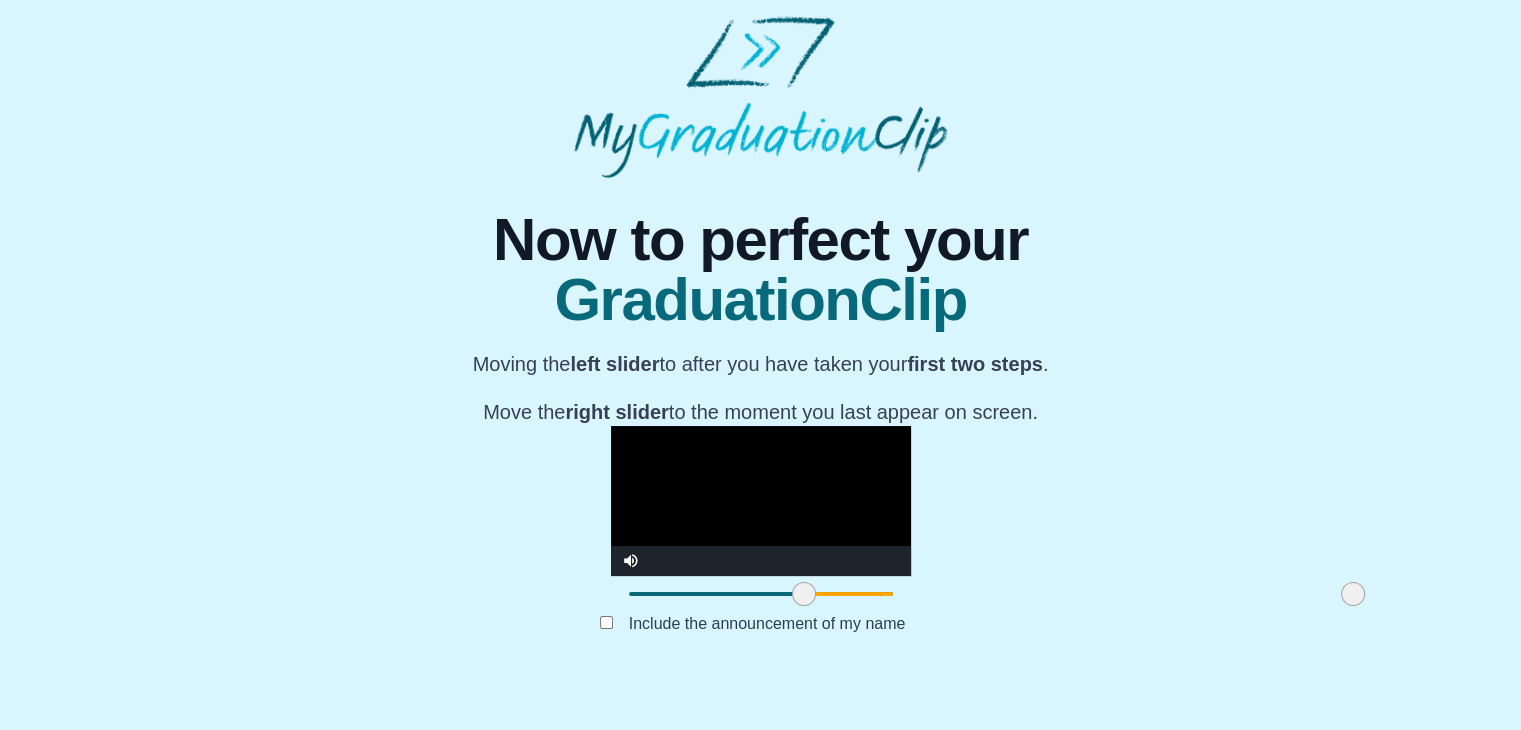drag, startPoint x: 400, startPoint y: 632, endPoint x: 575, endPoint y: 628, distance: 175.04572 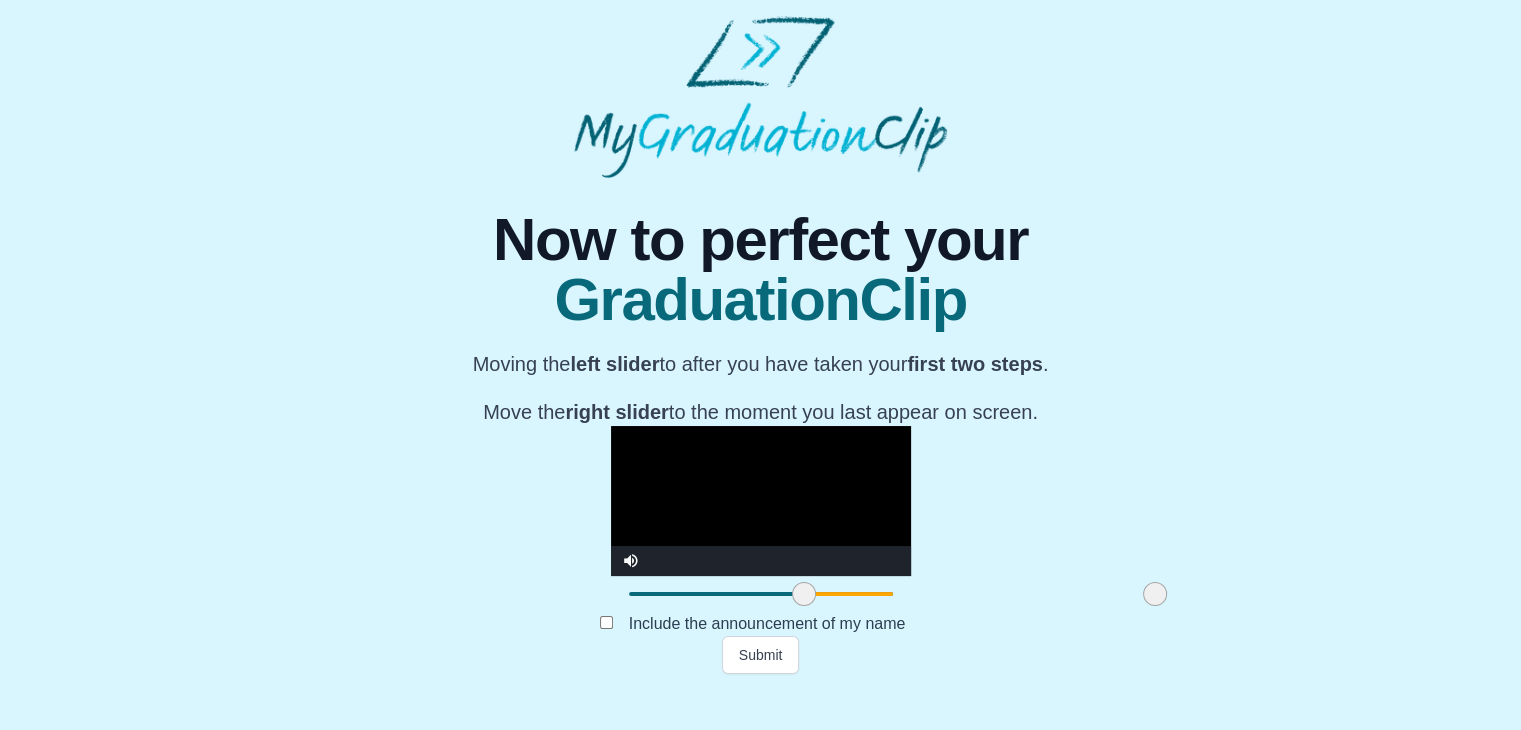 drag, startPoint x: 1127, startPoint y: 630, endPoint x: 929, endPoint y: 629, distance: 198.00252 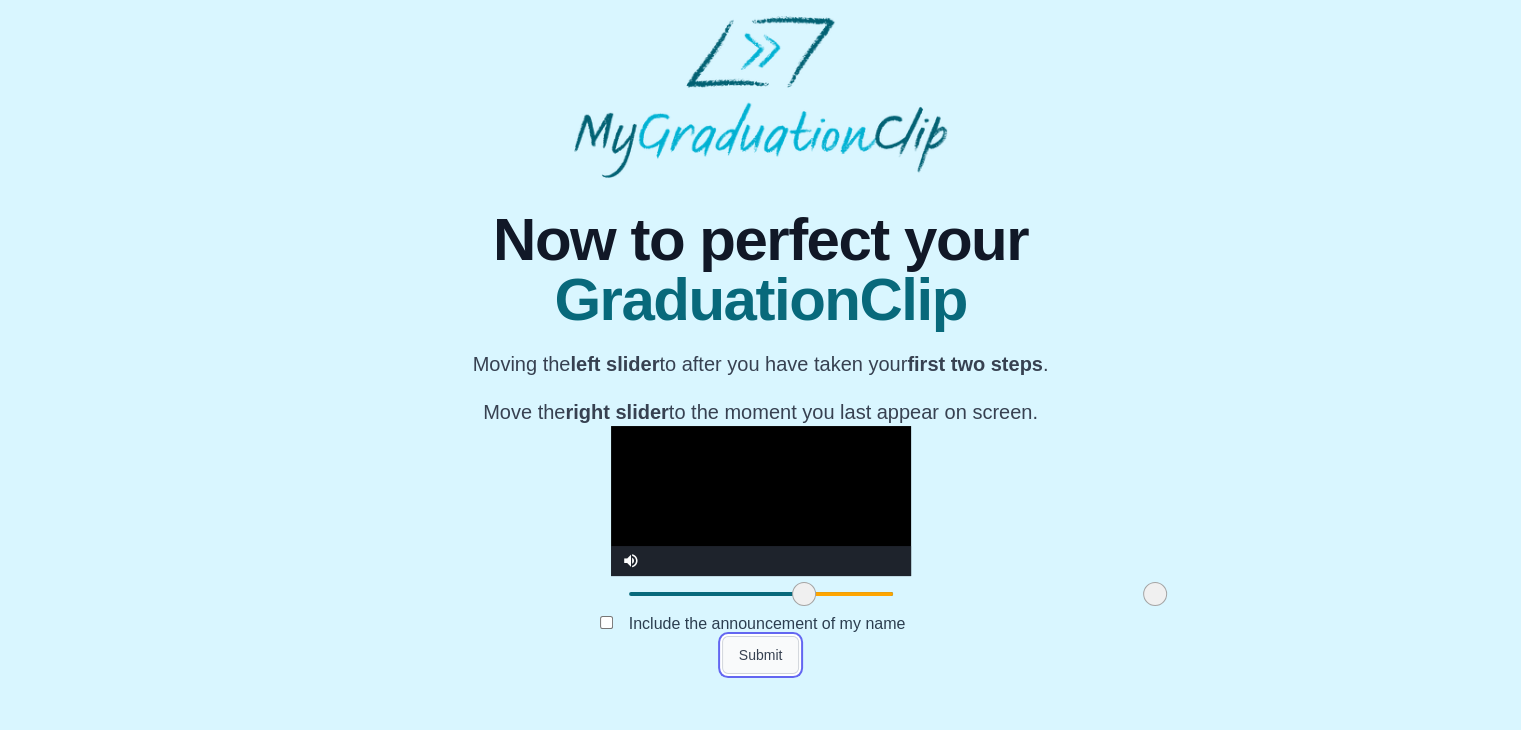 click on "Submit" at bounding box center [761, 655] 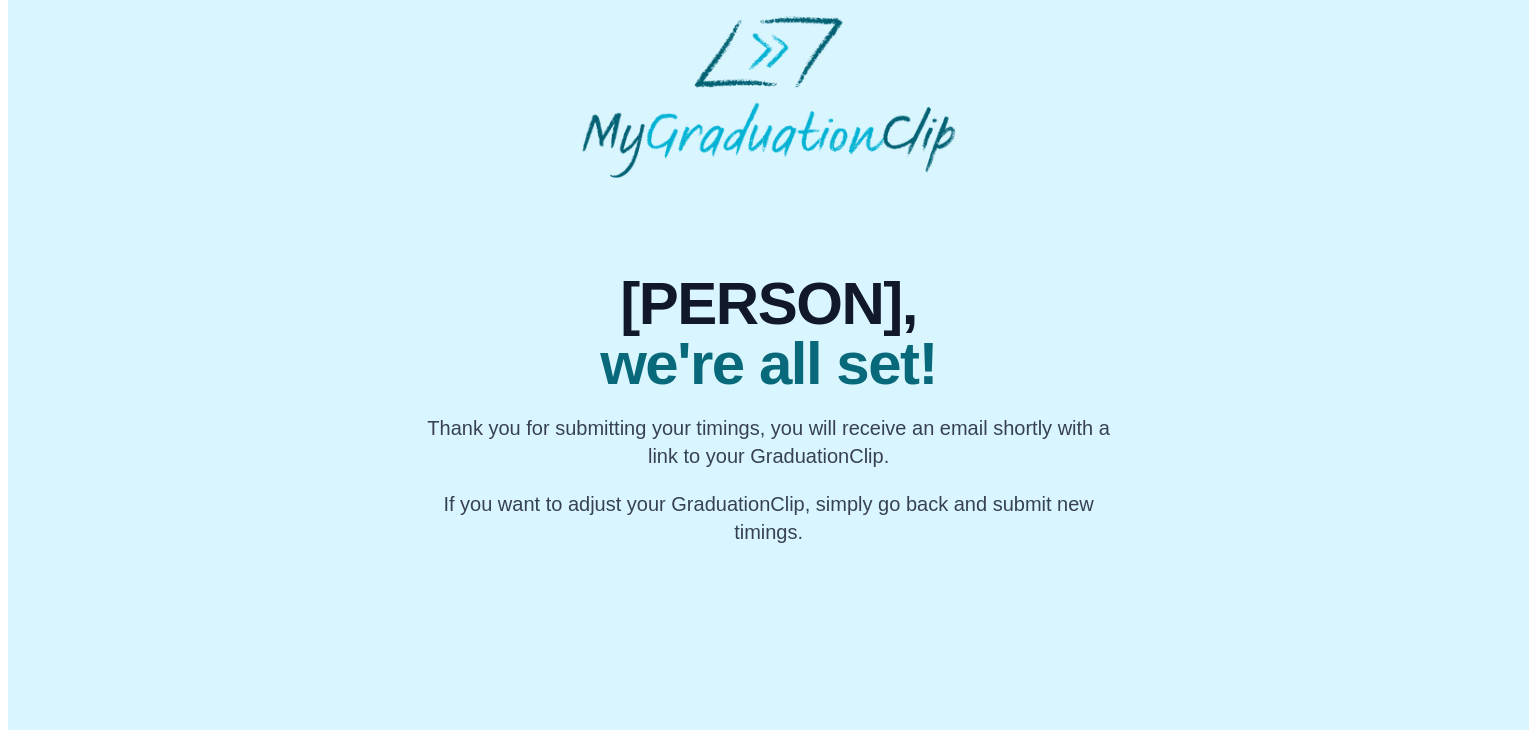 scroll, scrollTop: 0, scrollLeft: 0, axis: both 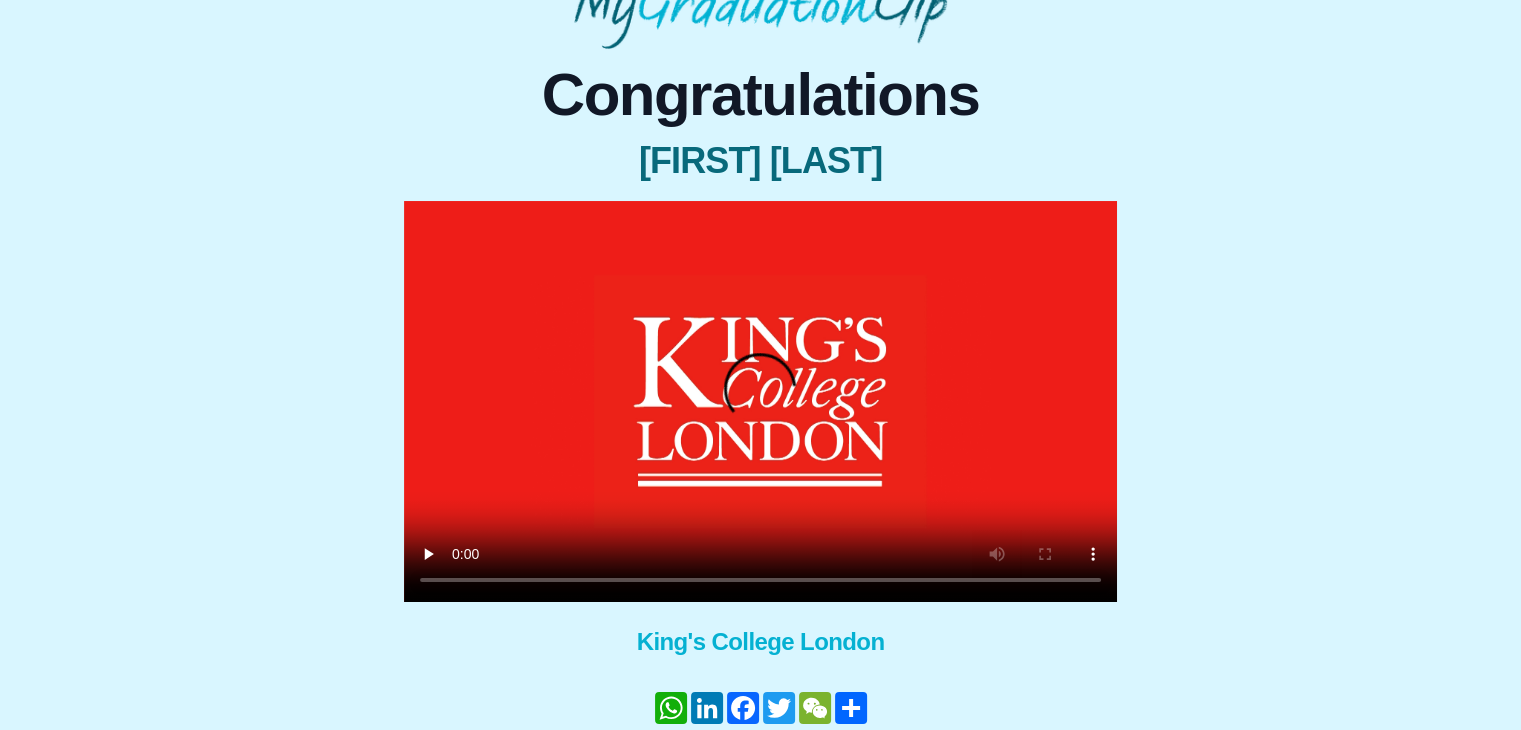 type 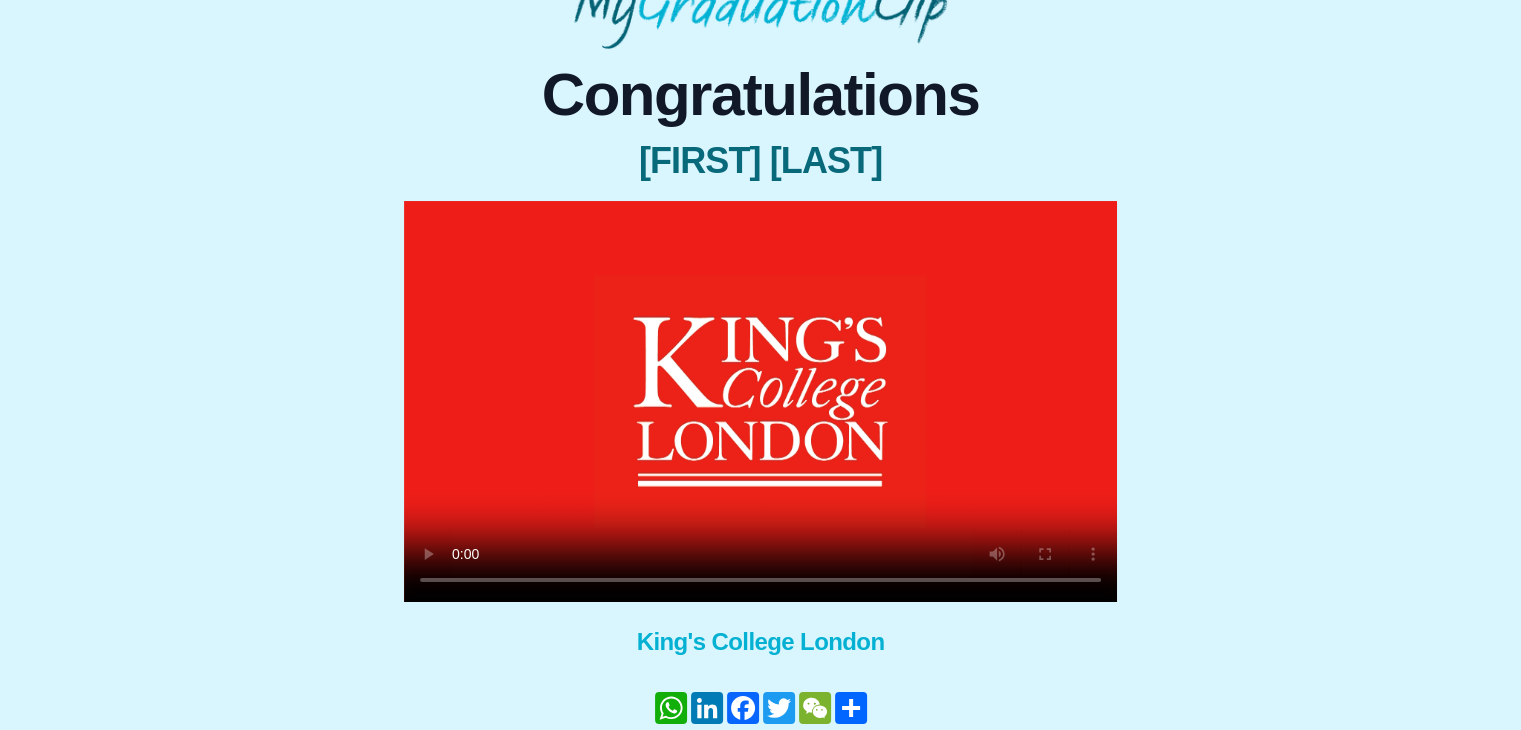click at bounding box center [760, 401] 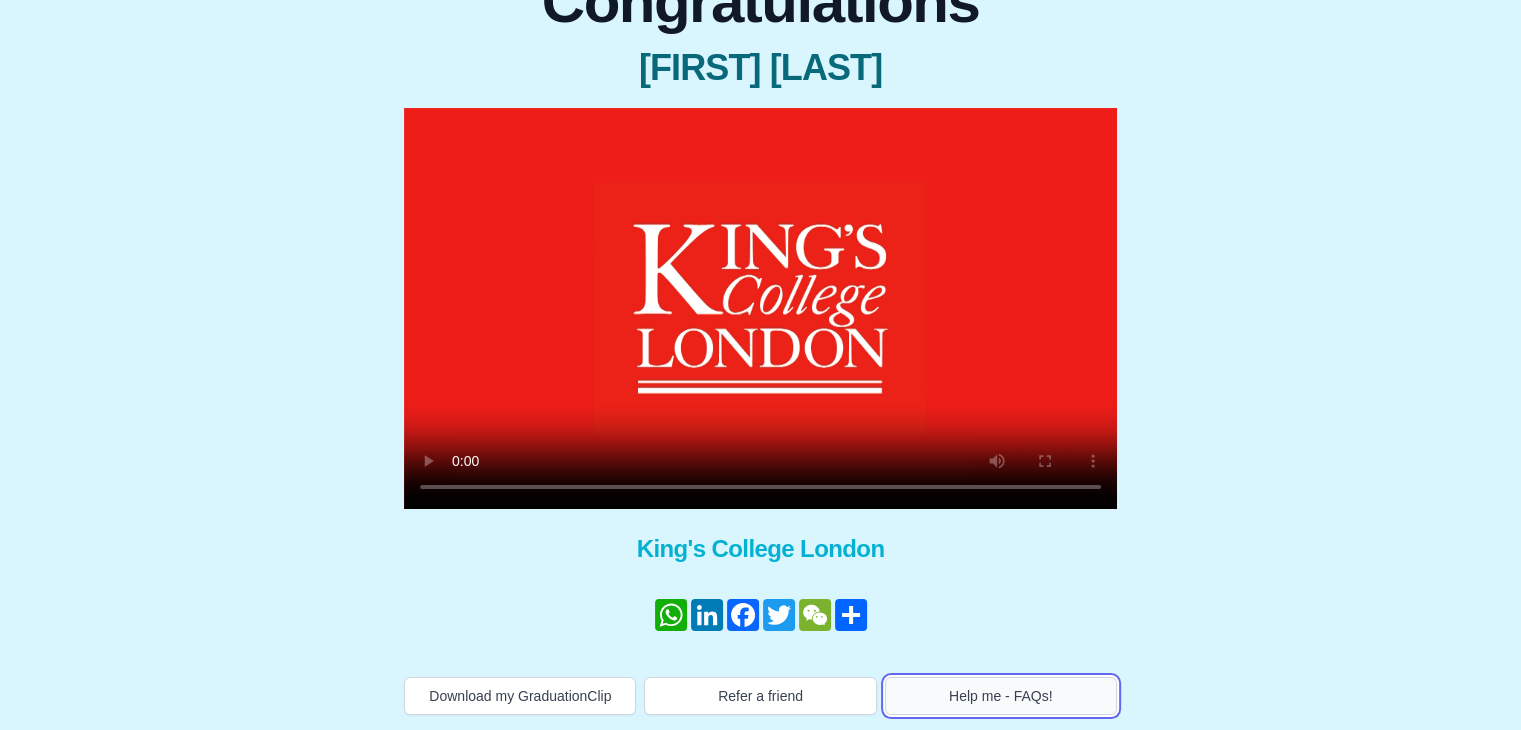 click on "Help me - FAQs!" at bounding box center [1001, 696] 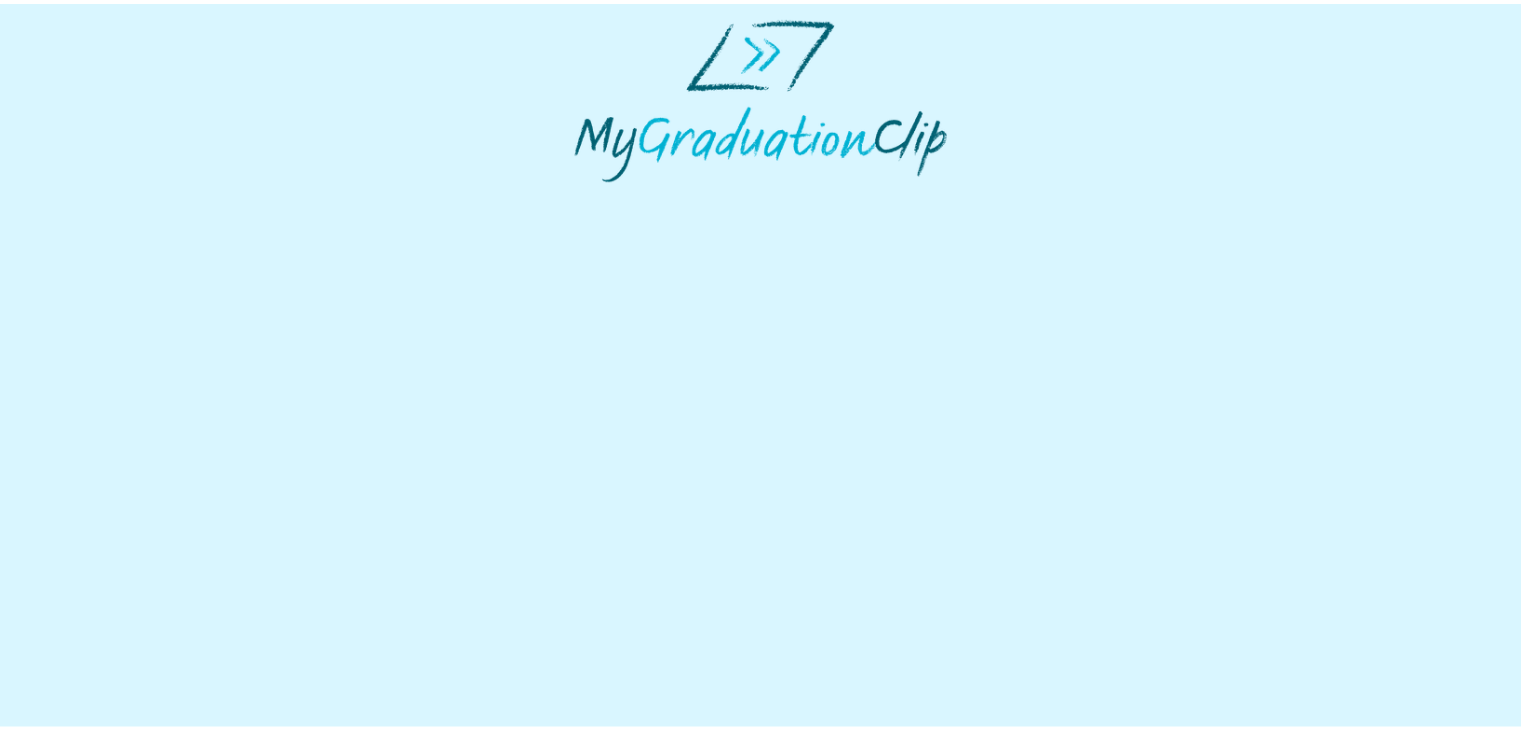 scroll, scrollTop: 0, scrollLeft: 0, axis: both 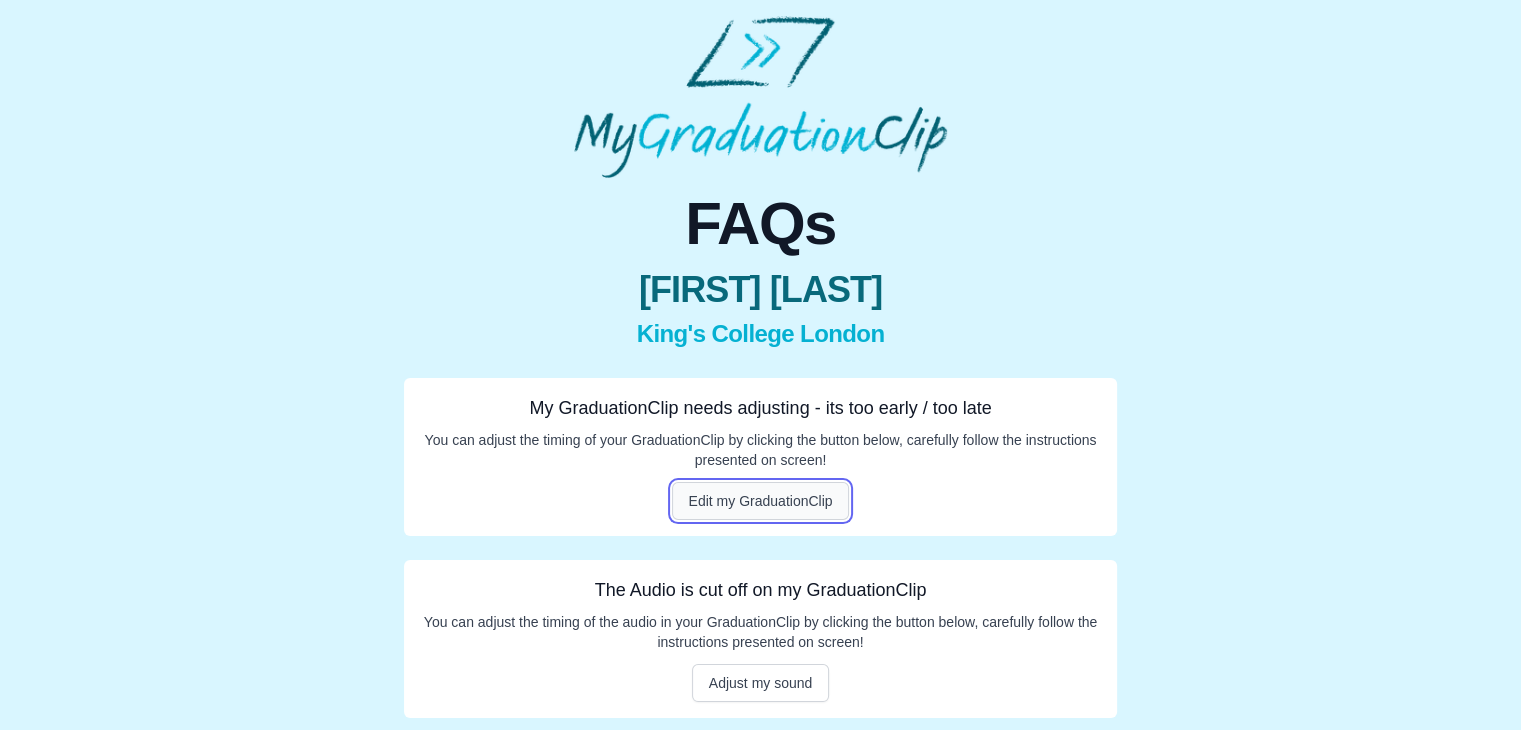 click on "Edit my GraduationClip" at bounding box center (761, 501) 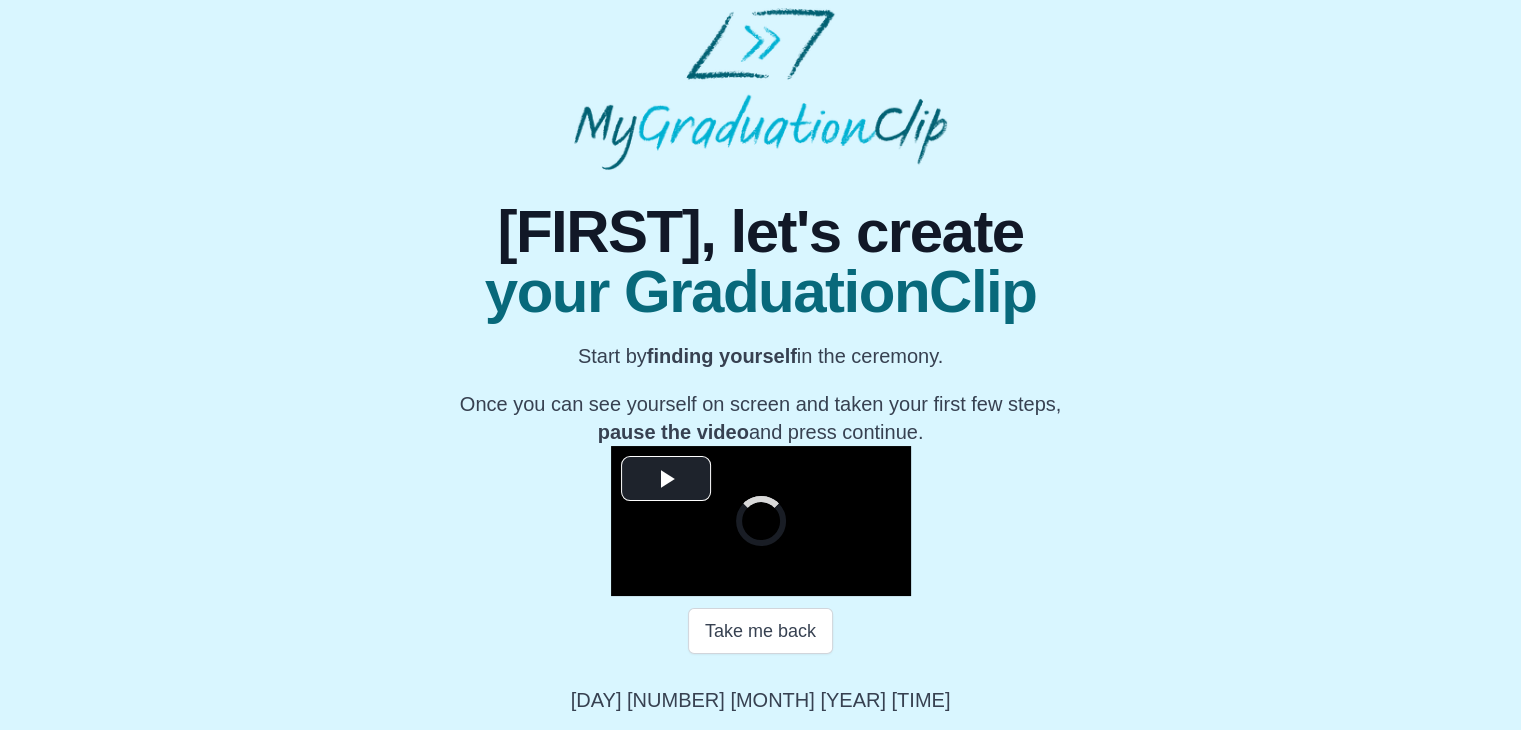 scroll, scrollTop: 286, scrollLeft: 0, axis: vertical 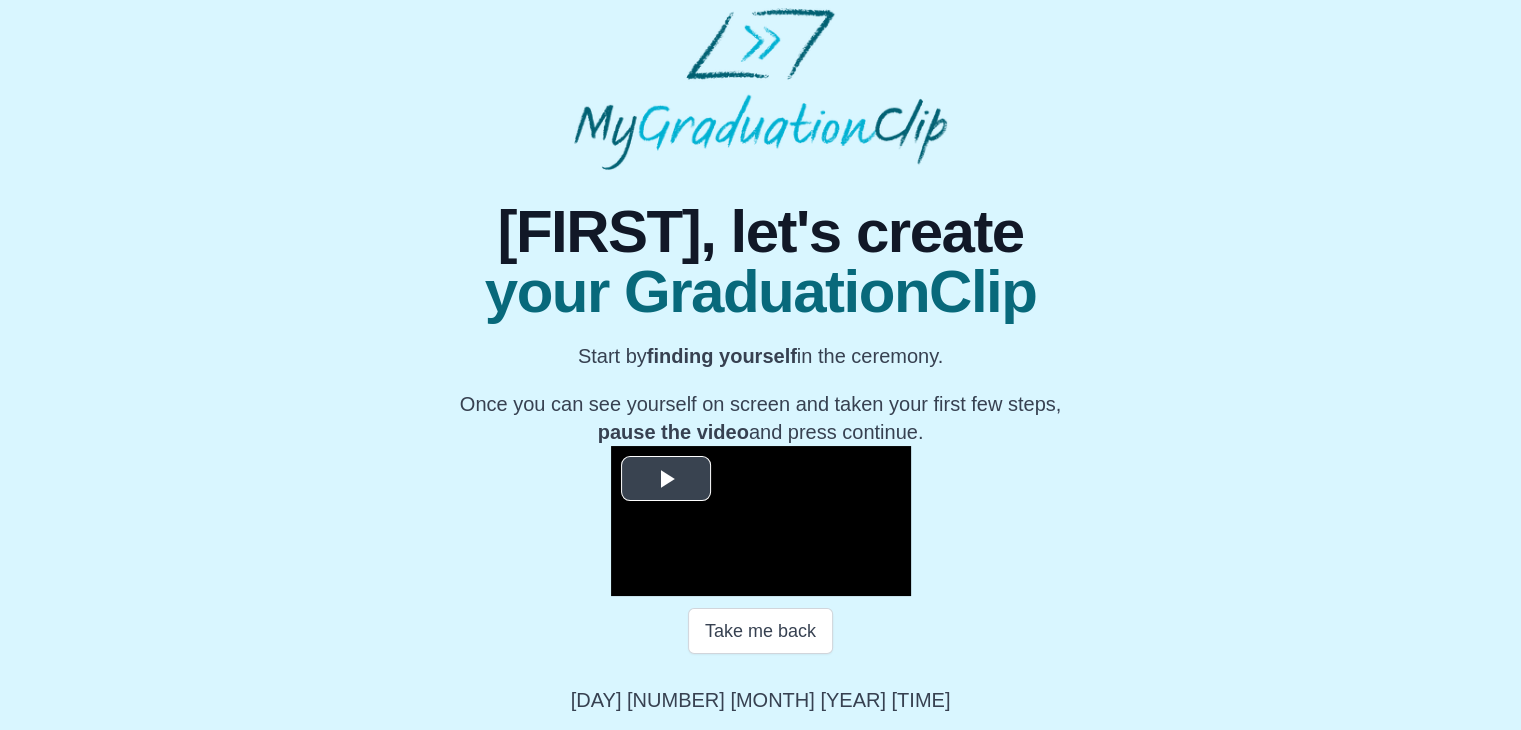 click at bounding box center [666, 478] 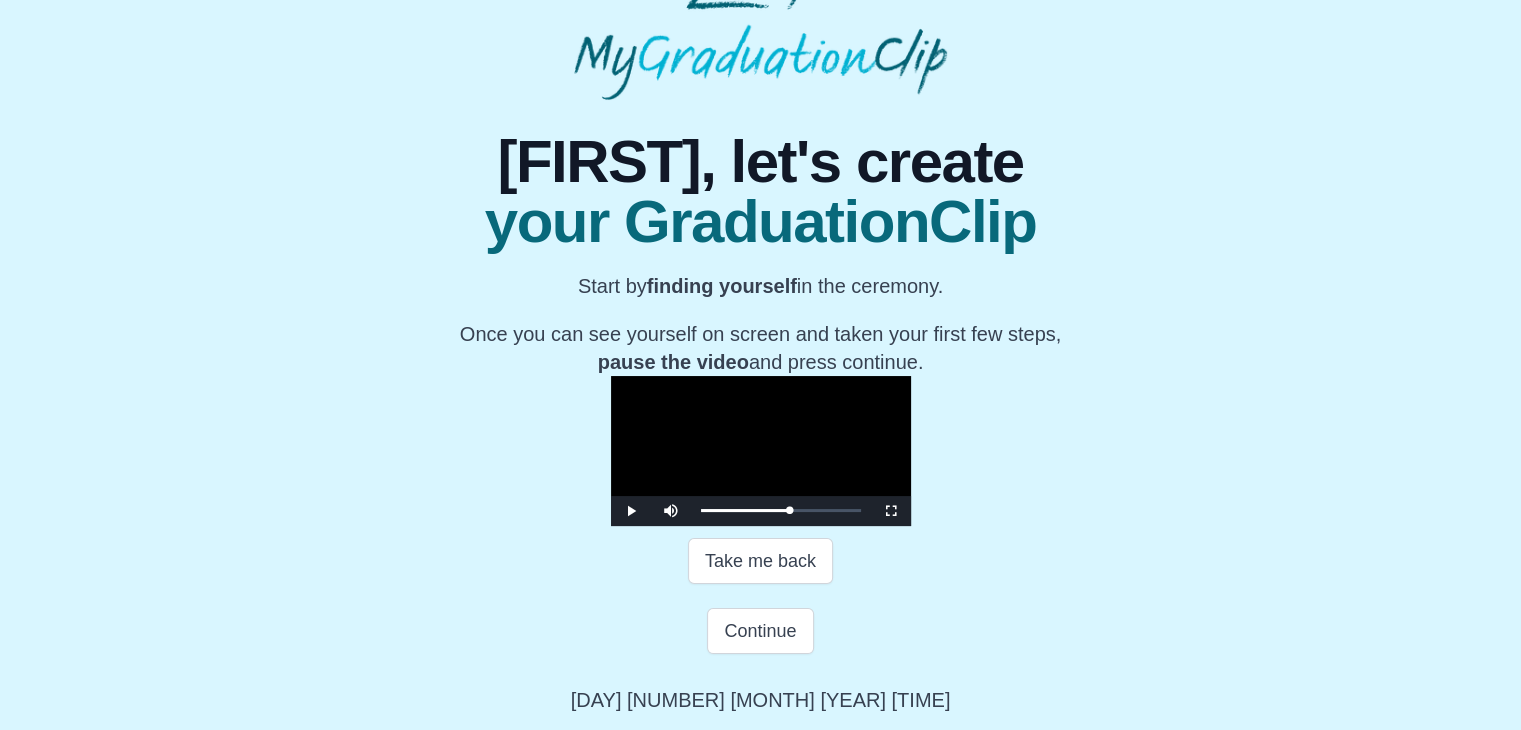 click at bounding box center [761, 451] 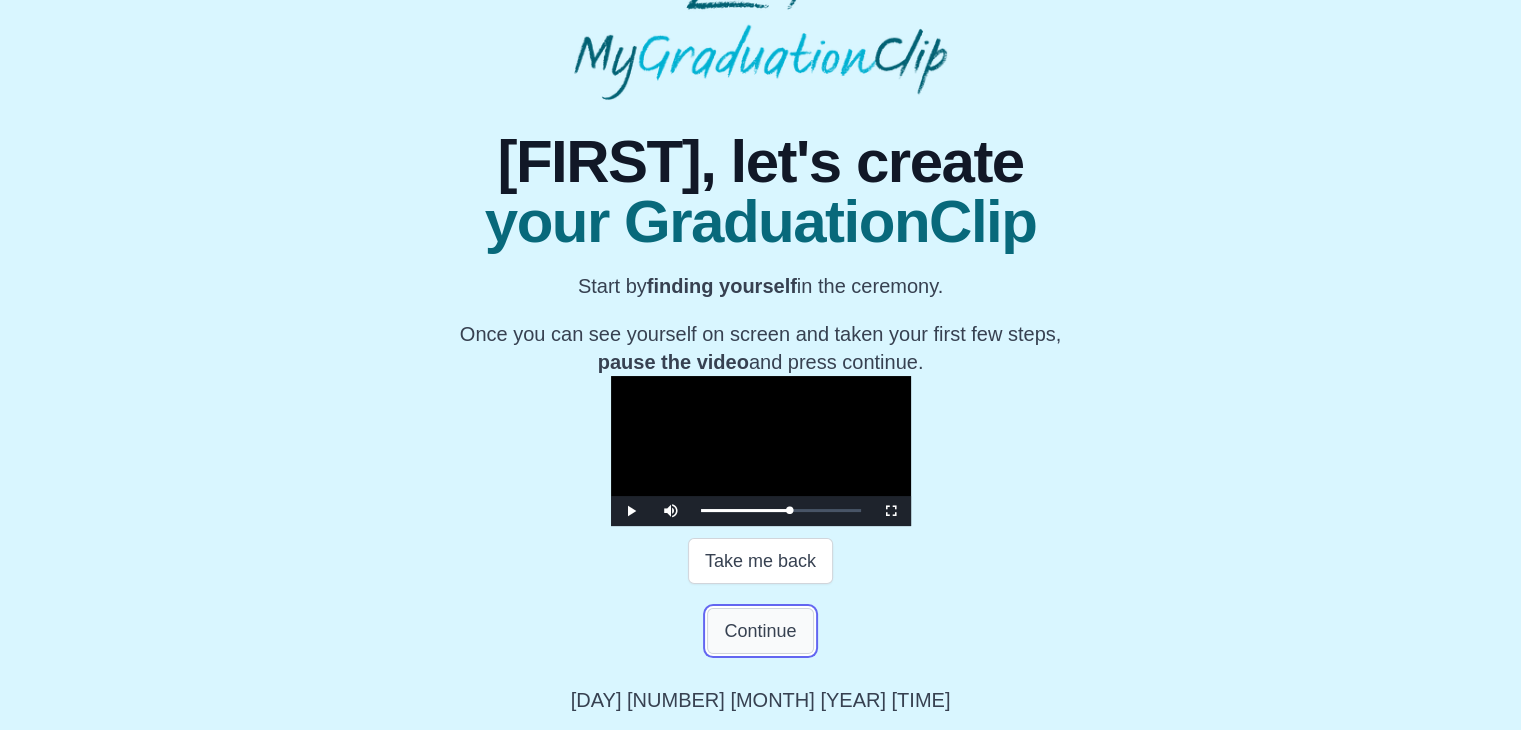 click on "Continue" at bounding box center (760, 631) 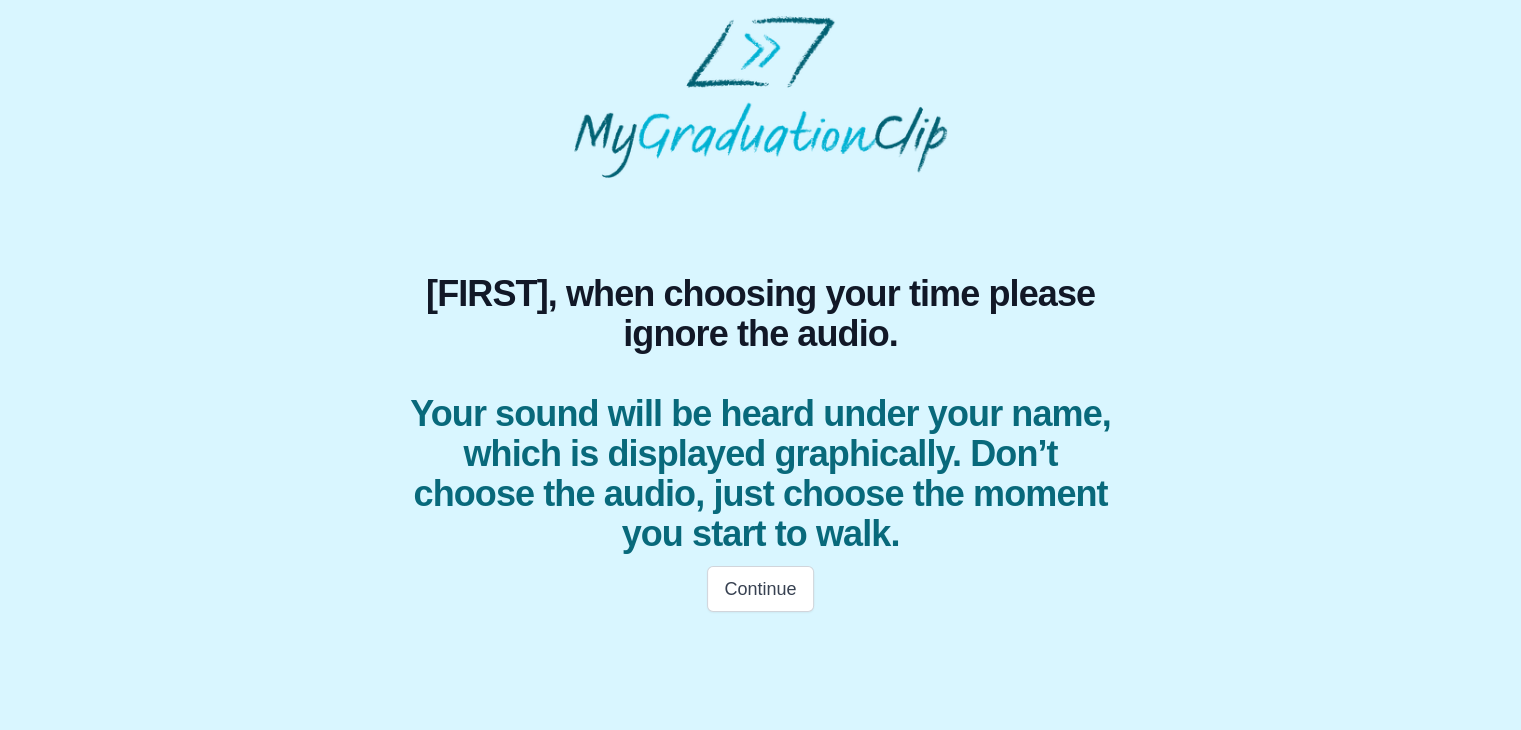 scroll, scrollTop: 0, scrollLeft: 0, axis: both 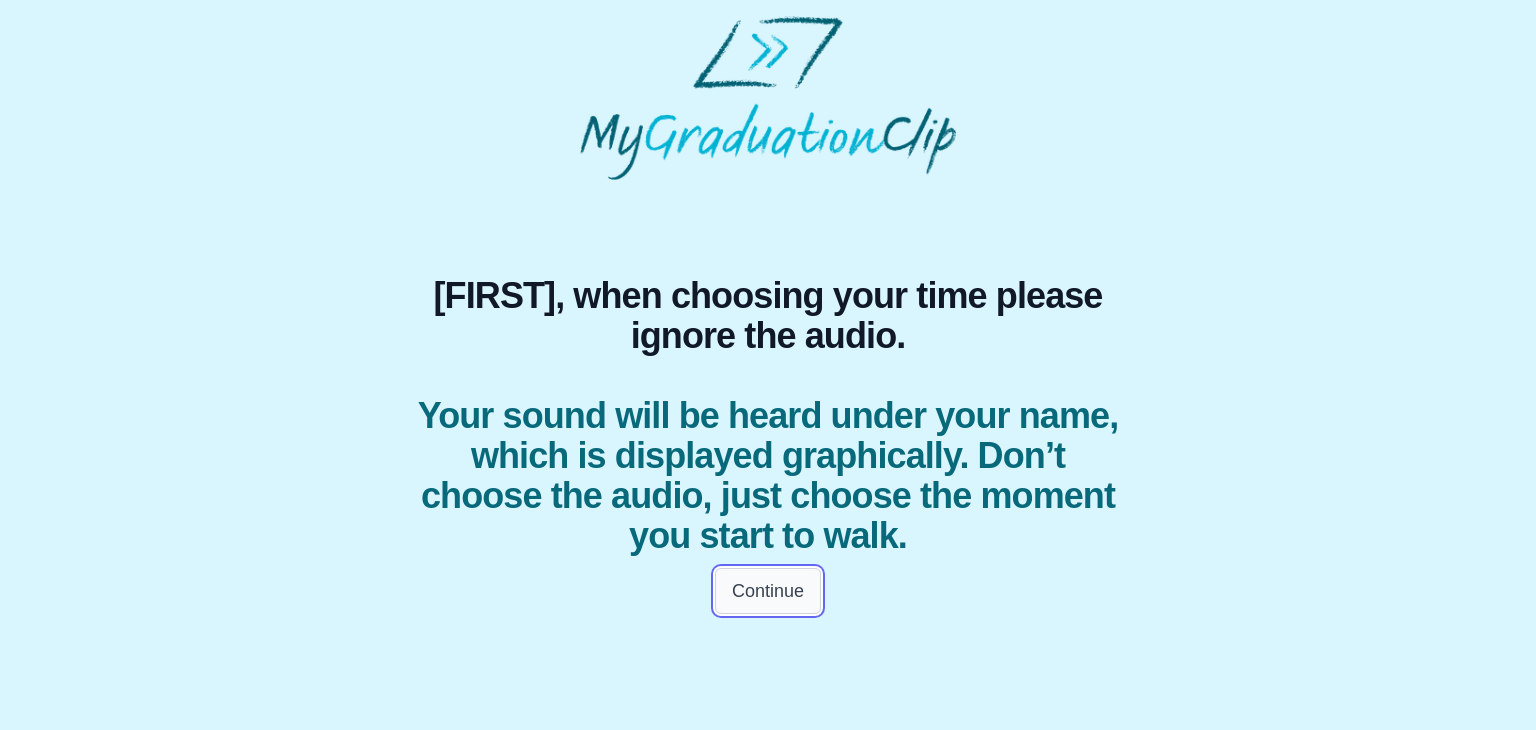 click on "Continue" at bounding box center (768, 591) 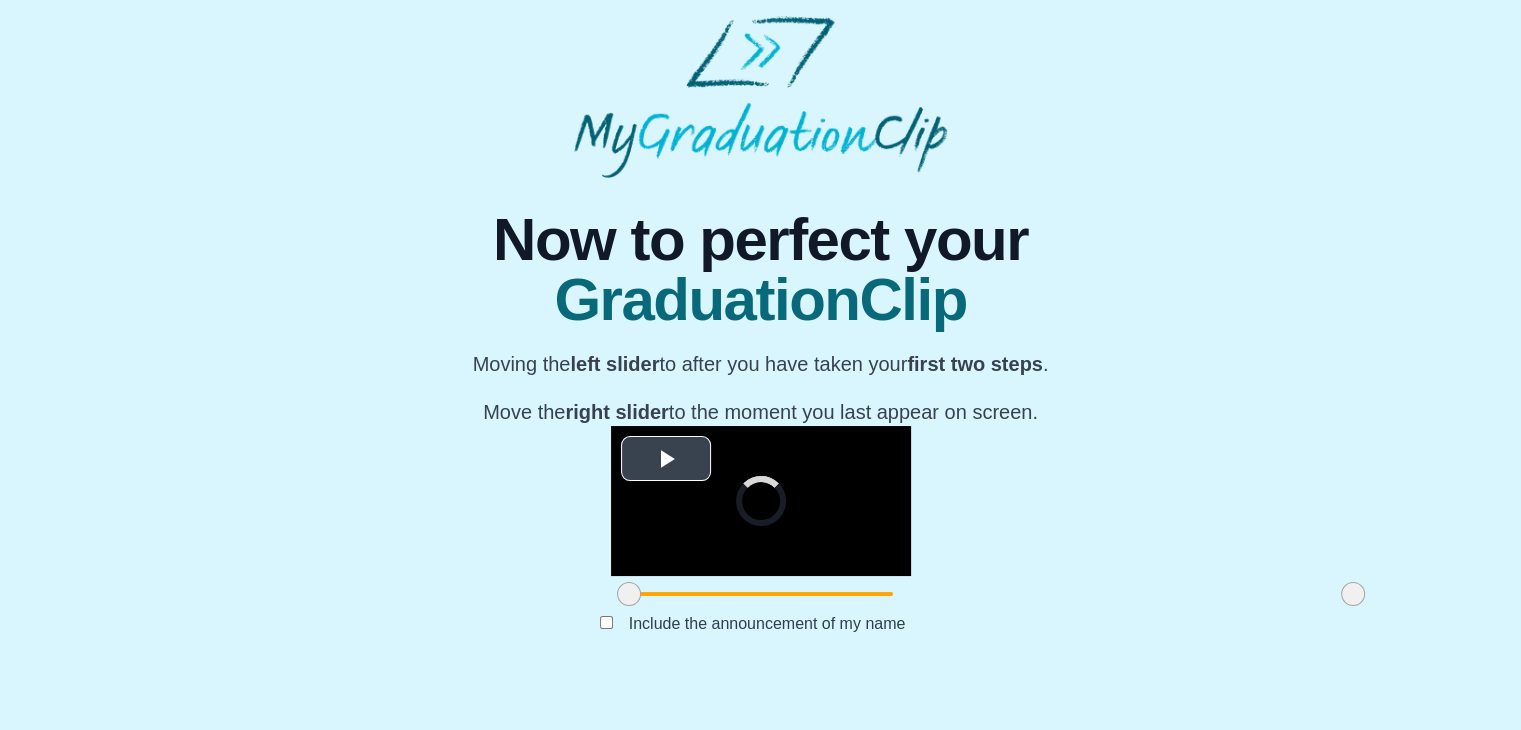 scroll, scrollTop: 238, scrollLeft: 0, axis: vertical 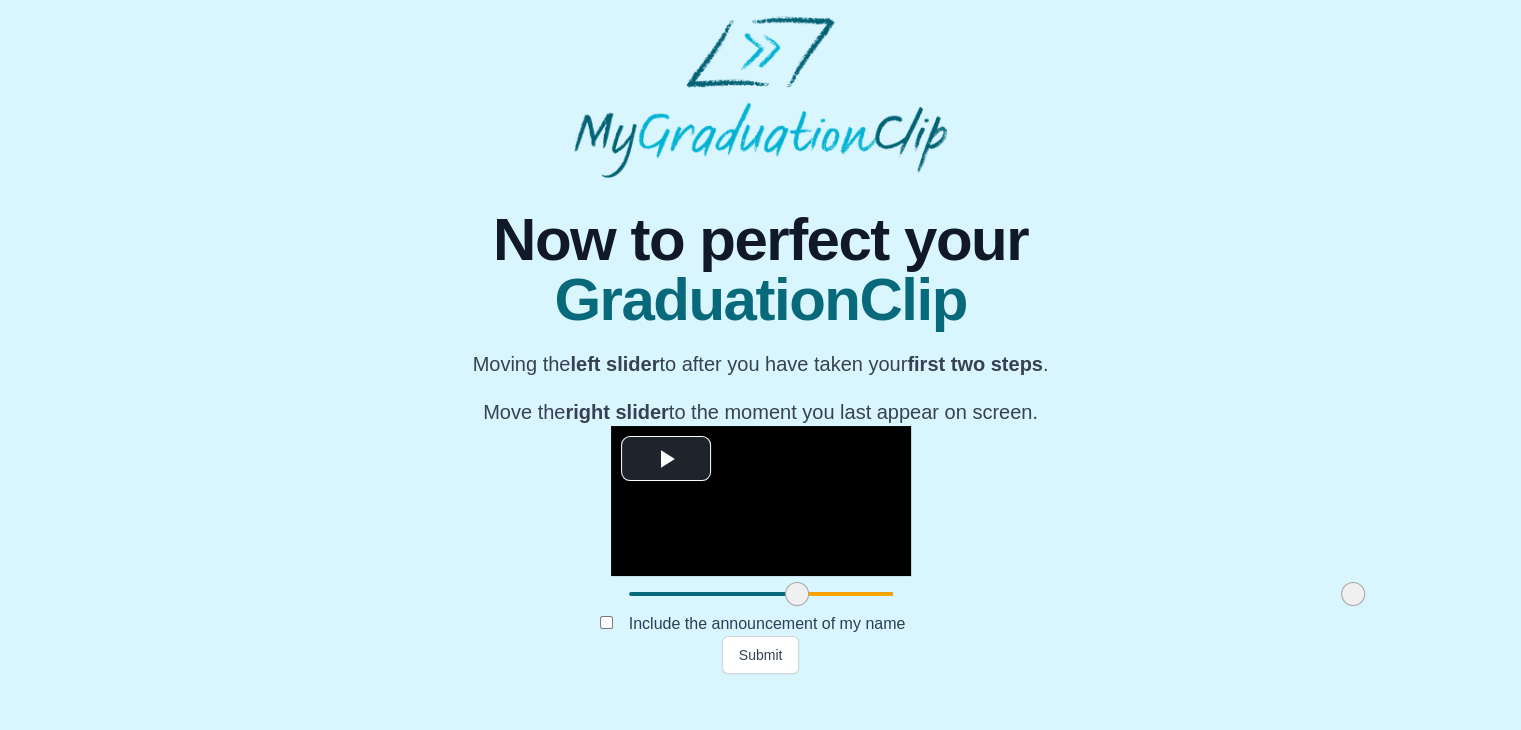 drag, startPoint x: 400, startPoint y: 640, endPoint x: 569, endPoint y: 649, distance: 169.23947 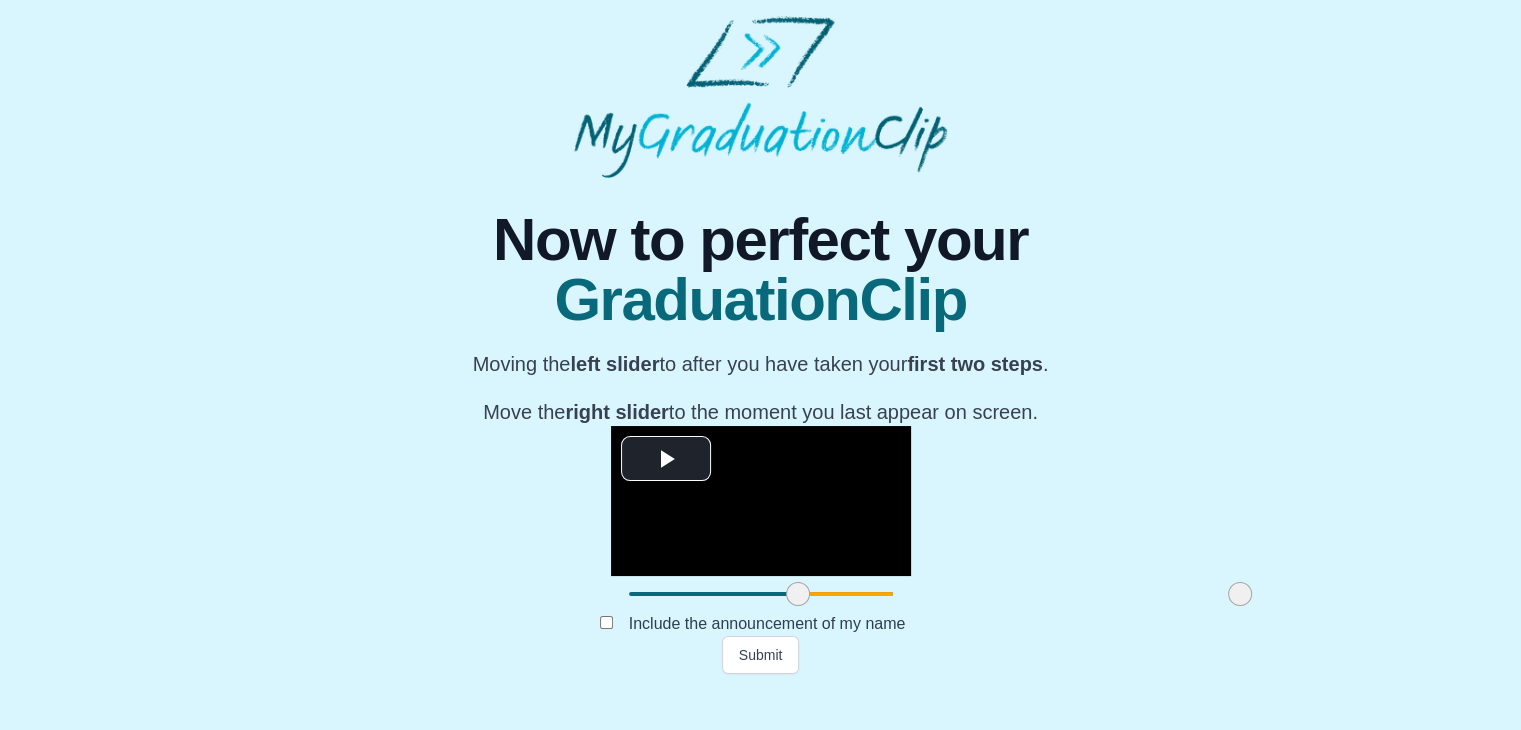 drag, startPoint x: 1117, startPoint y: 635, endPoint x: 1004, endPoint y: 634, distance: 113.004425 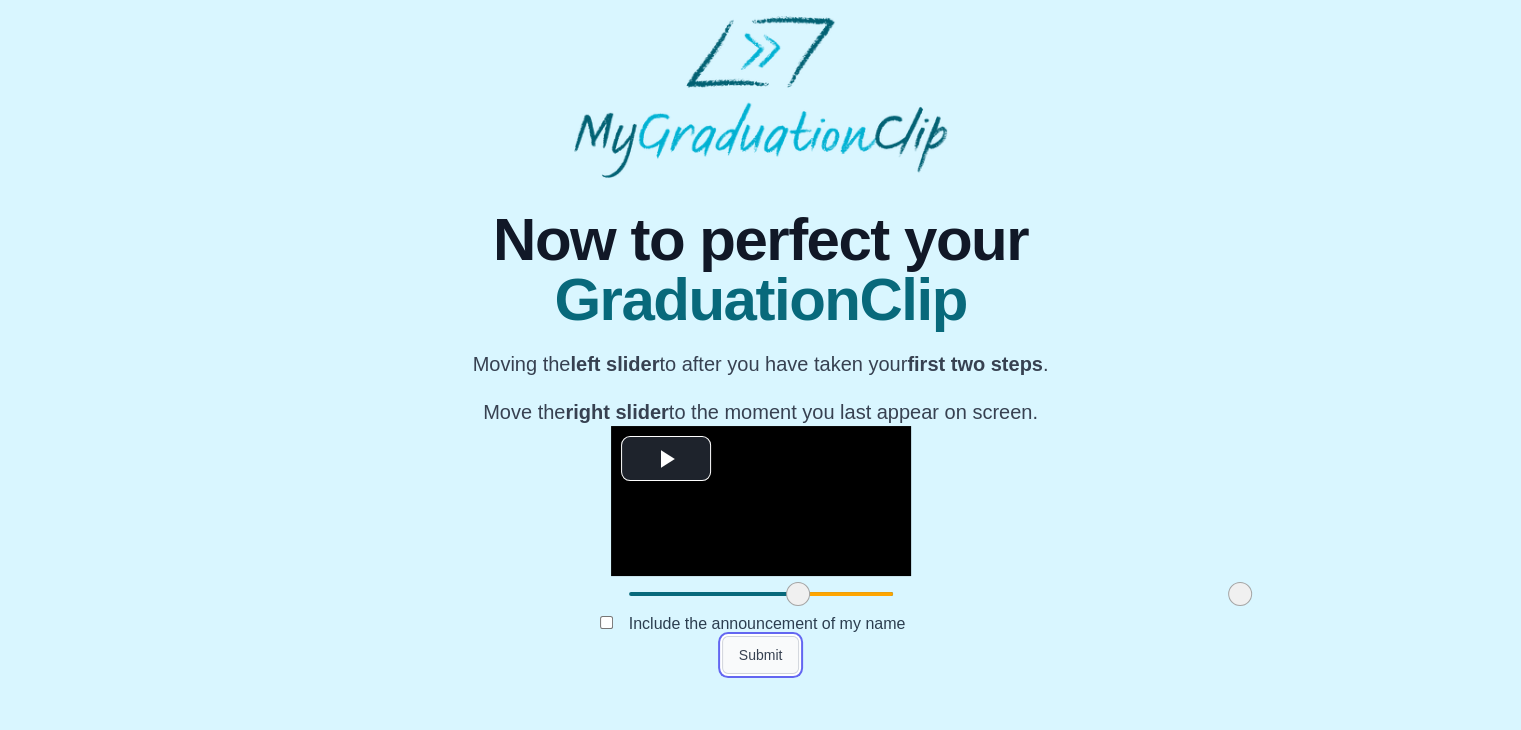 click on "Submit" at bounding box center (761, 655) 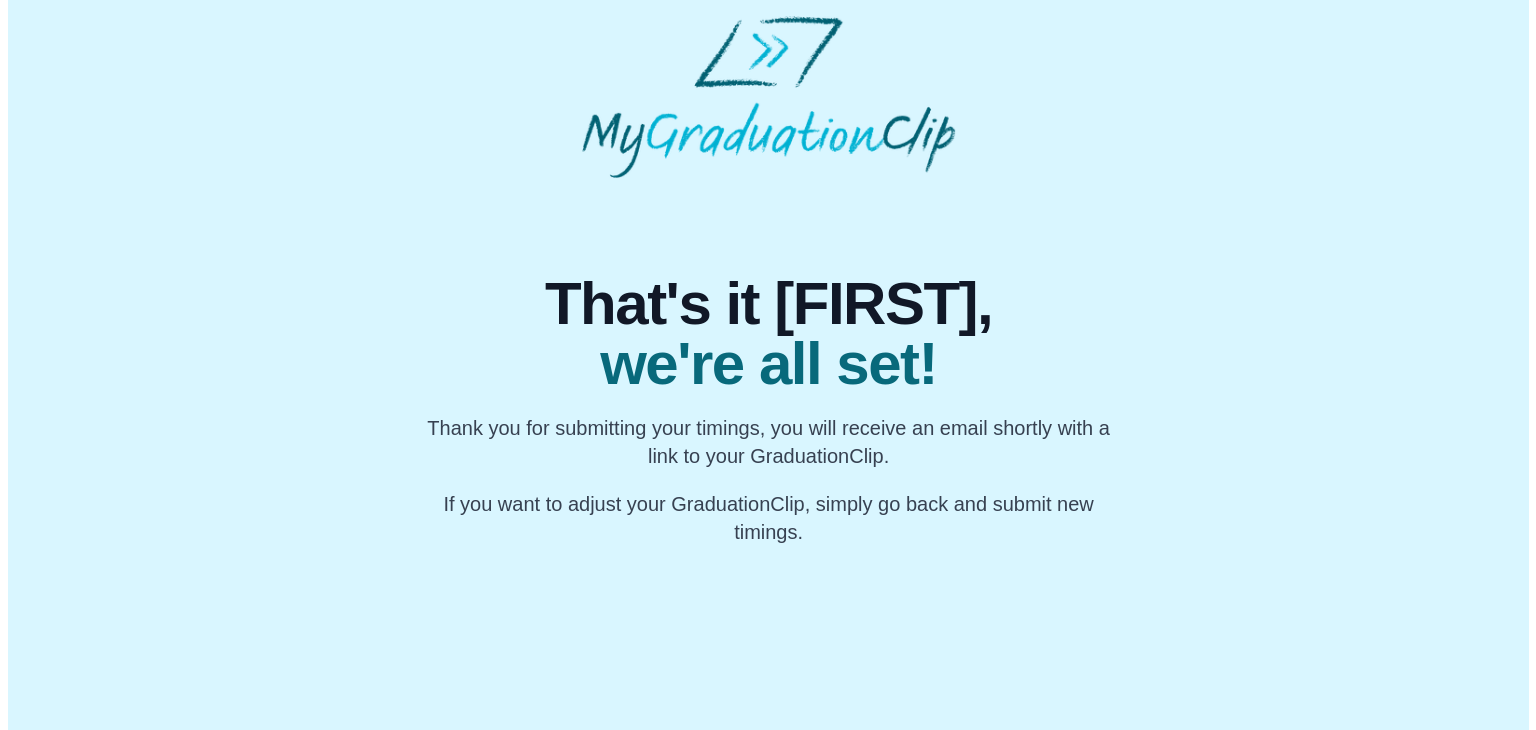 scroll, scrollTop: 0, scrollLeft: 0, axis: both 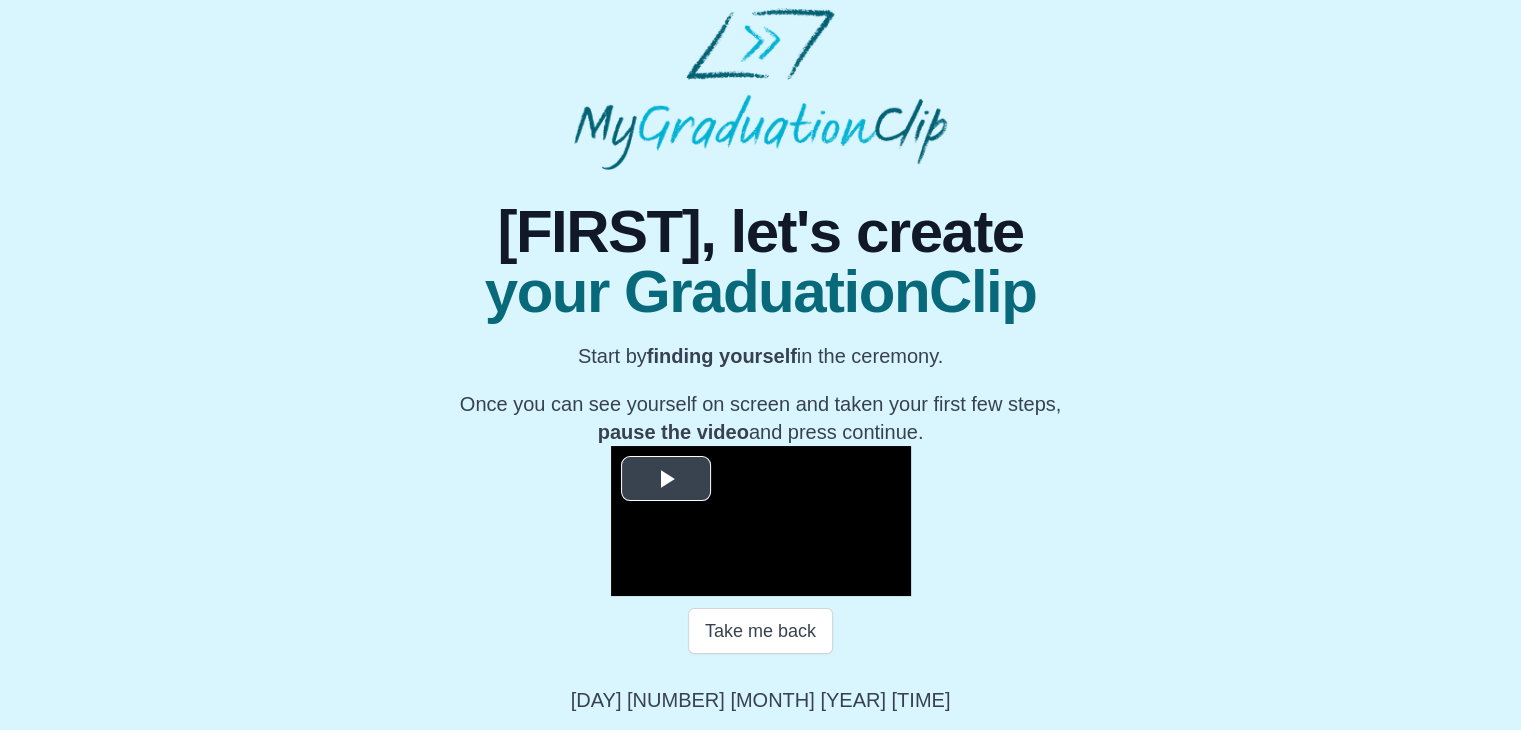 click at bounding box center (666, 478) 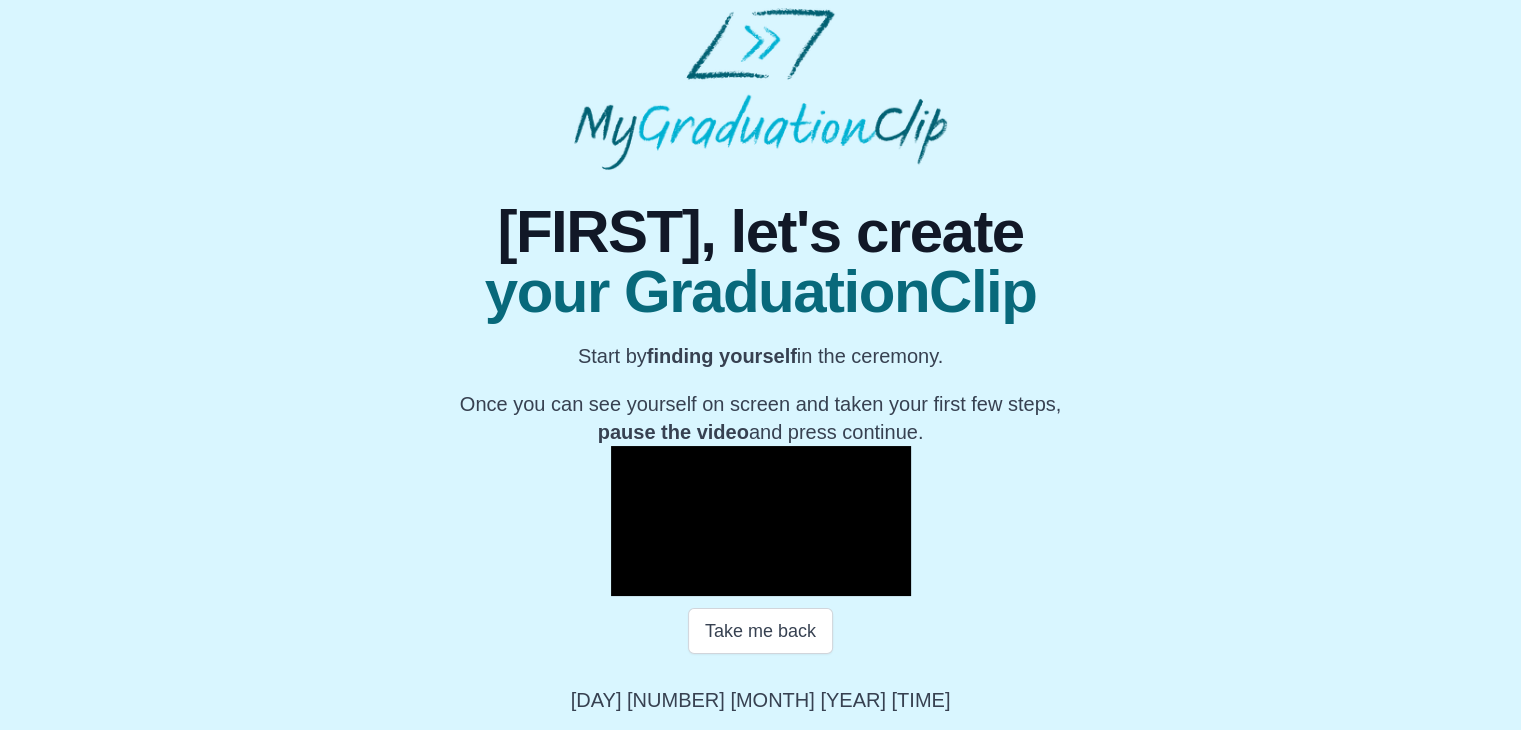 click at bounding box center [761, 521] 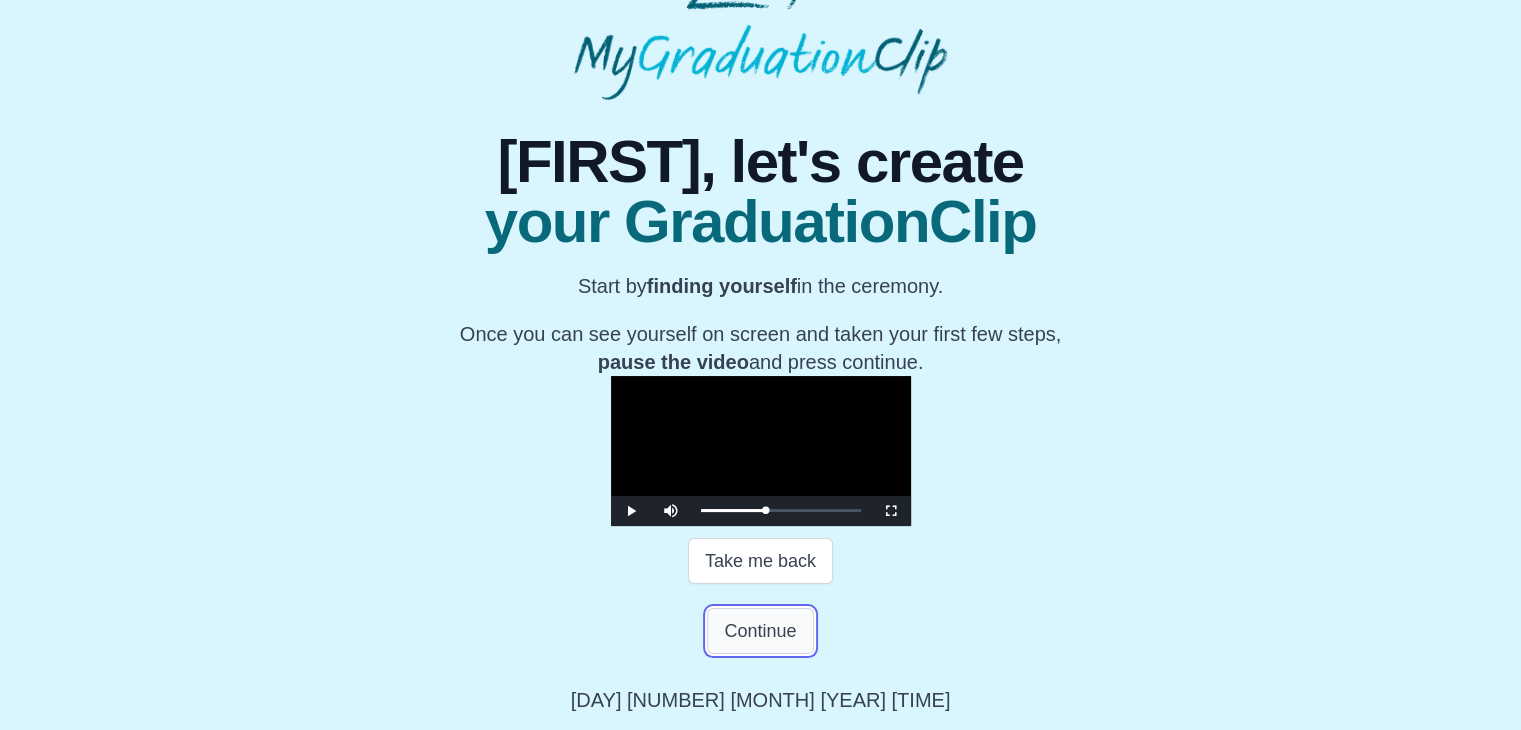 click on "Continue" at bounding box center (760, 631) 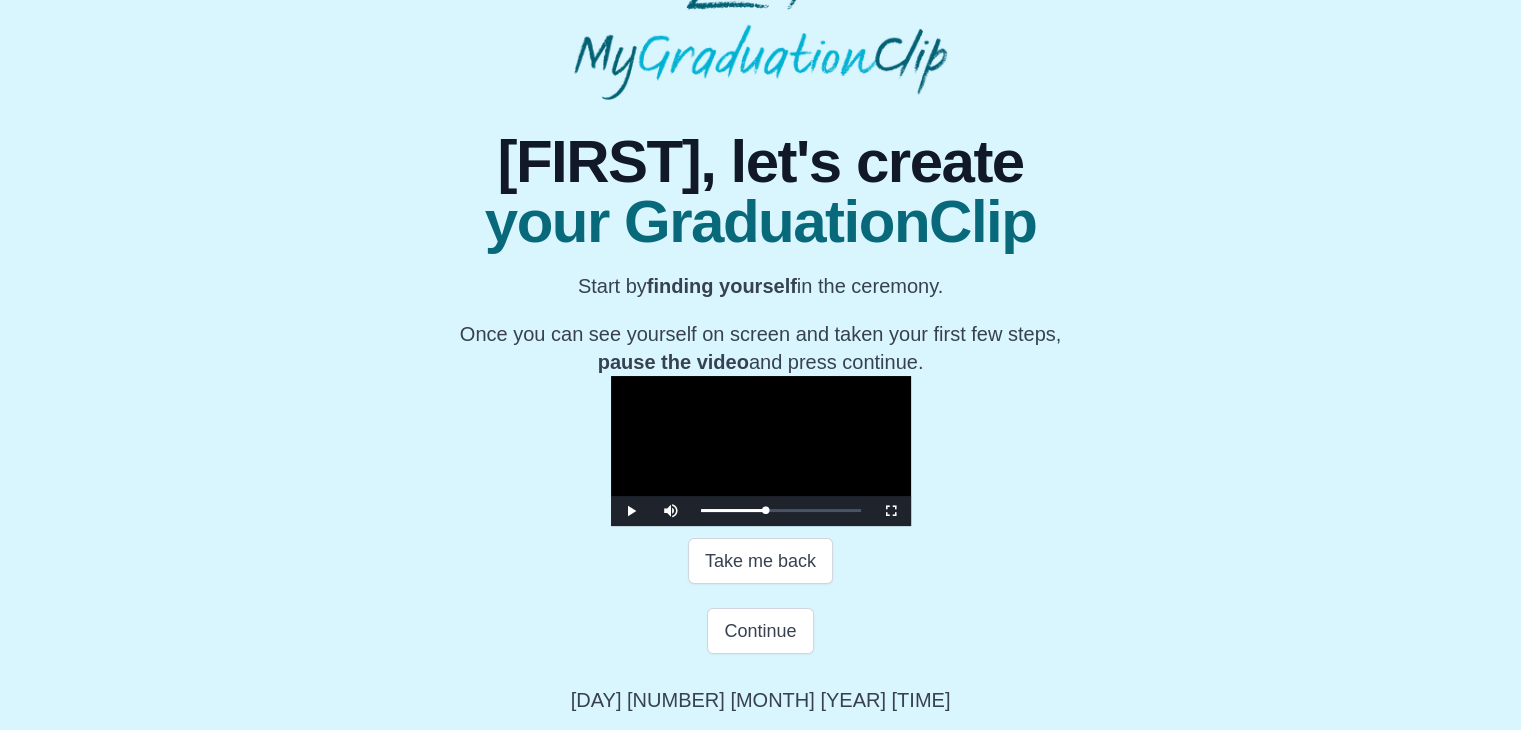 scroll, scrollTop: 0, scrollLeft: 0, axis: both 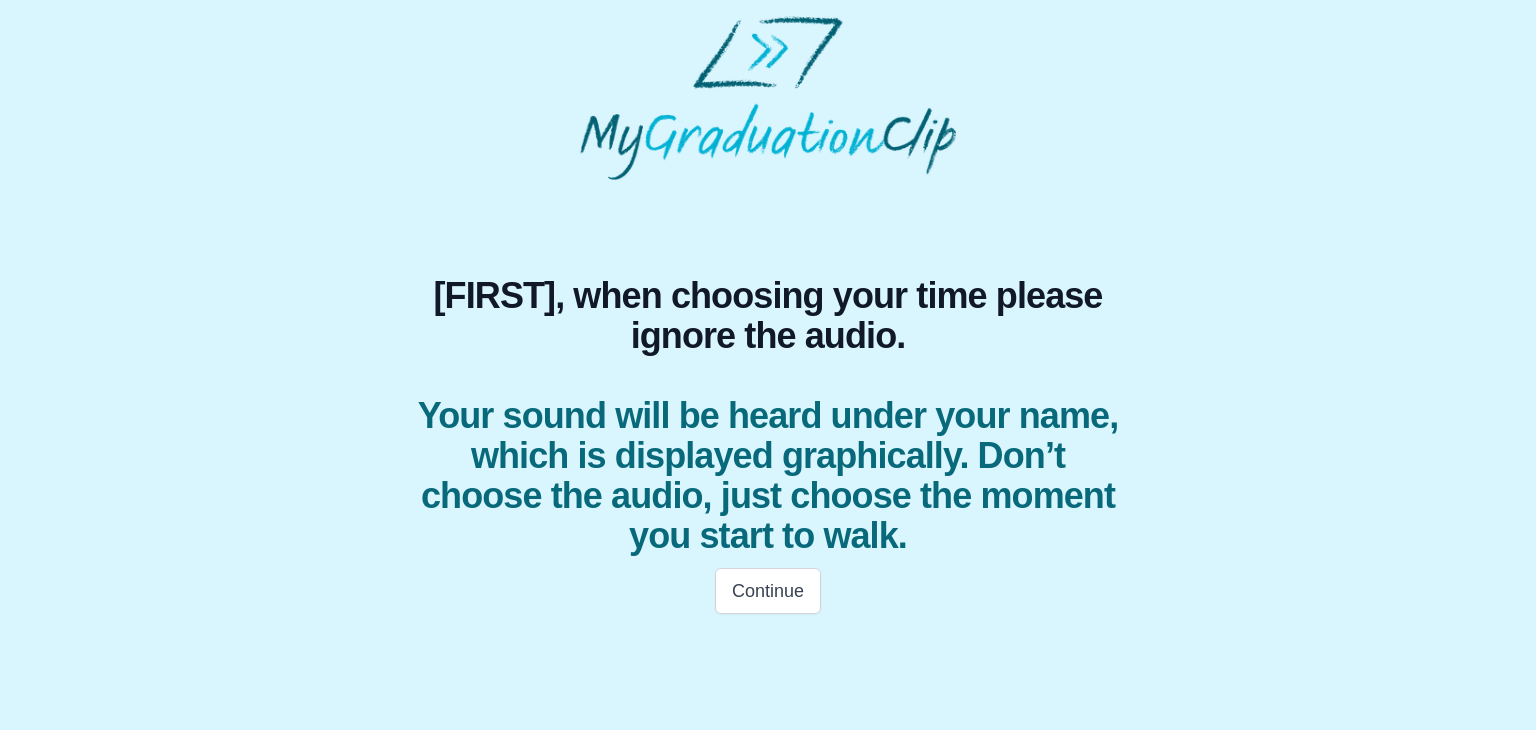click on "Continue" at bounding box center (768, 591) 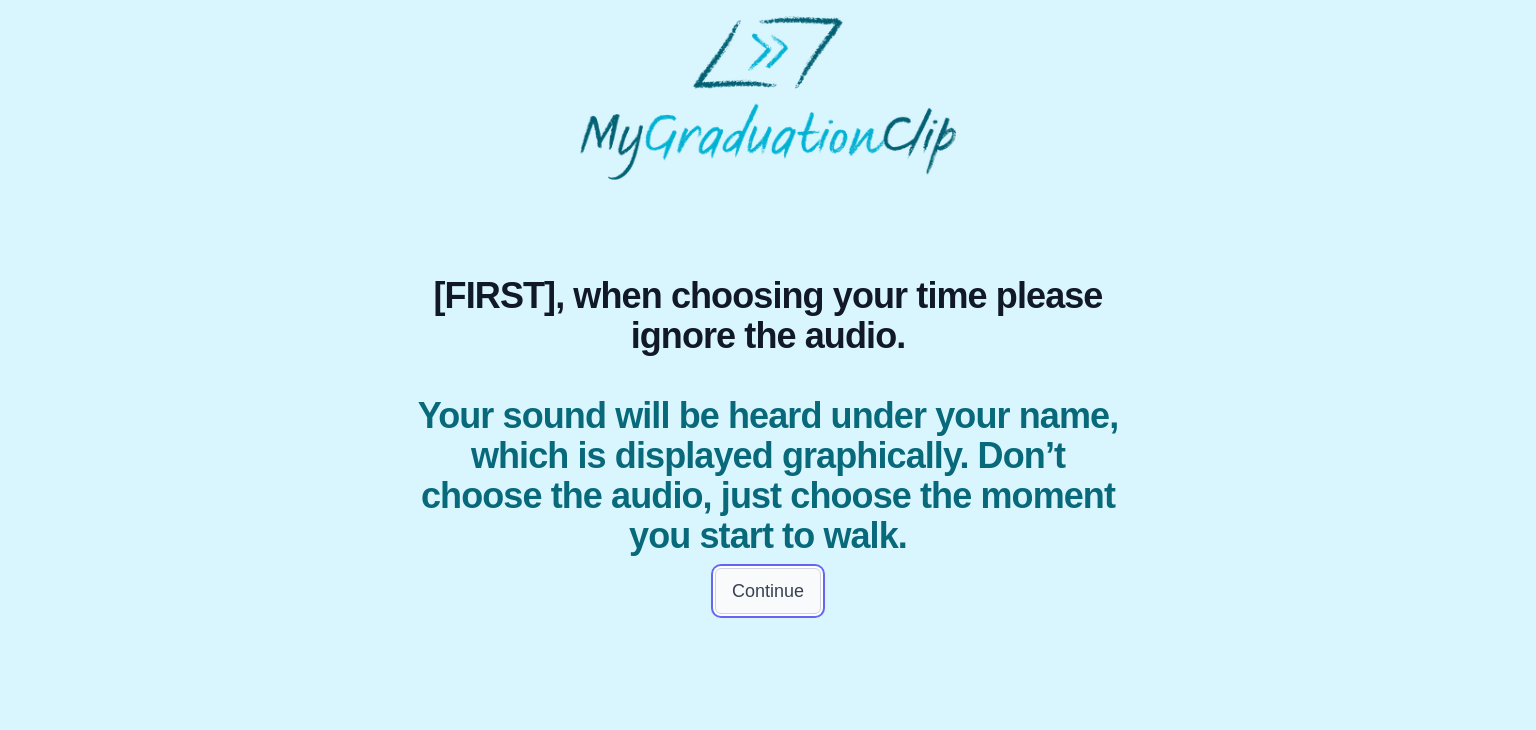 click on "Continue" at bounding box center (768, 591) 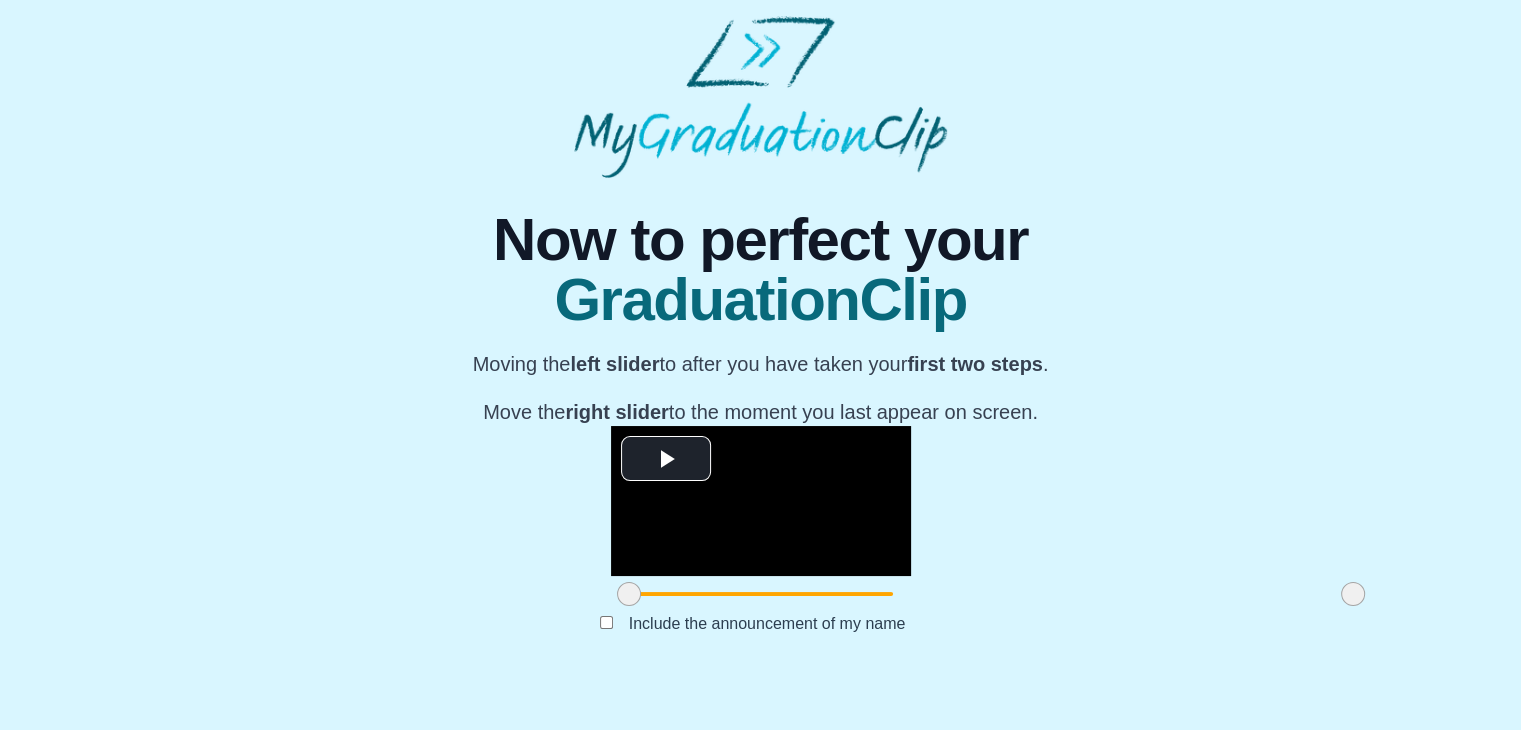 scroll, scrollTop: 238, scrollLeft: 0, axis: vertical 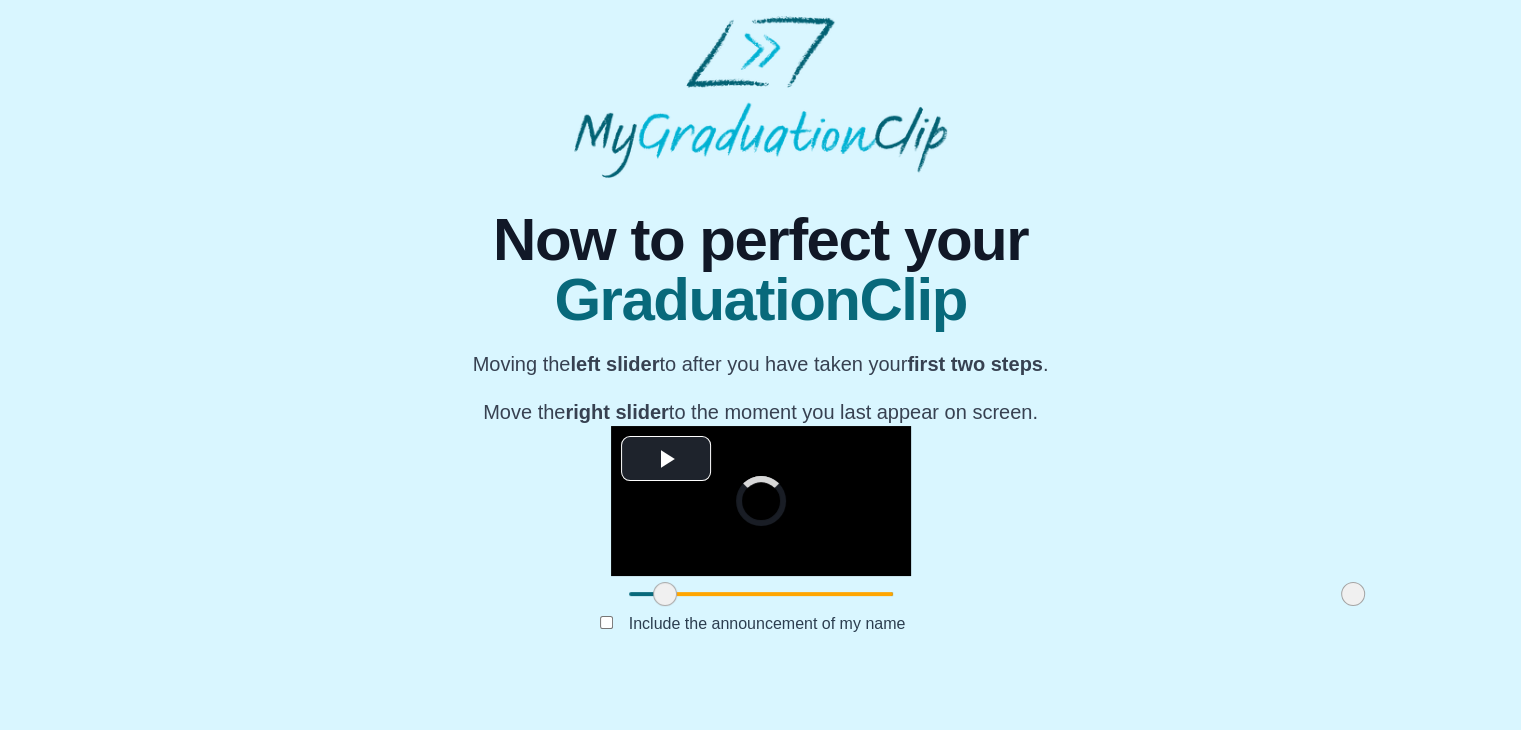 drag, startPoint x: 393, startPoint y: 633, endPoint x: 429, endPoint y: 633, distance: 36 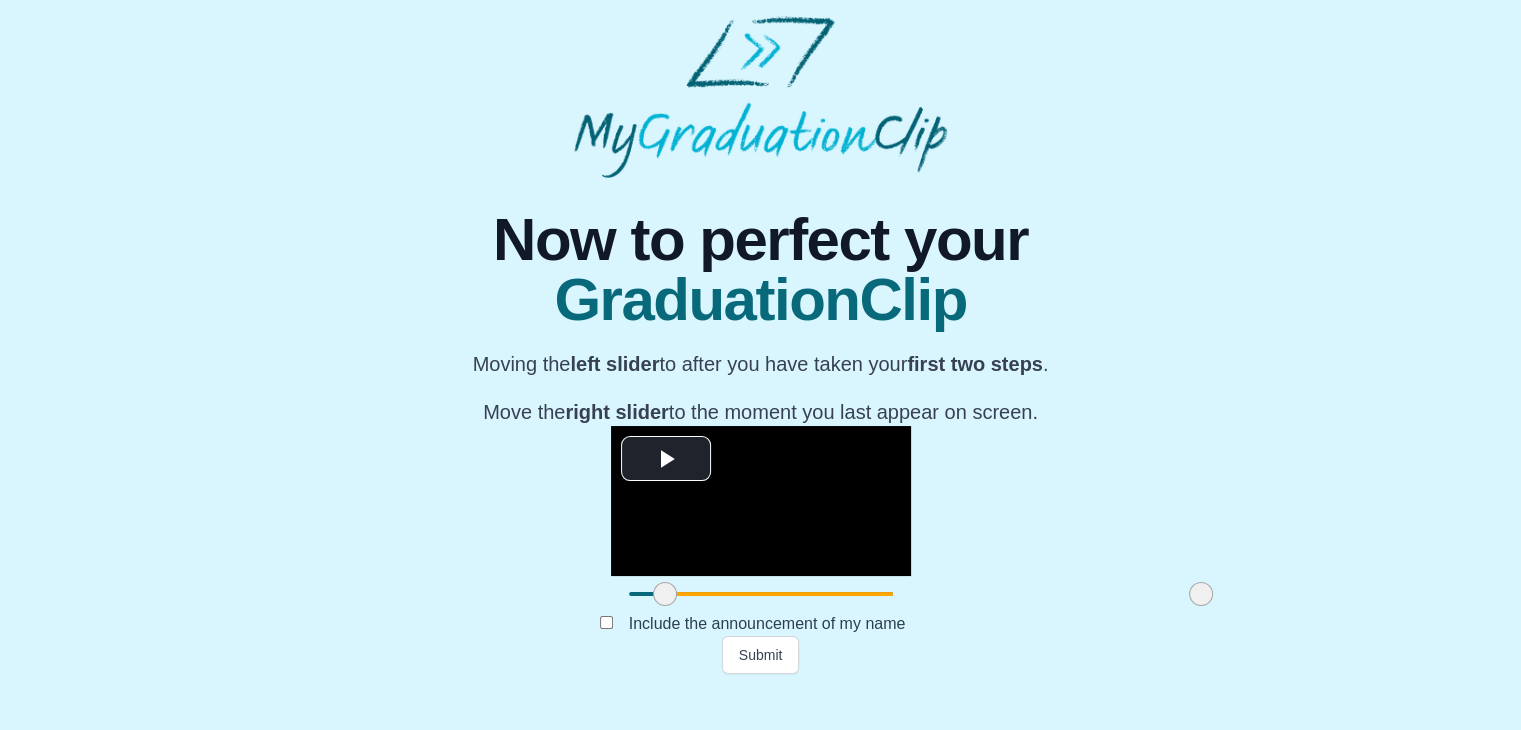 drag, startPoint x: 1125, startPoint y: 632, endPoint x: 973, endPoint y: 641, distance: 152.26622 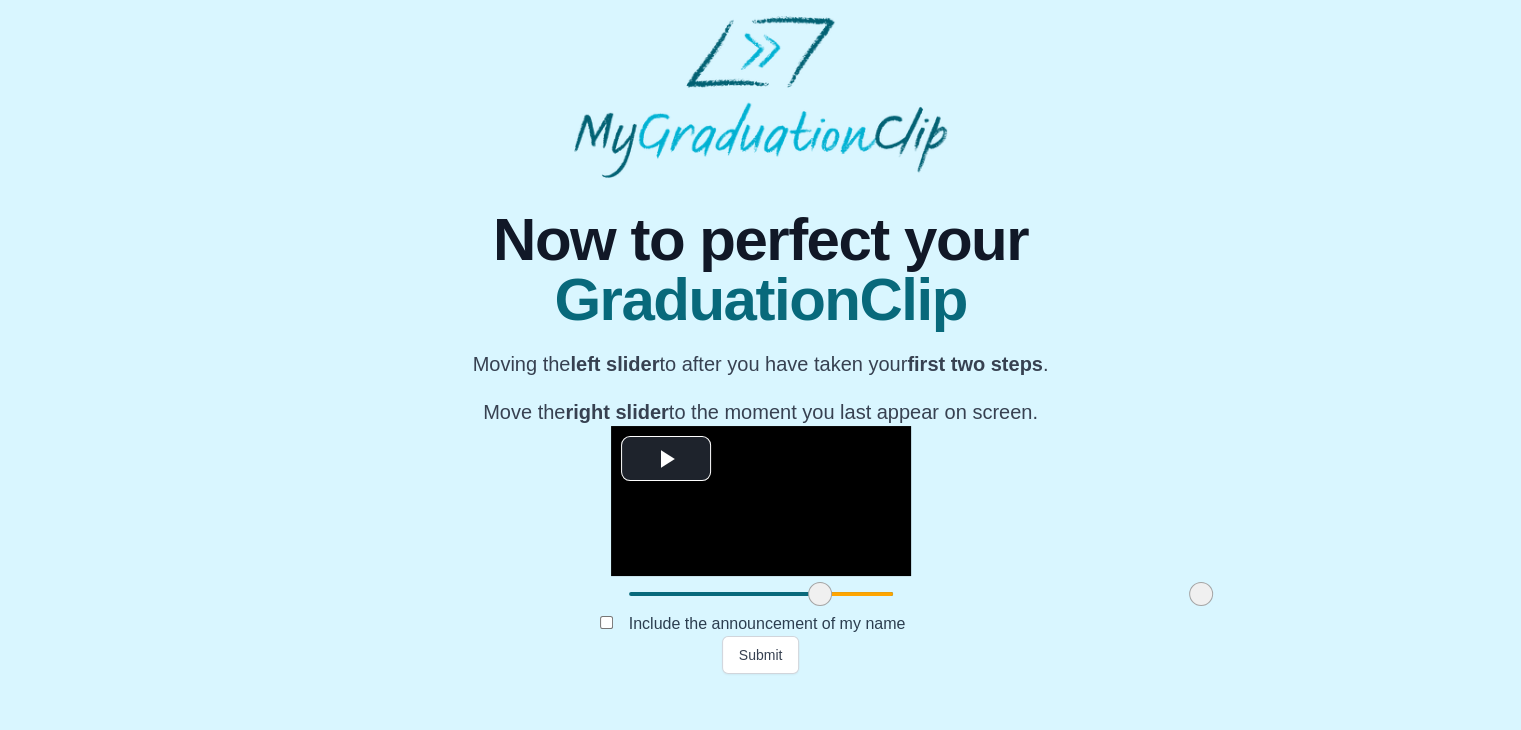 drag, startPoint x: 437, startPoint y: 635, endPoint x: 592, endPoint y: 641, distance: 155.11609 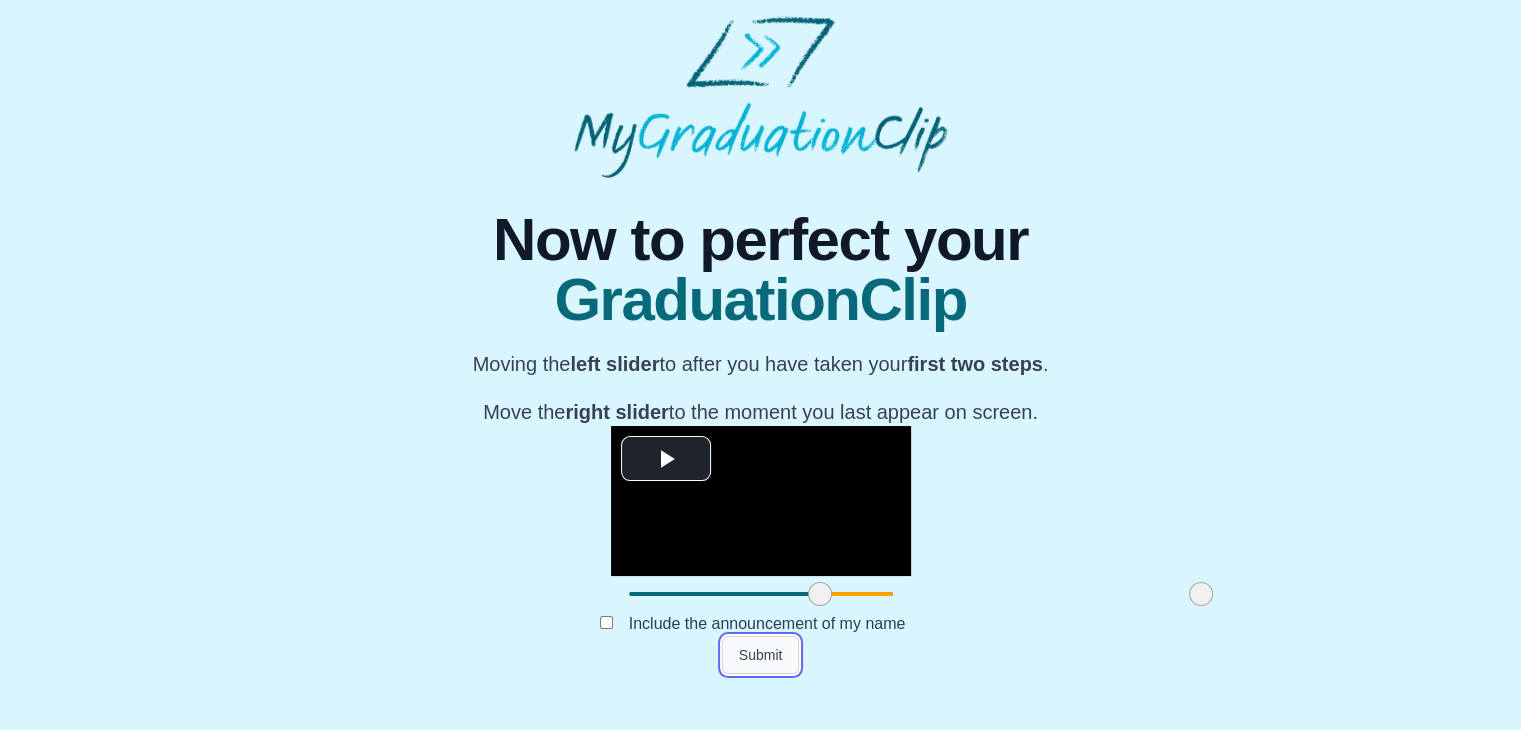 click on "Submit" at bounding box center (761, 655) 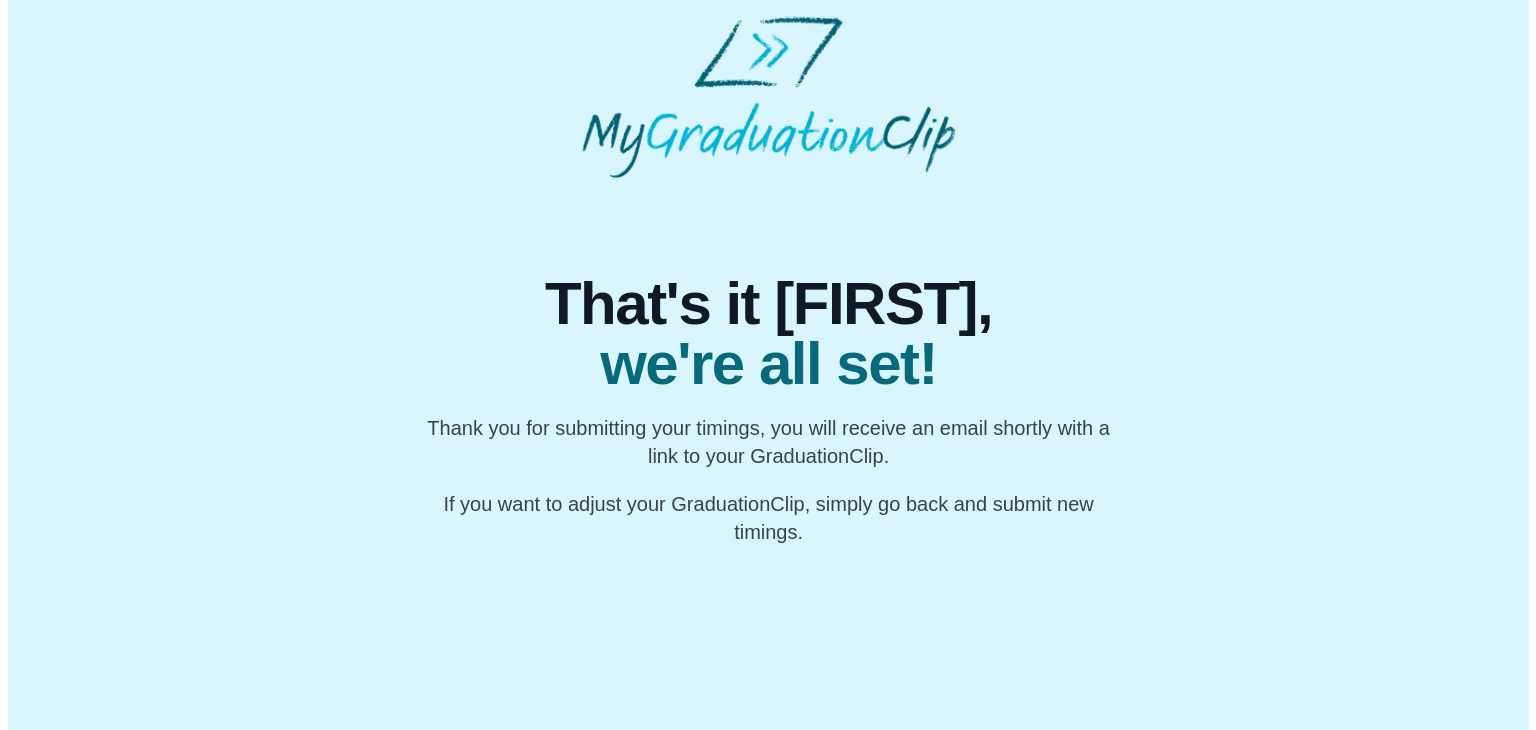 scroll, scrollTop: 0, scrollLeft: 0, axis: both 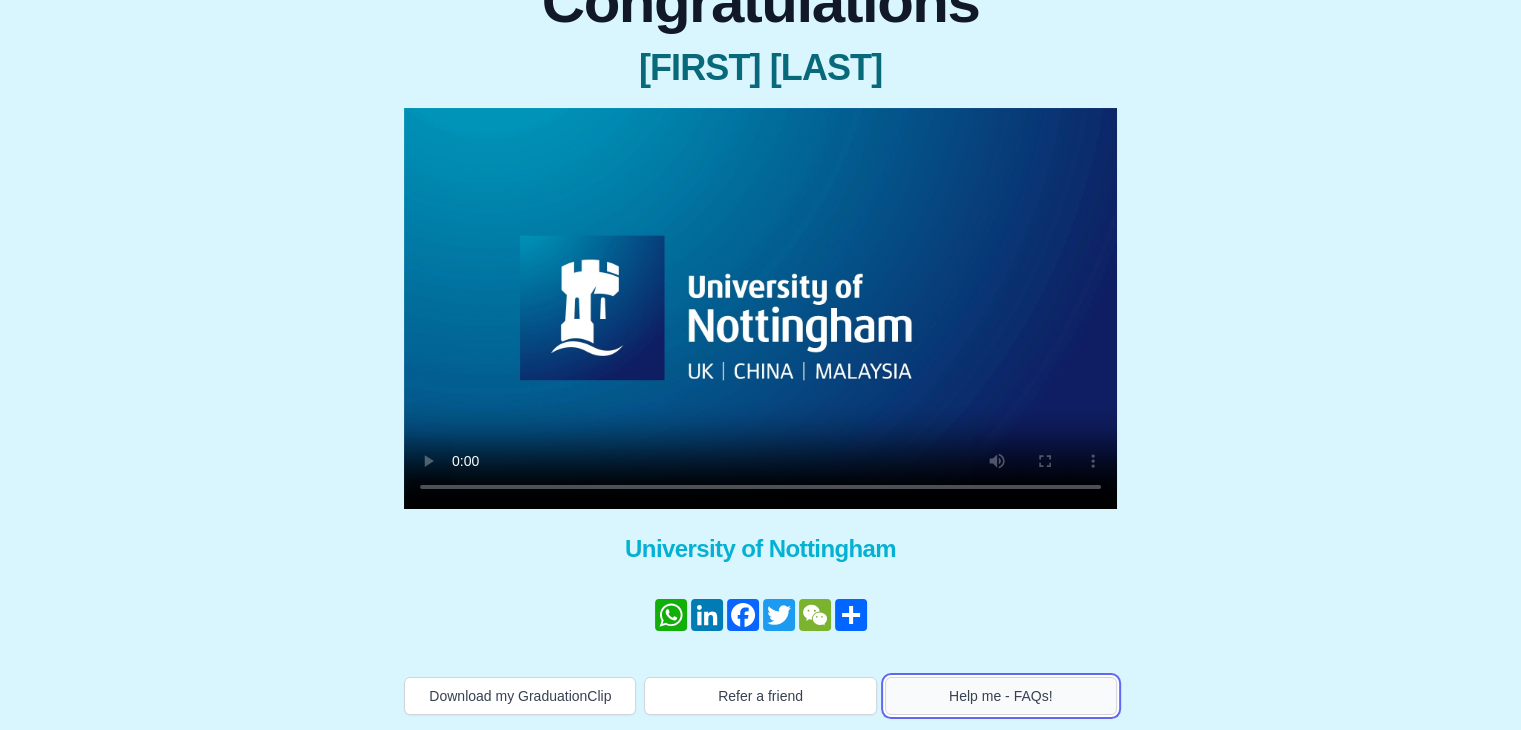 click on "Help me - FAQs!" at bounding box center [1001, 696] 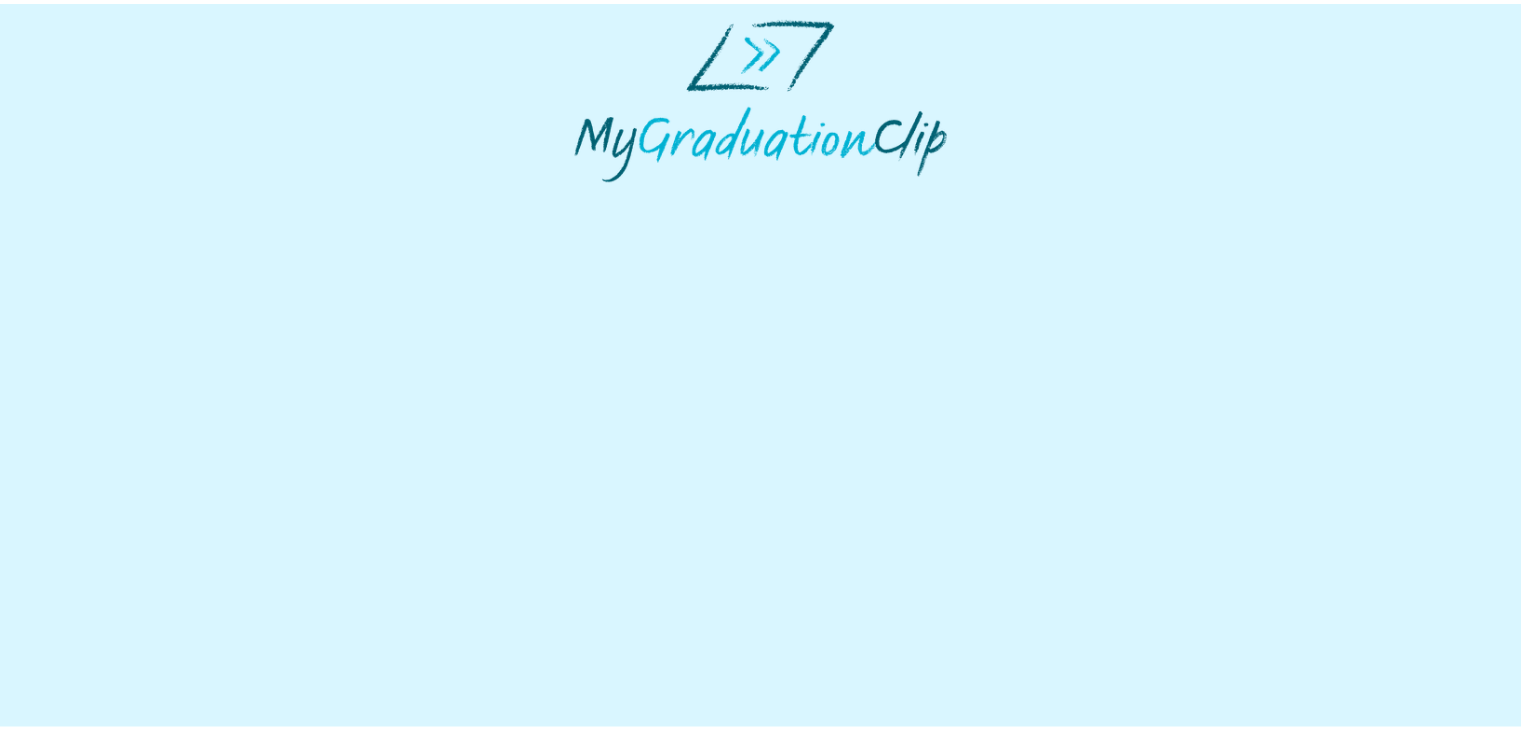 scroll, scrollTop: 0, scrollLeft: 0, axis: both 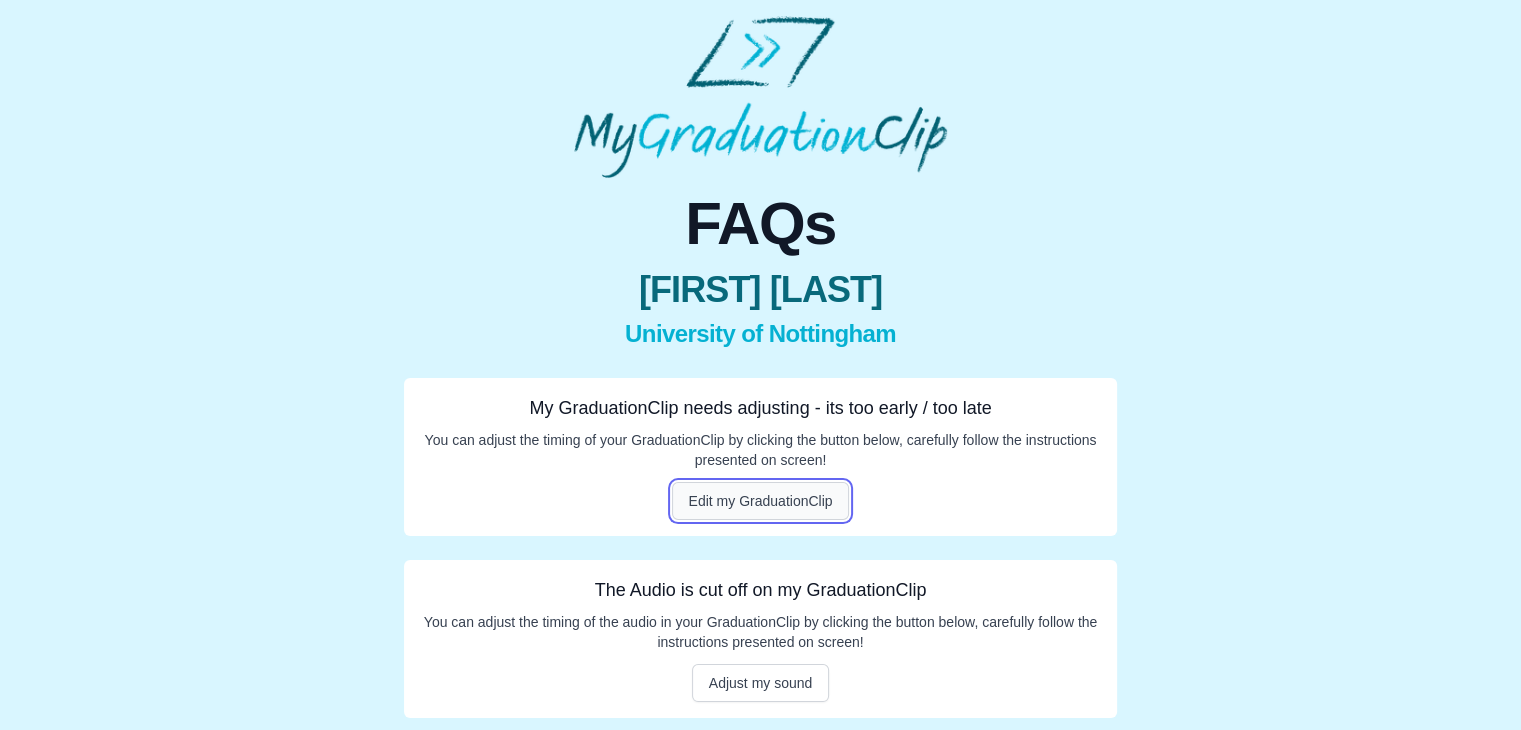 click on "Edit my GraduationClip" at bounding box center (761, 501) 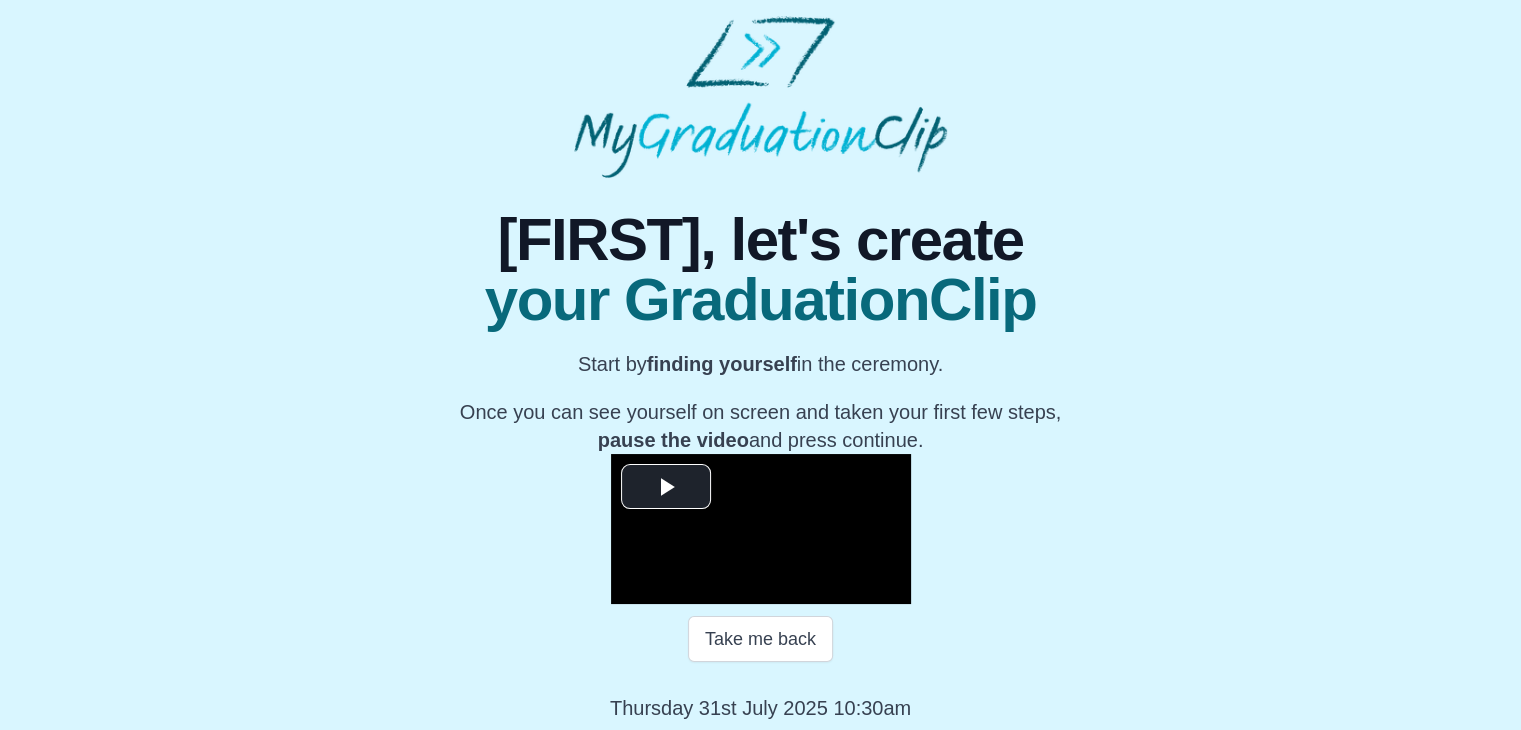 scroll, scrollTop: 286, scrollLeft: 0, axis: vertical 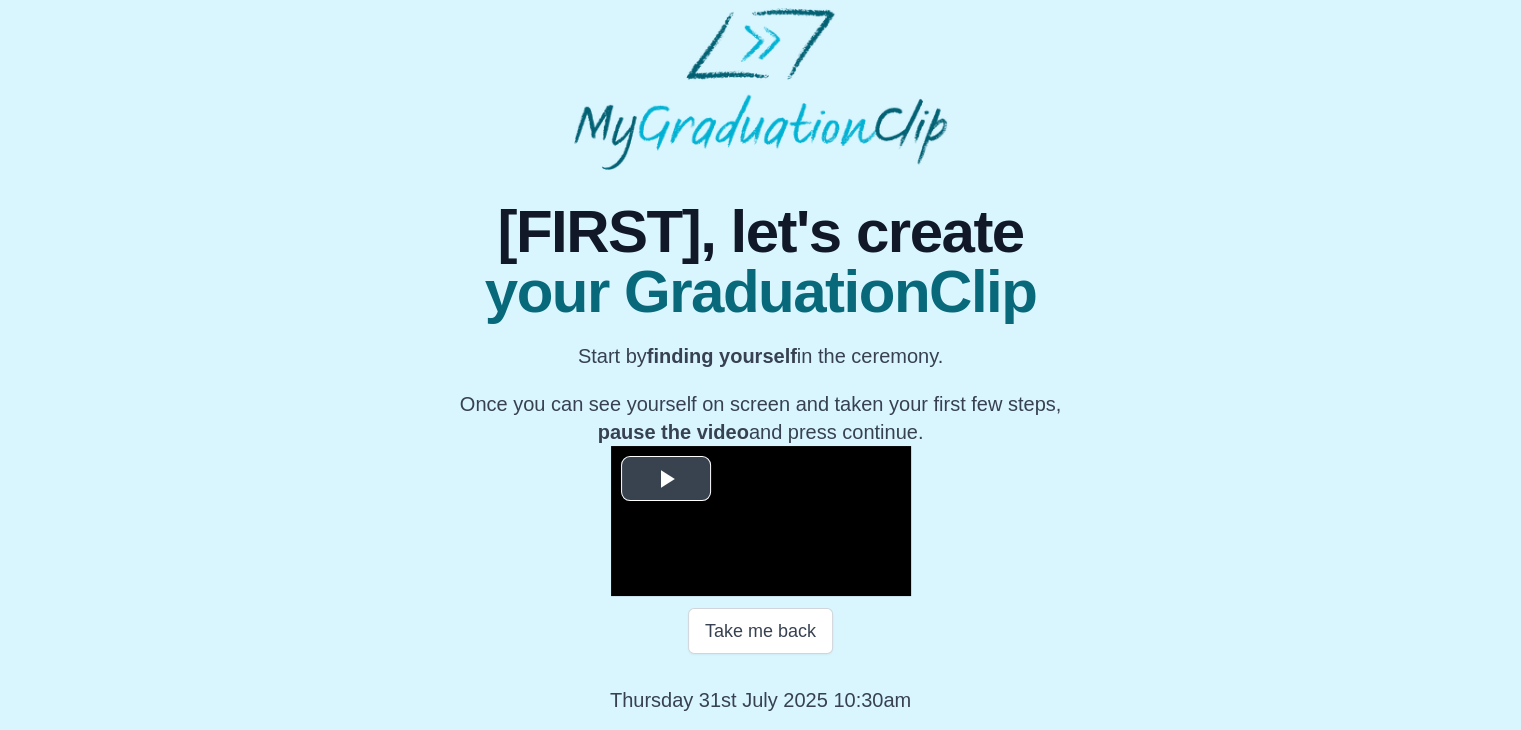 click at bounding box center (666, 478) 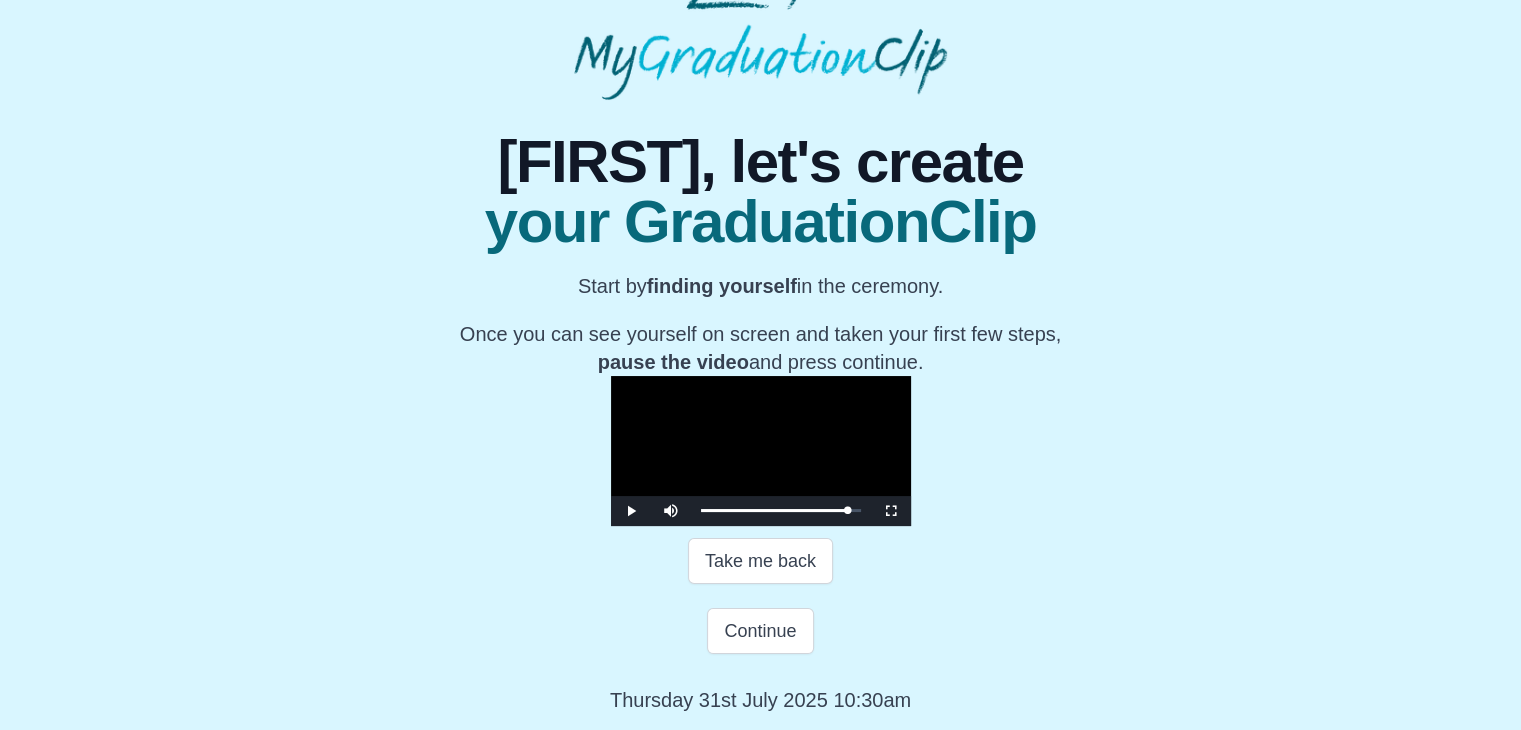 click at bounding box center (761, 451) 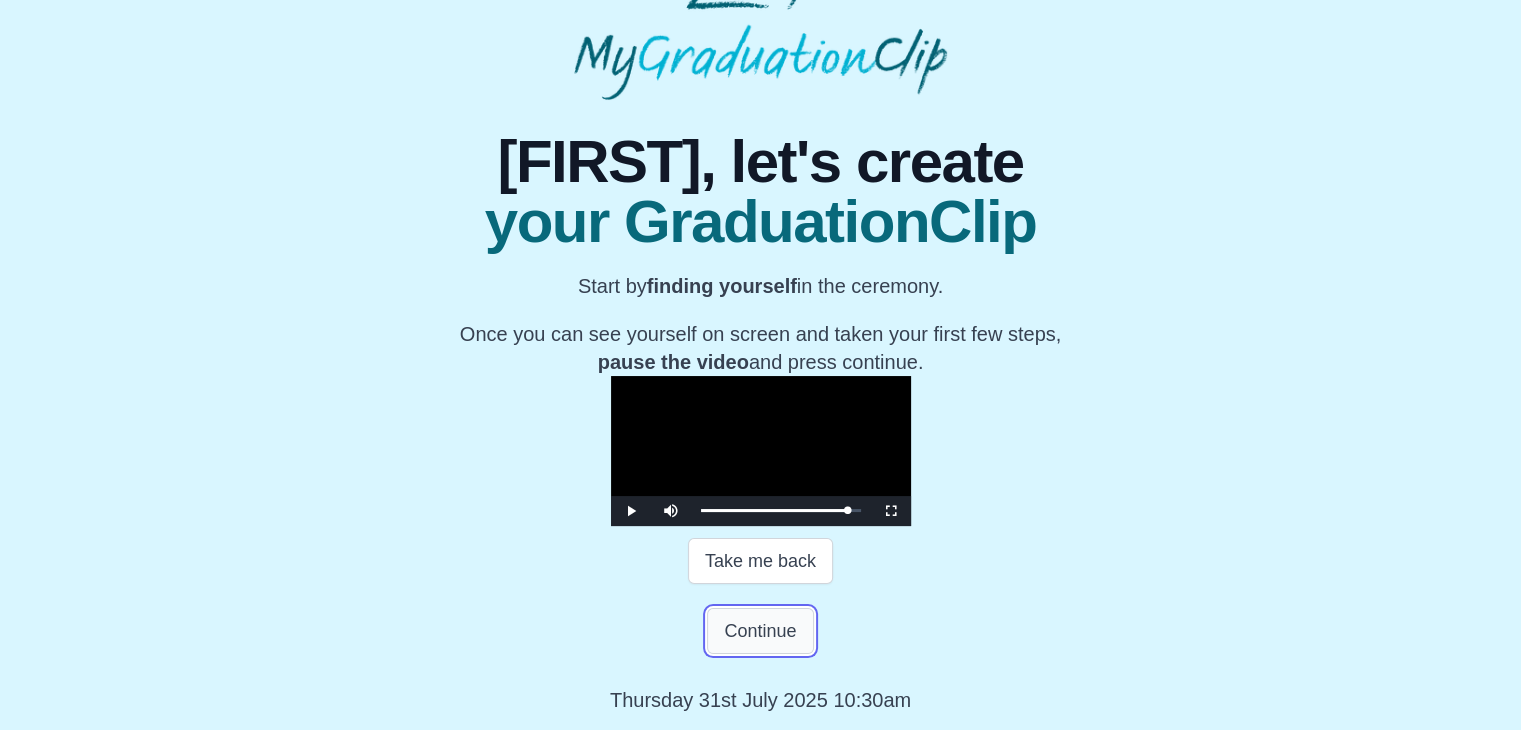 click on "Continue" at bounding box center [760, 631] 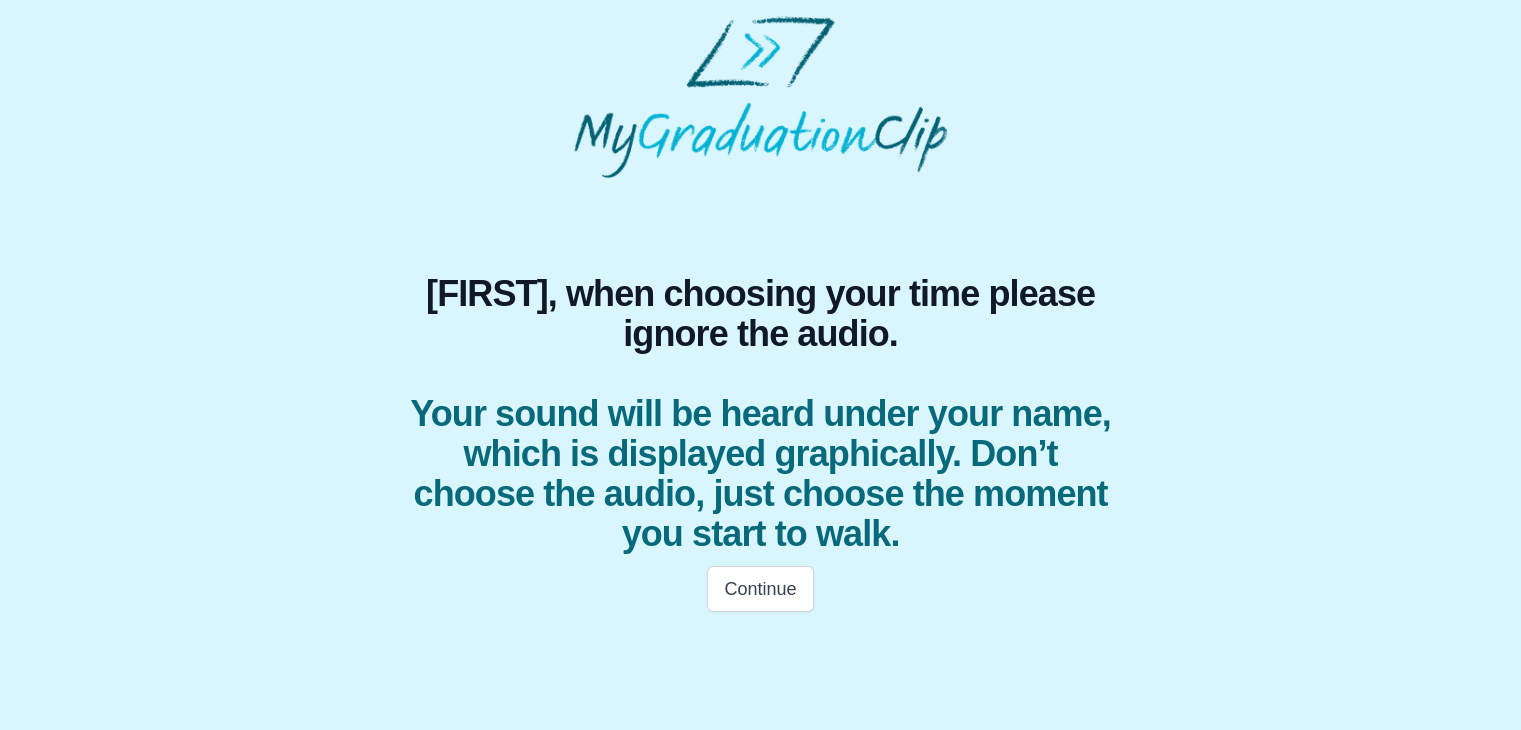 scroll, scrollTop: 0, scrollLeft: 0, axis: both 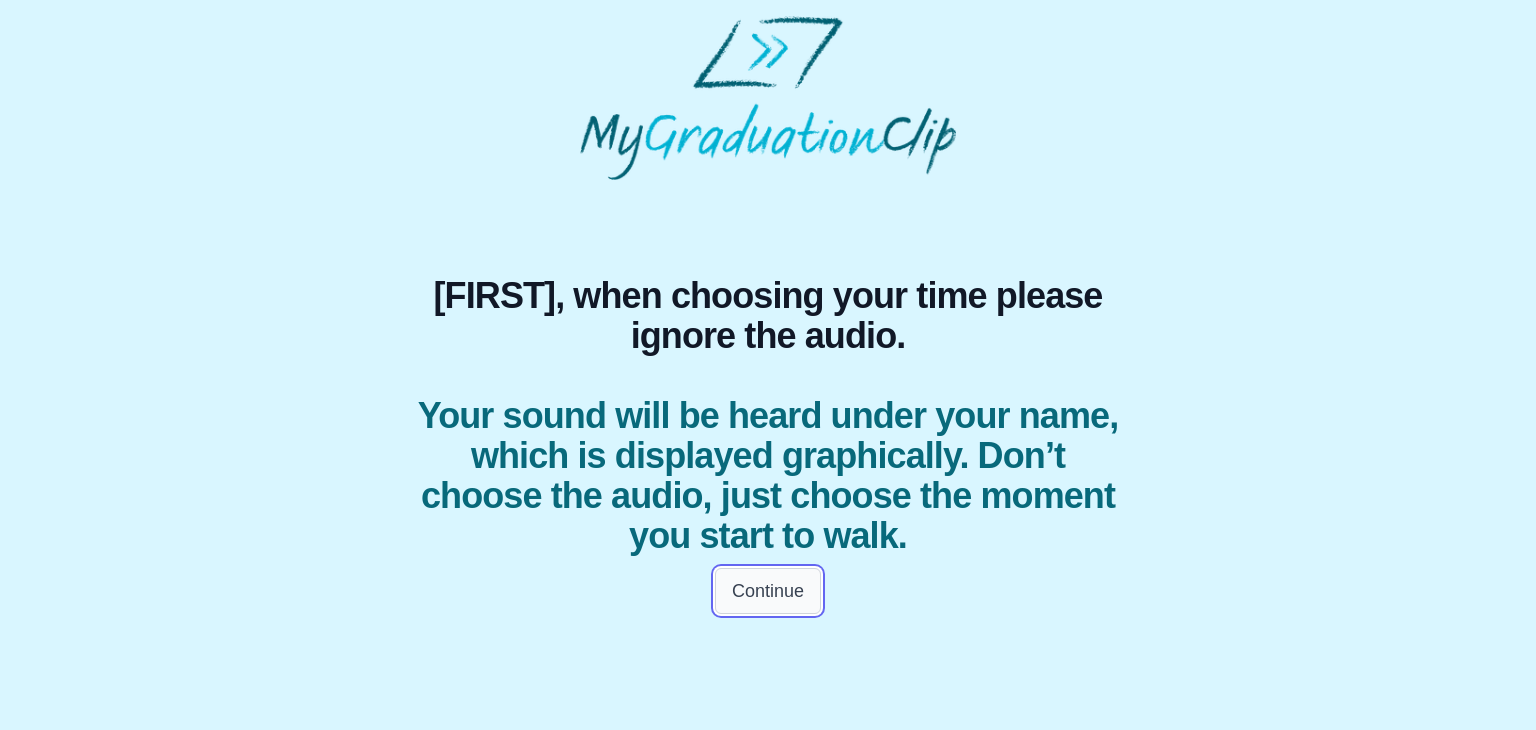 click on "Continue" at bounding box center [768, 591] 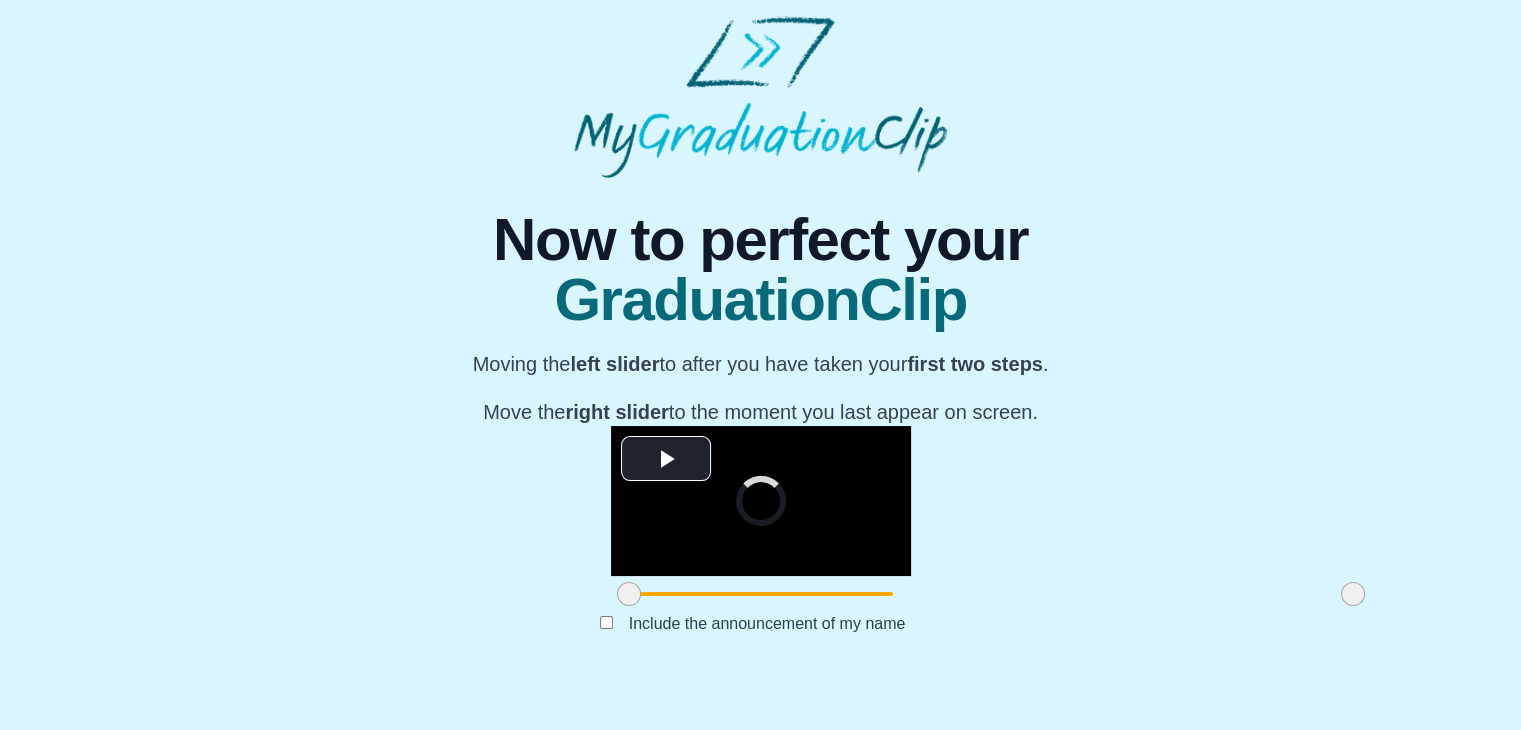 scroll, scrollTop: 238, scrollLeft: 0, axis: vertical 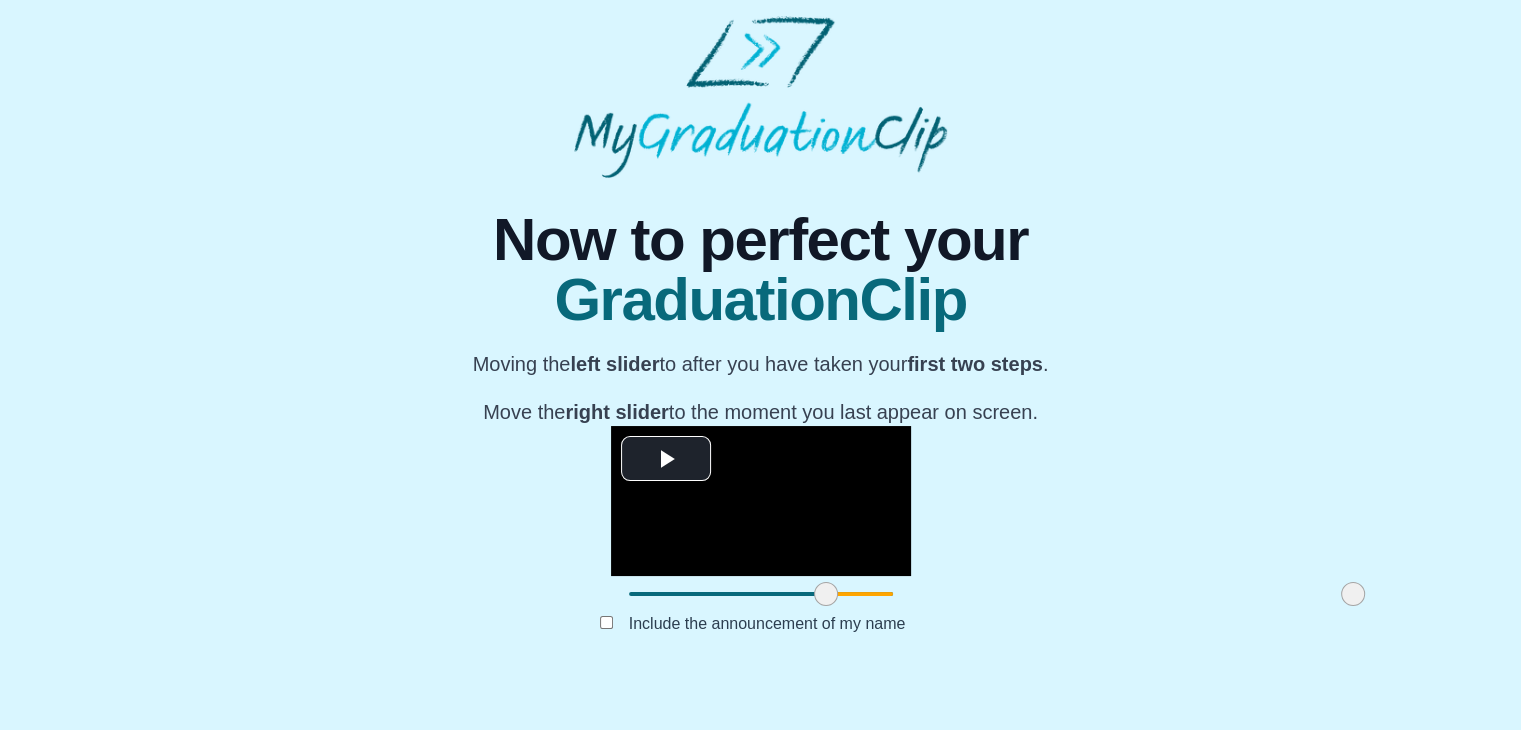 drag, startPoint x: 397, startPoint y: 616, endPoint x: 594, endPoint y: 628, distance: 197.36514 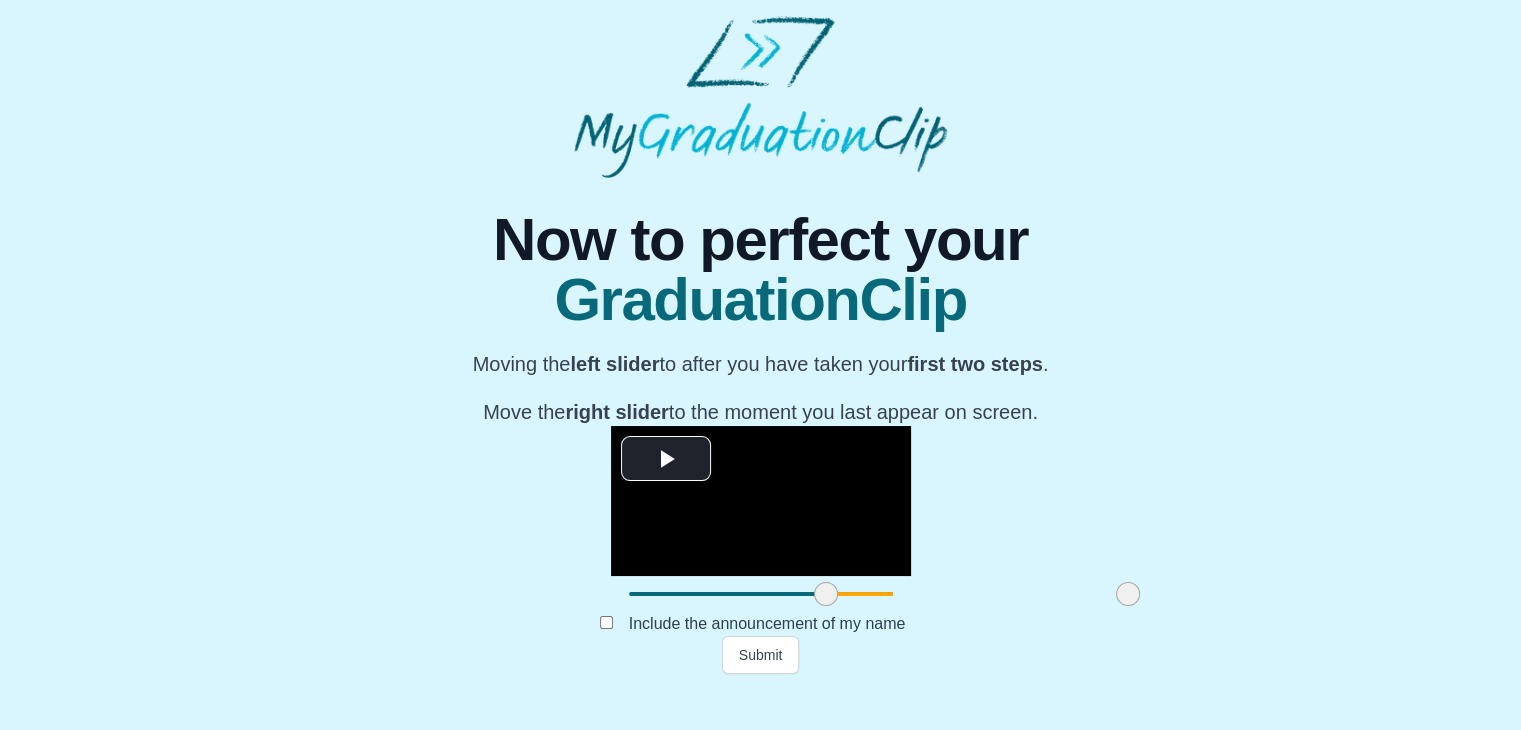 drag, startPoint x: 1123, startPoint y: 630, endPoint x: 898, endPoint y: 641, distance: 225.26872 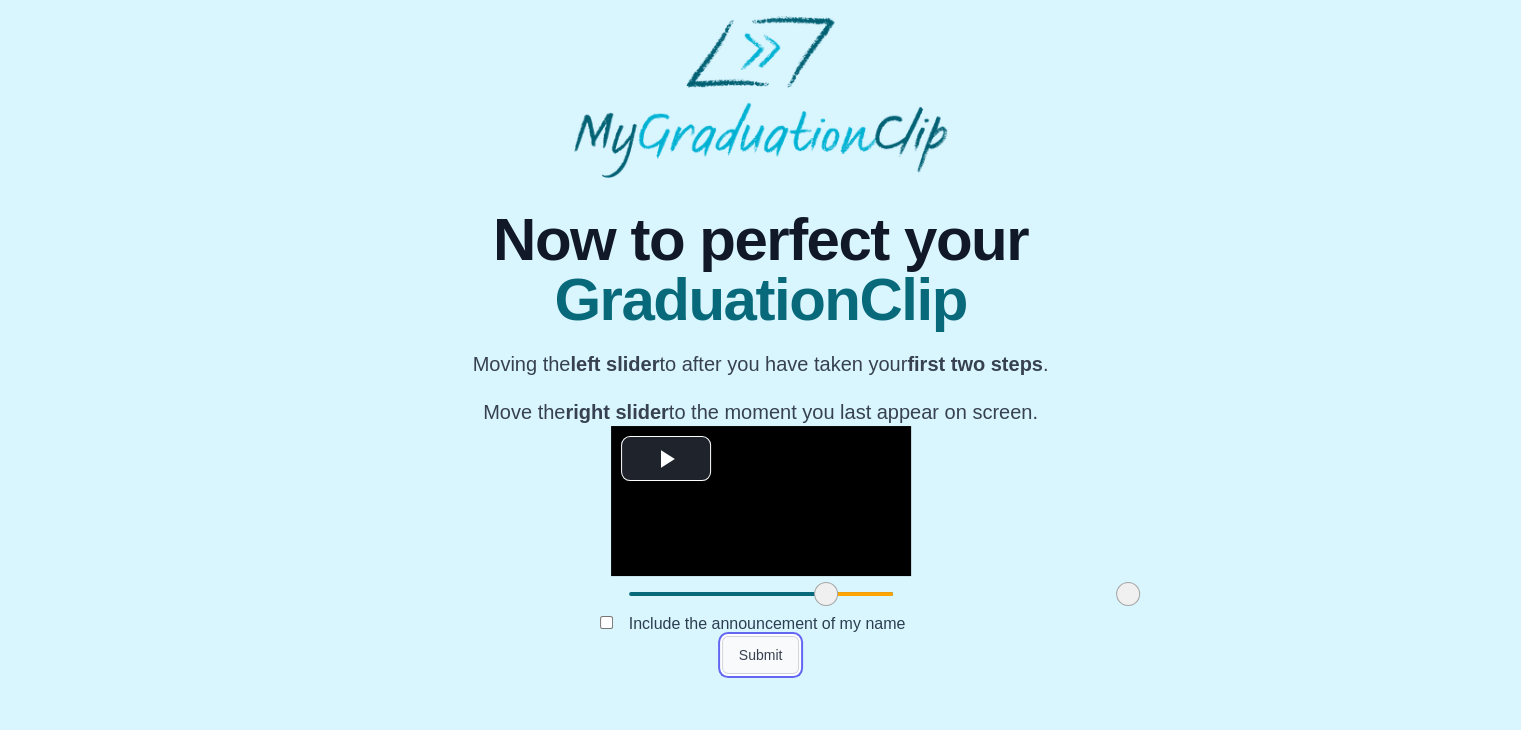 click on "Submit" at bounding box center (761, 655) 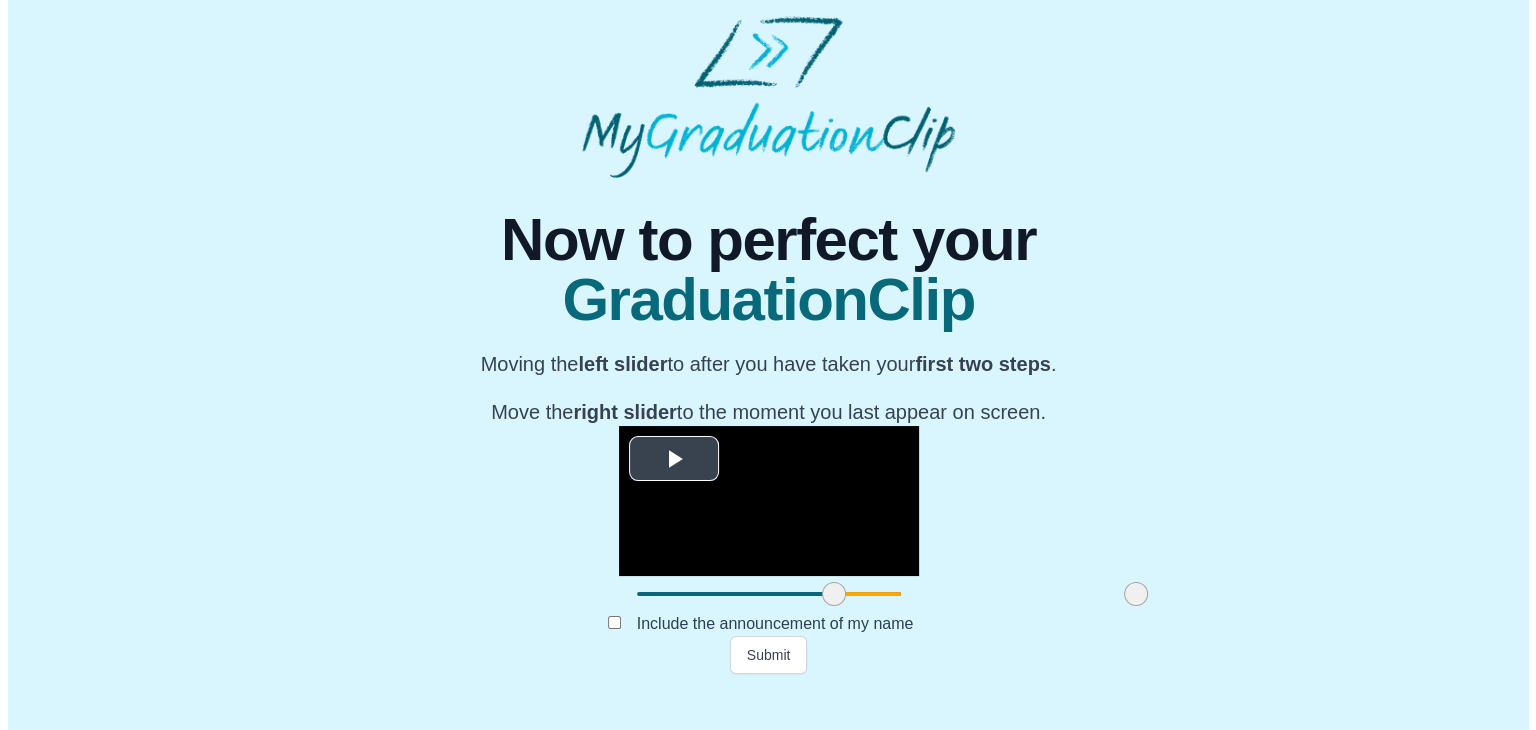 scroll, scrollTop: 0, scrollLeft: 0, axis: both 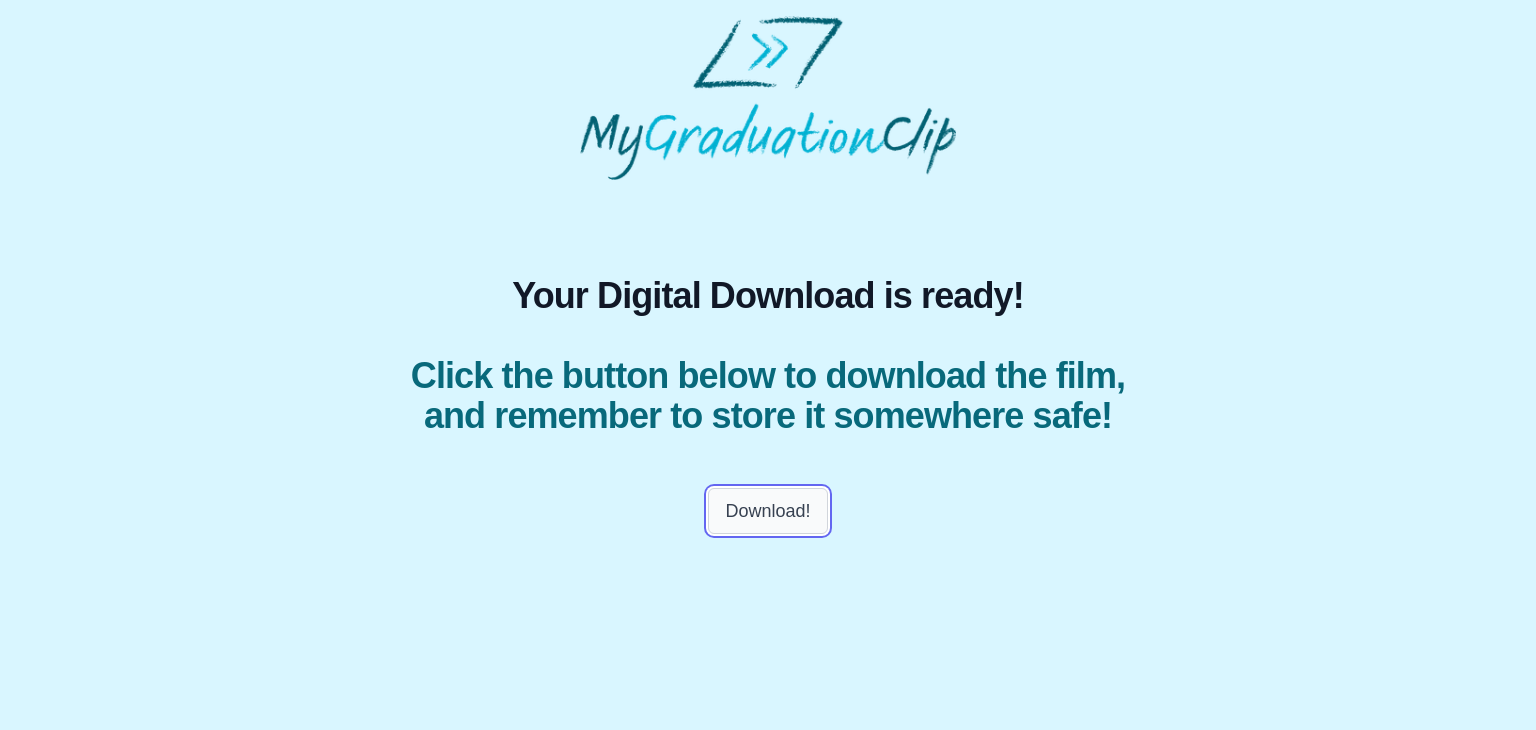 click on "Download!" at bounding box center (767, 511) 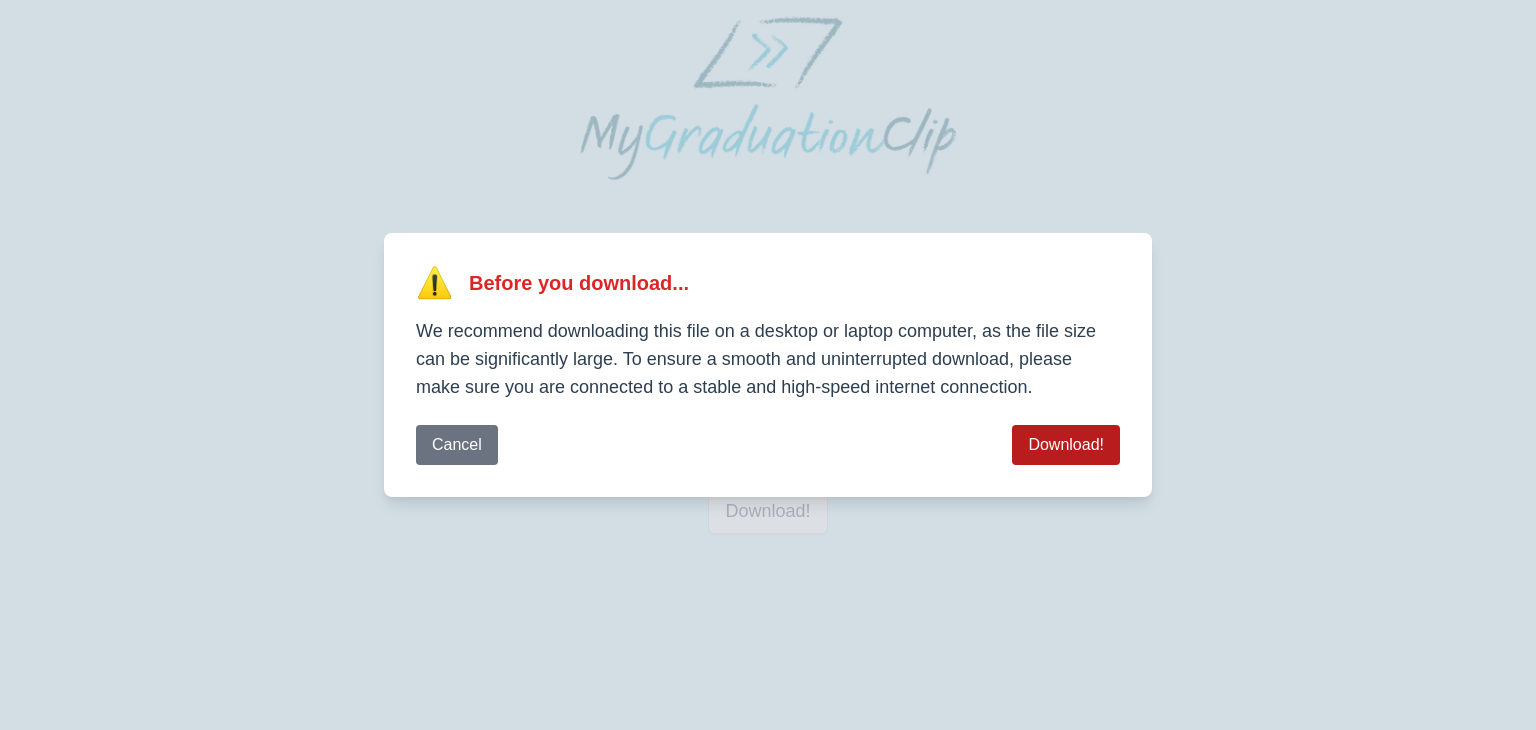 click on "Download!" at bounding box center (1066, 445) 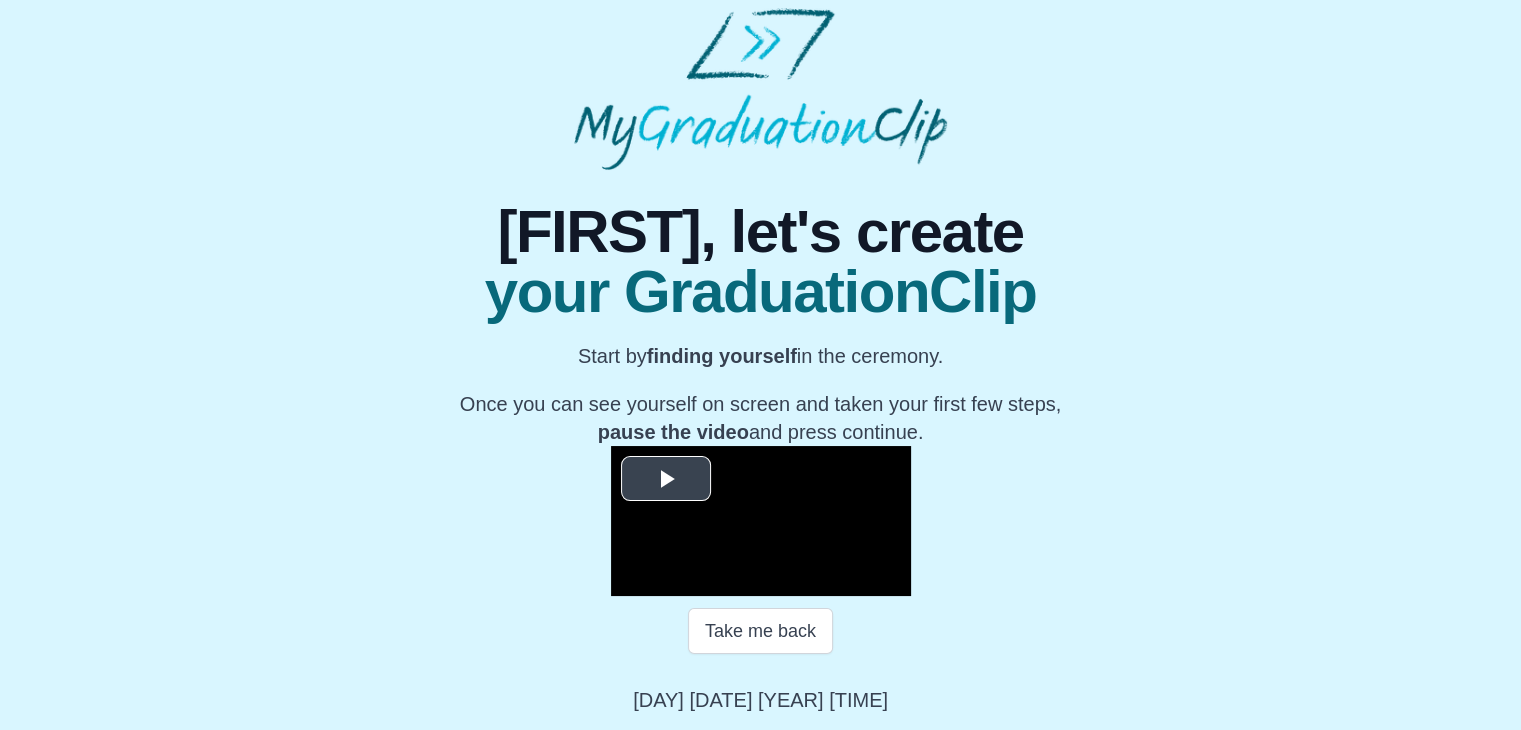scroll, scrollTop: 272, scrollLeft: 0, axis: vertical 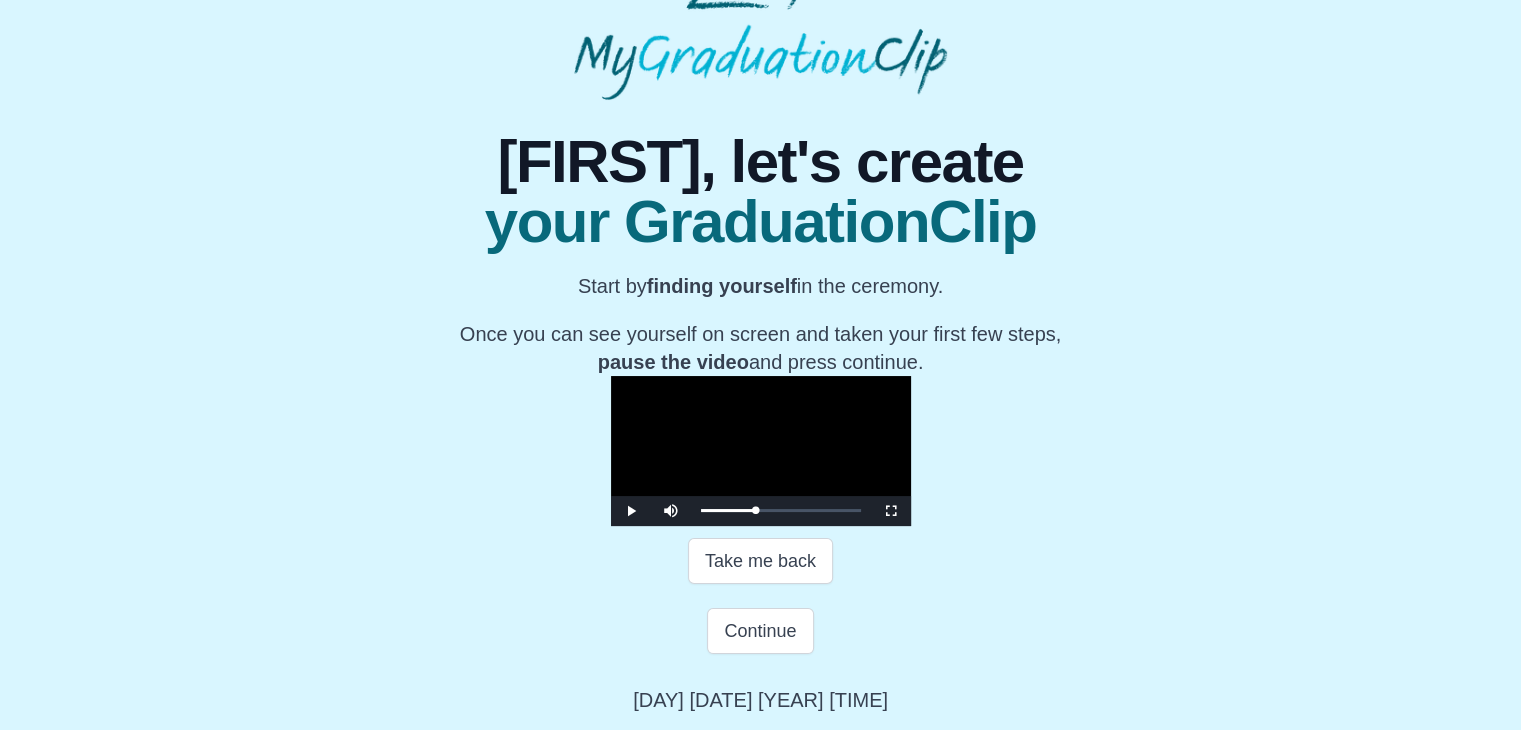 click at bounding box center [761, 451] 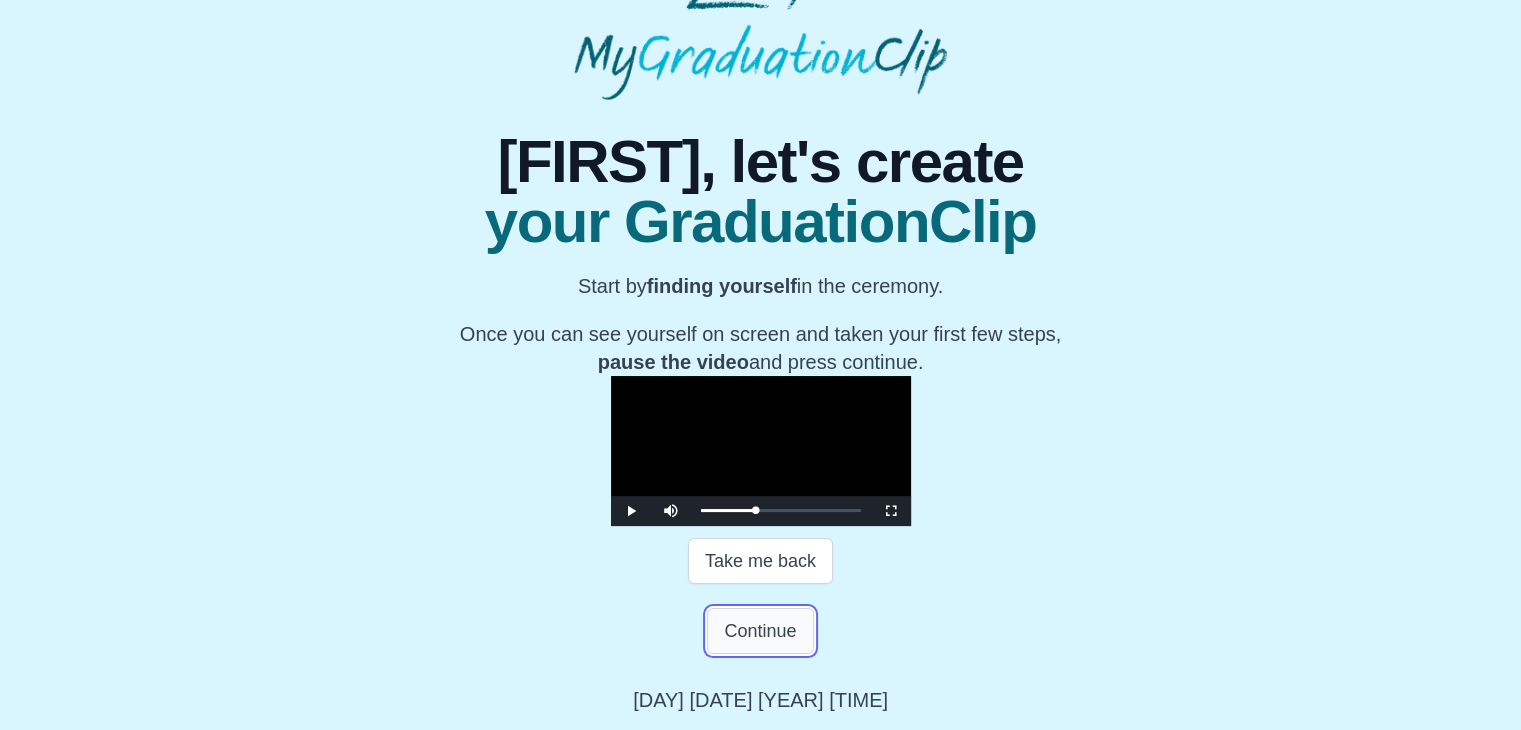 click on "Continue" at bounding box center [760, 631] 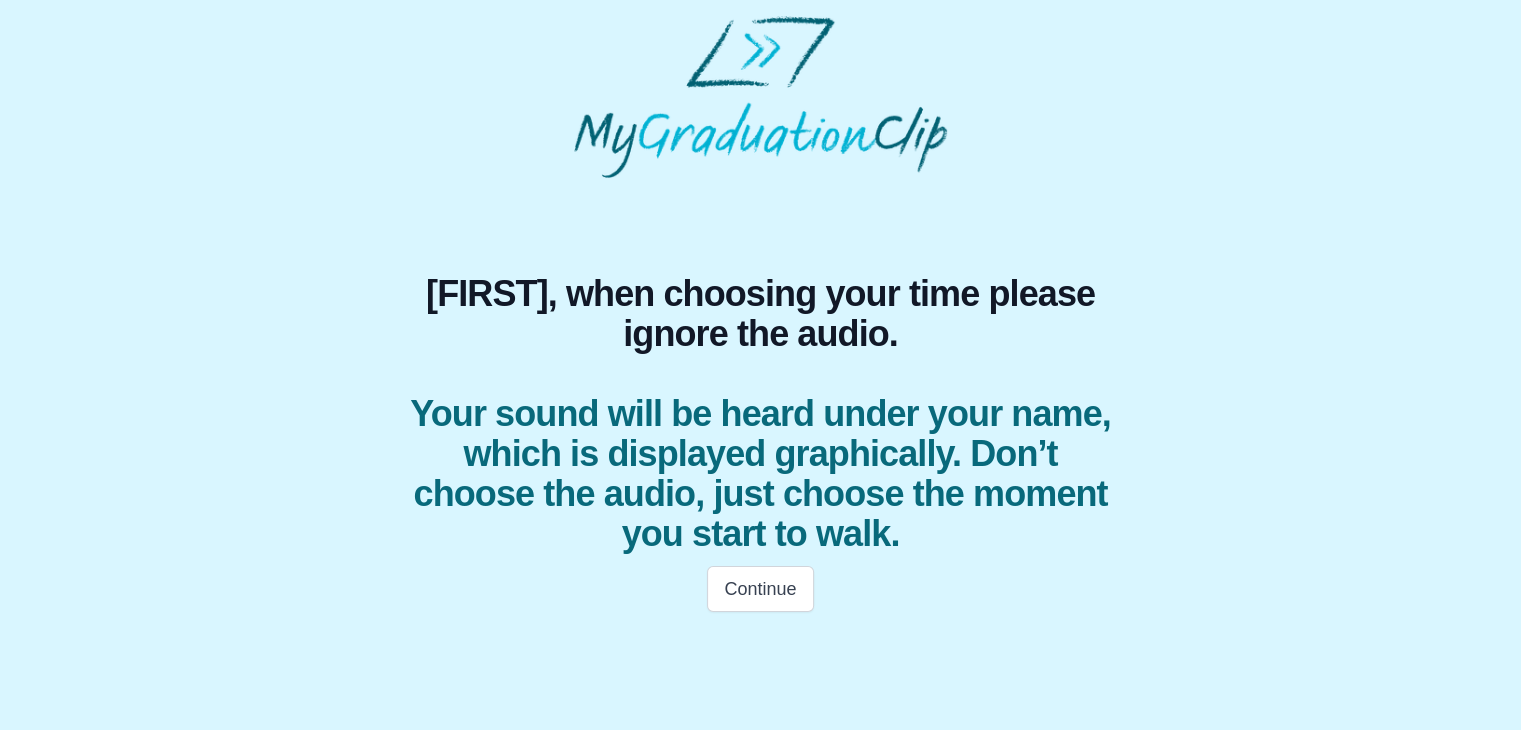 scroll, scrollTop: 0, scrollLeft: 0, axis: both 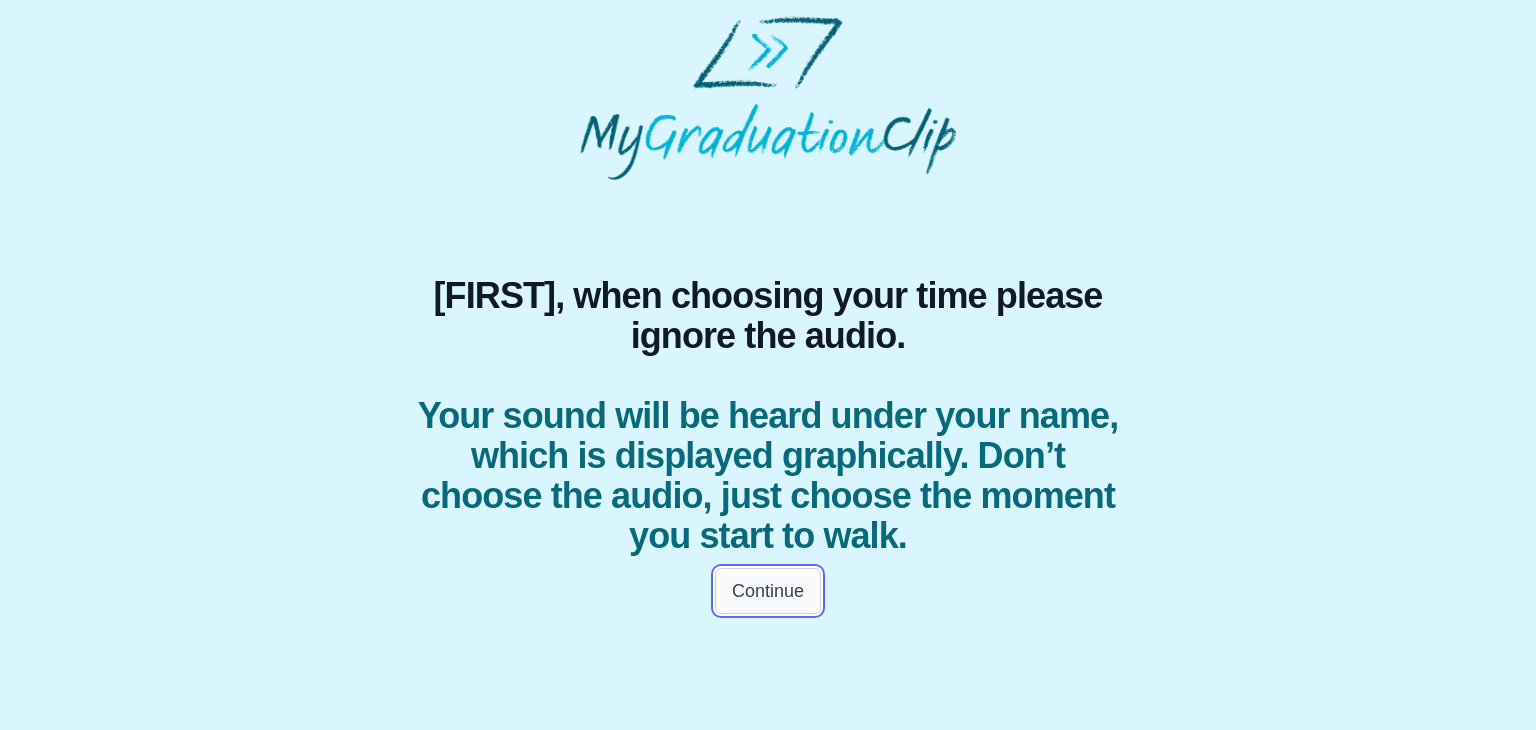 click on "Continue" at bounding box center [768, 591] 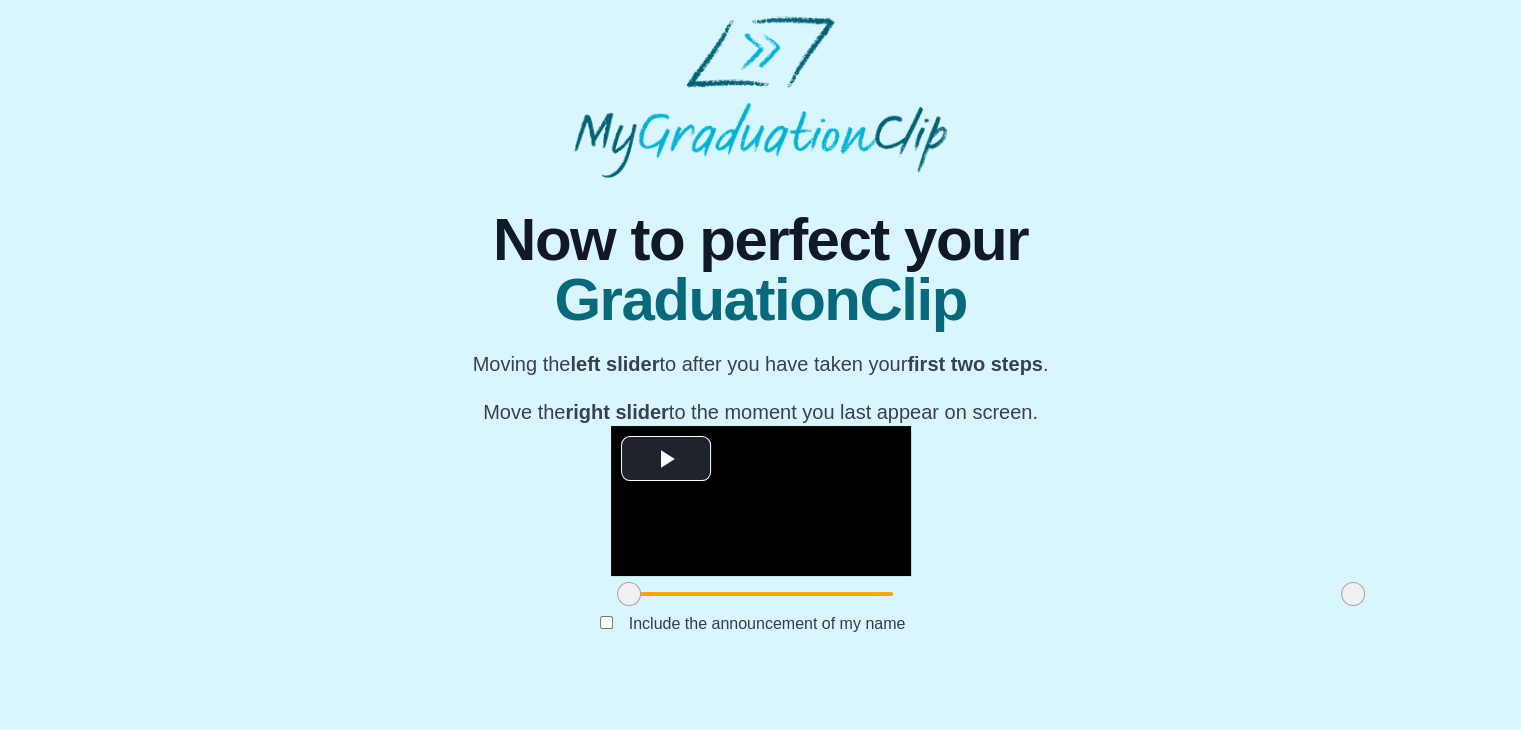 scroll, scrollTop: 238, scrollLeft: 0, axis: vertical 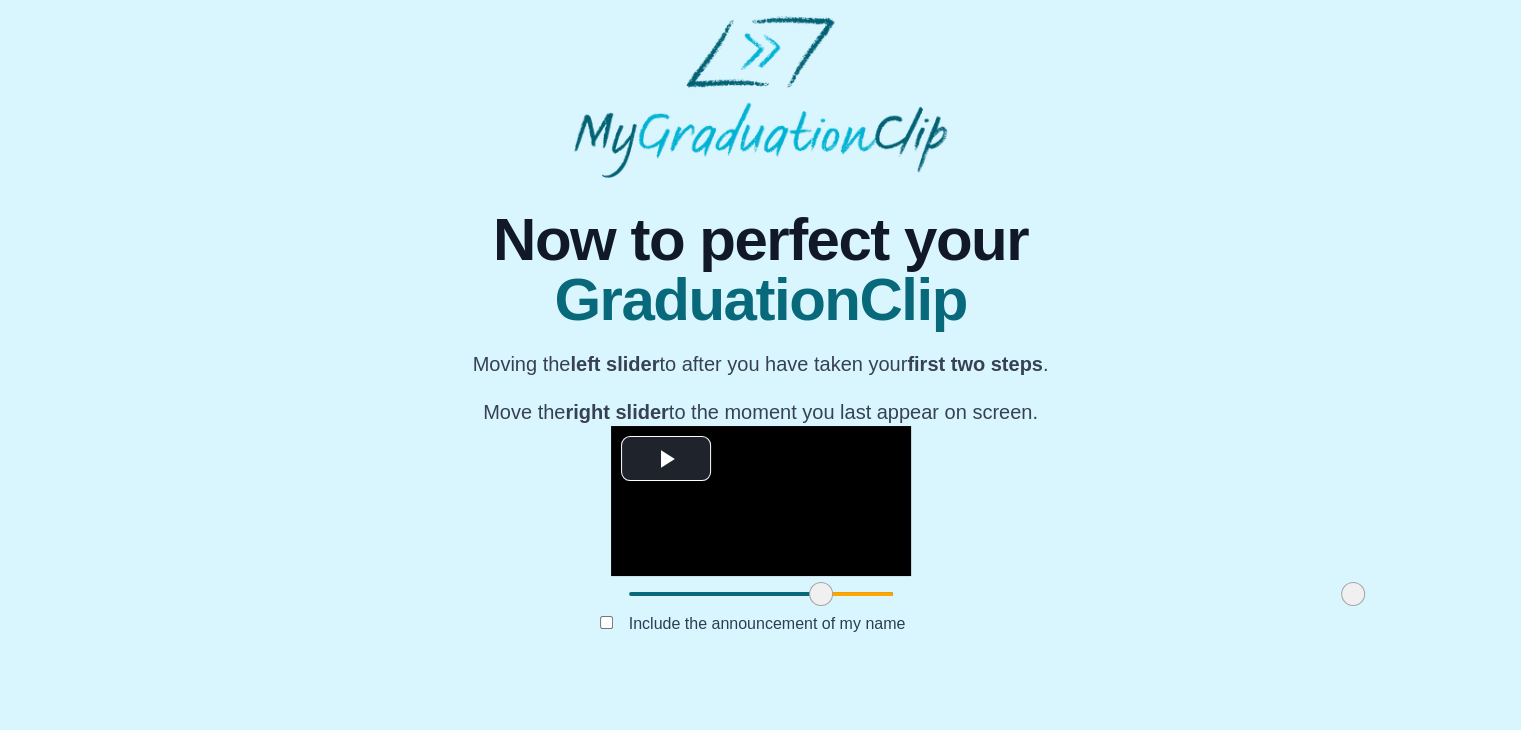 drag, startPoint x: 402, startPoint y: 630, endPoint x: 595, endPoint y: 617, distance: 193.43733 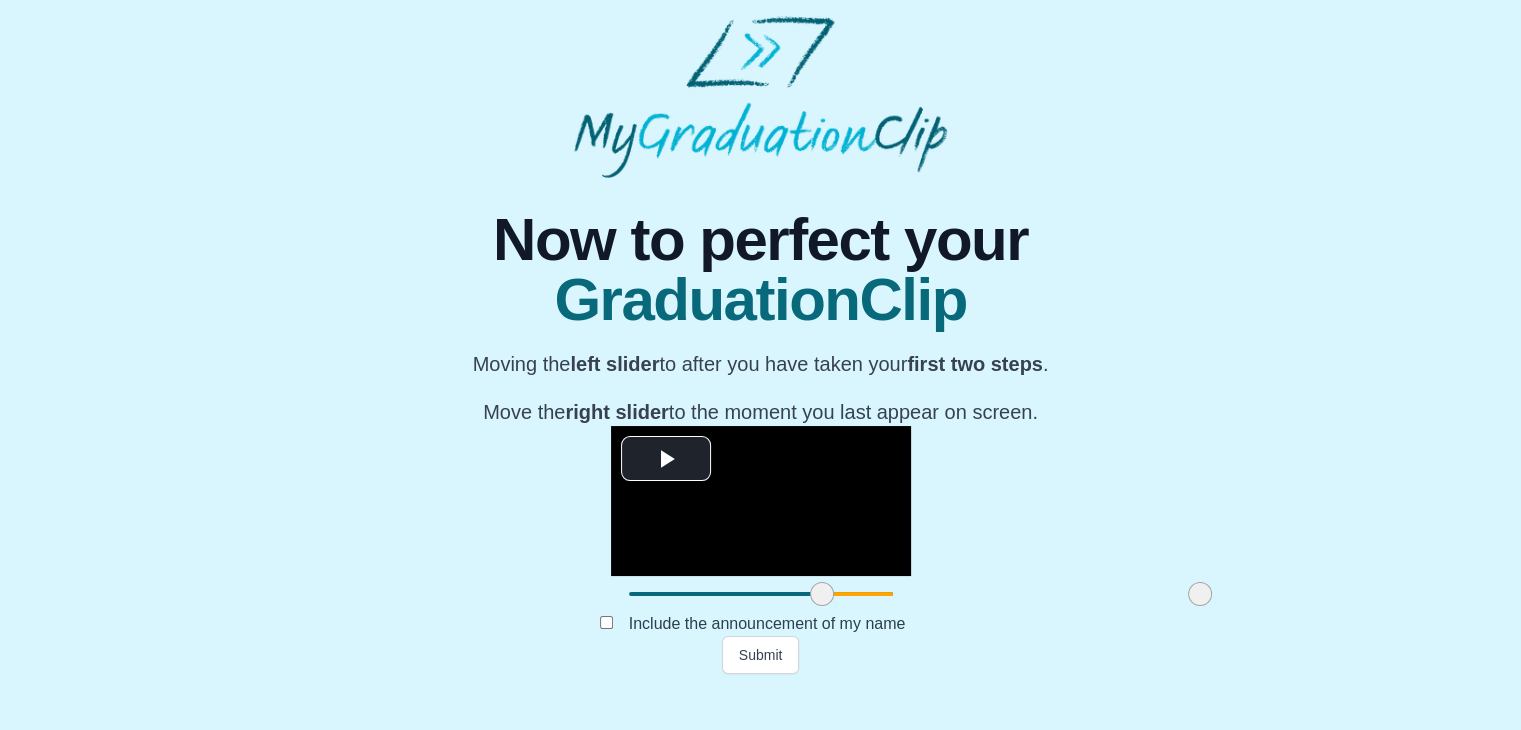 drag, startPoint x: 1121, startPoint y: 628, endPoint x: 968, endPoint y: 645, distance: 153.94154 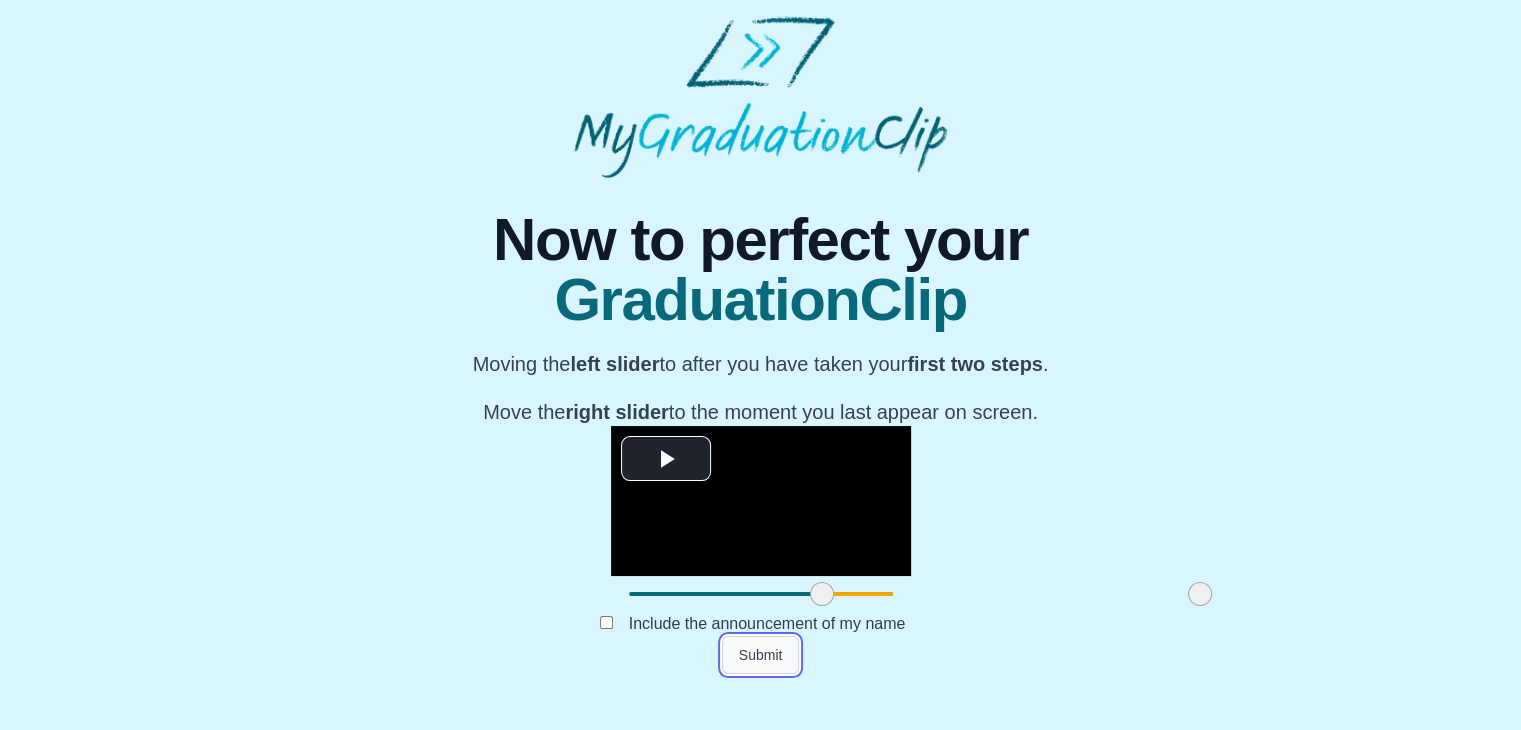 click on "Submit" at bounding box center (761, 655) 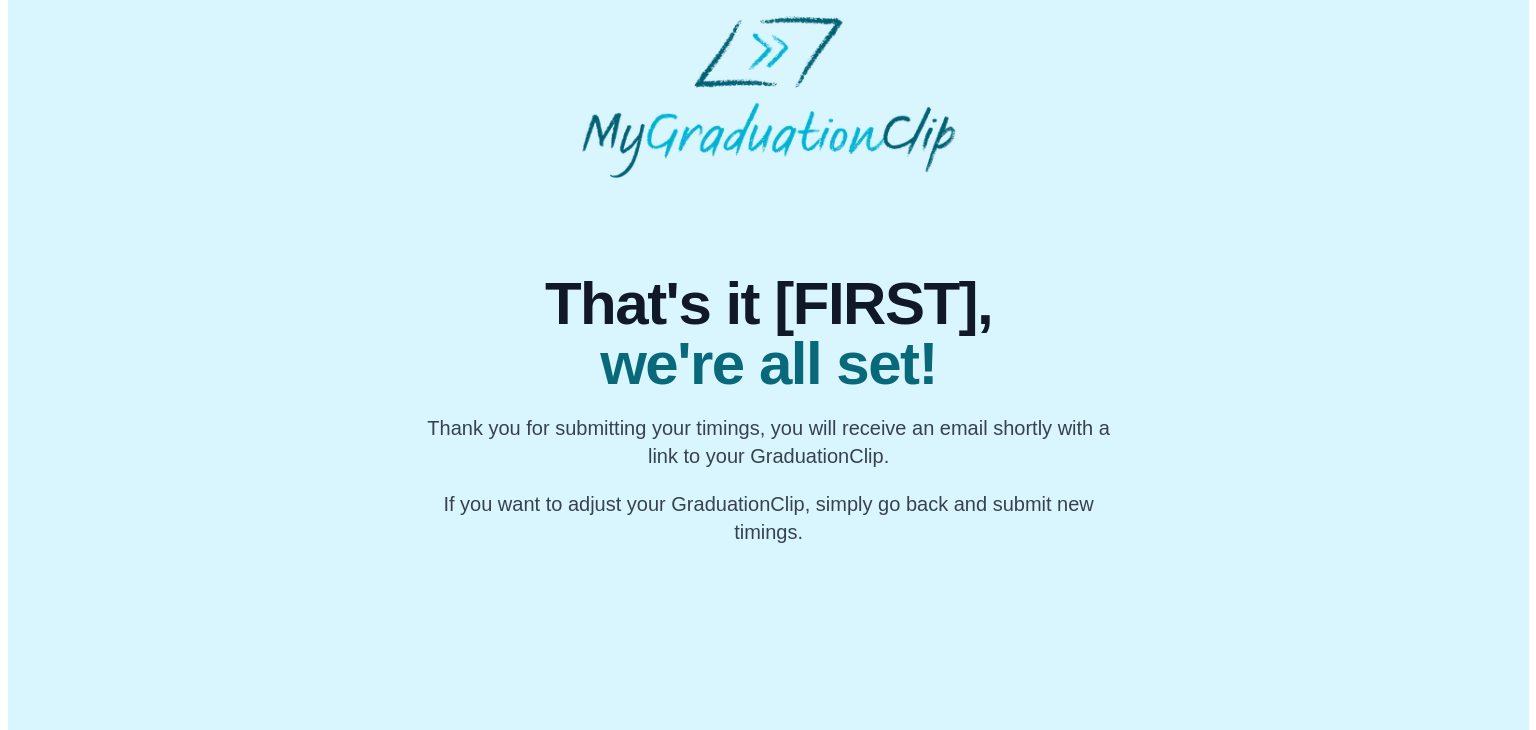 scroll, scrollTop: 0, scrollLeft: 0, axis: both 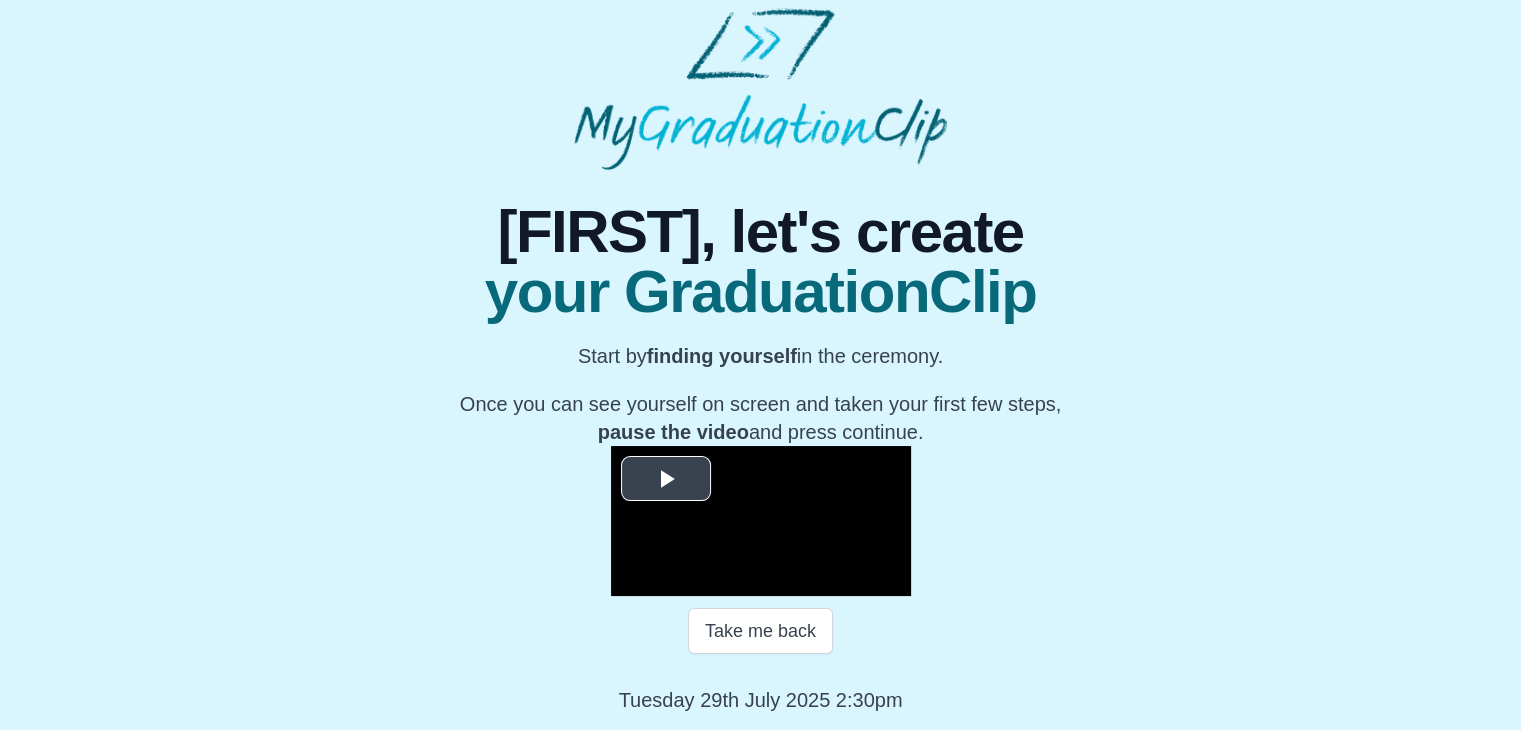 click at bounding box center (666, 478) 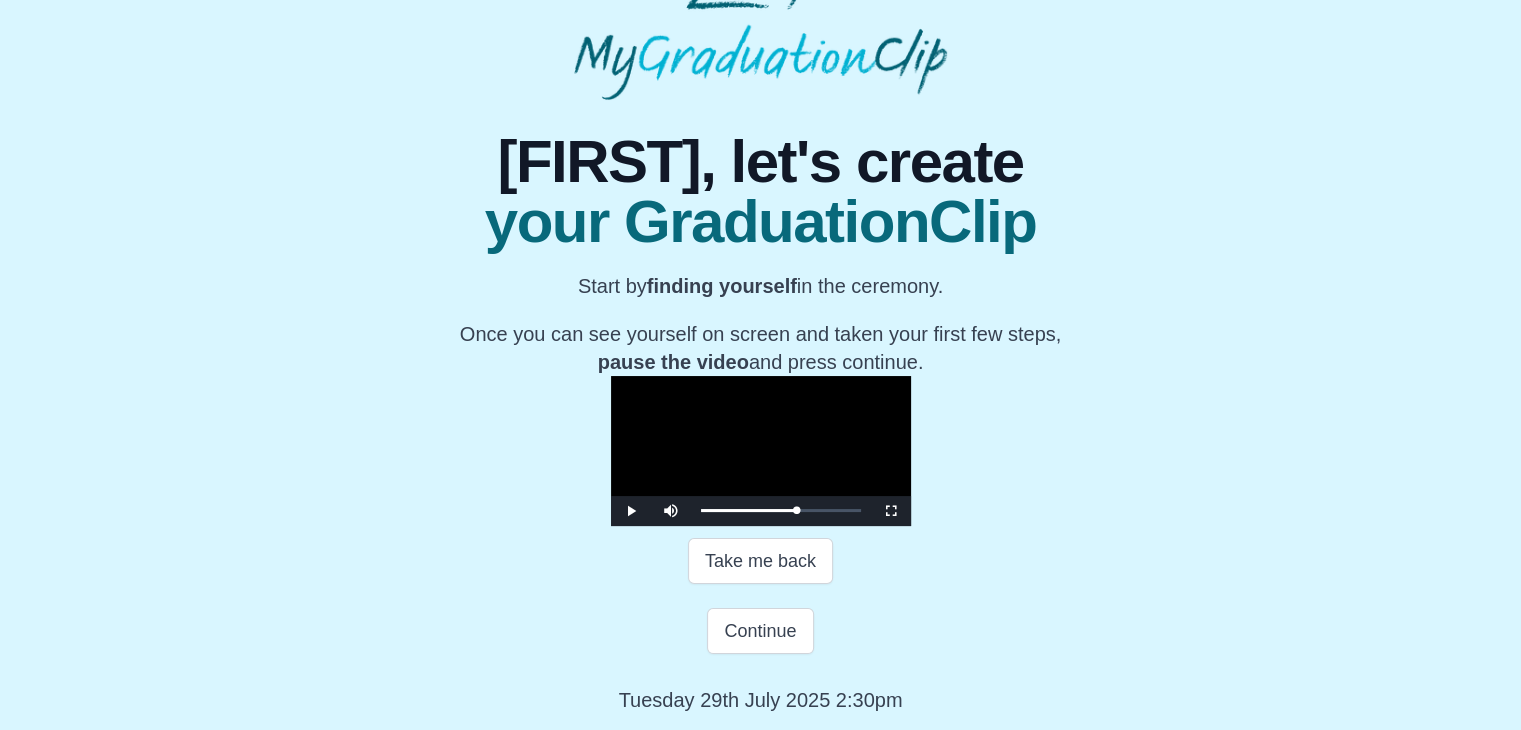 click at bounding box center [761, 451] 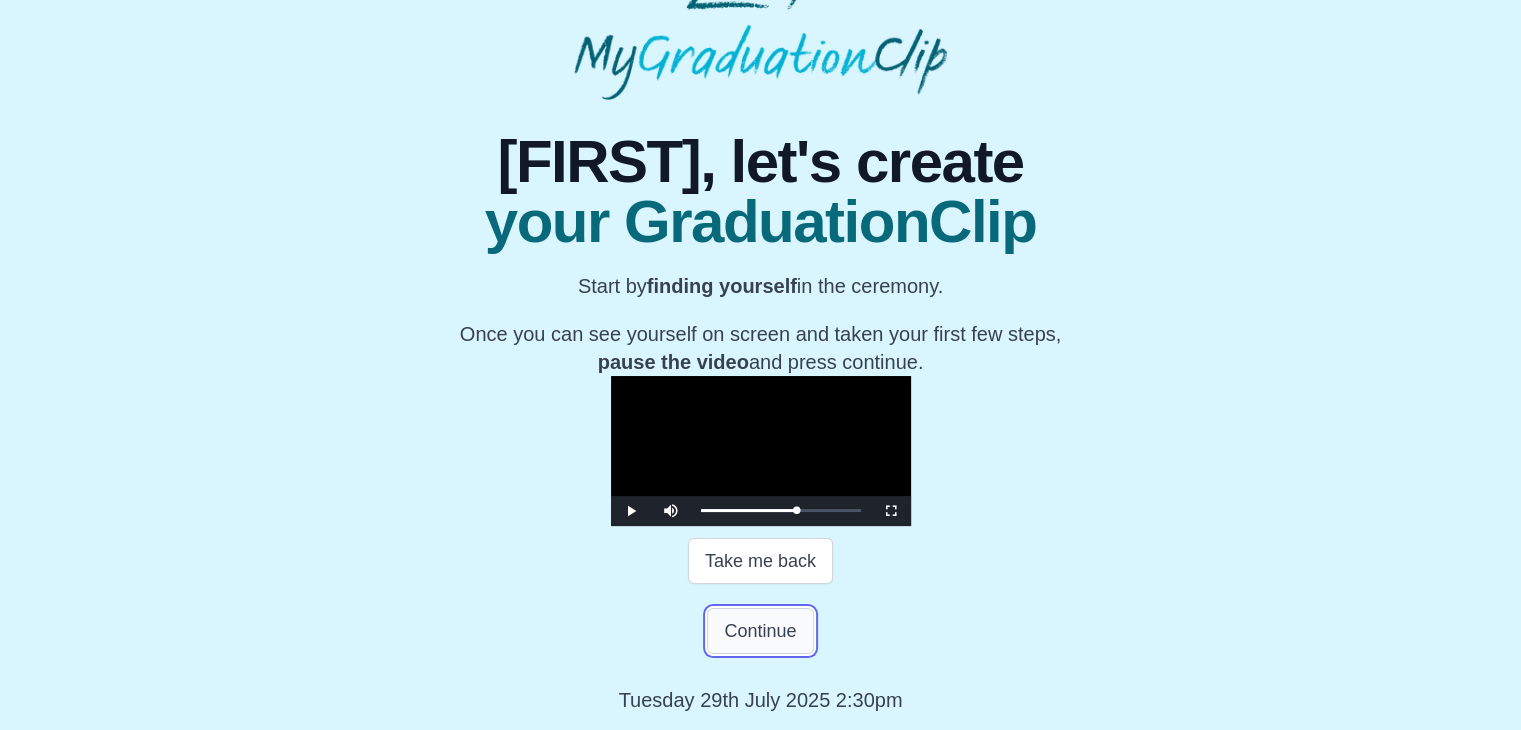 click on "Continue" at bounding box center [760, 631] 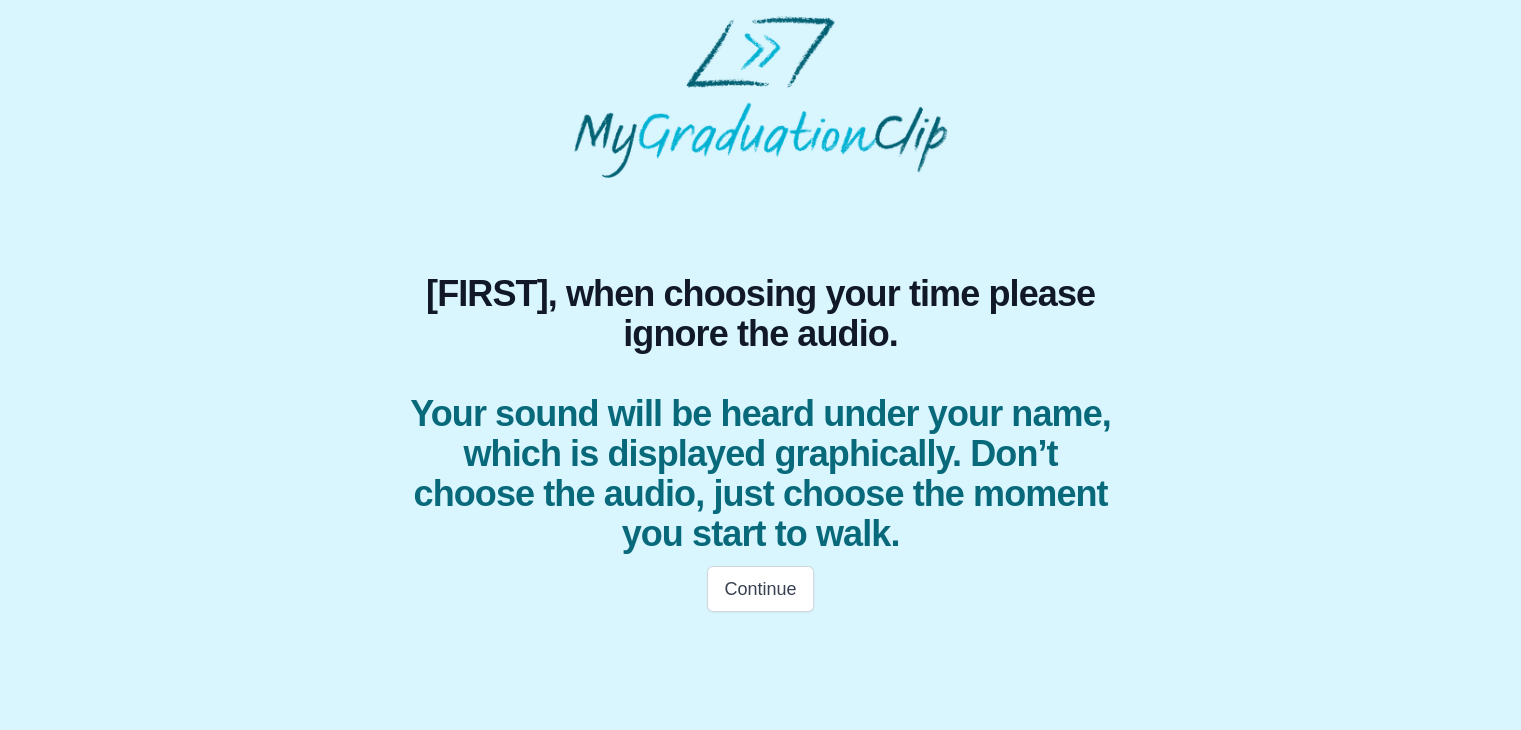 scroll, scrollTop: 0, scrollLeft: 0, axis: both 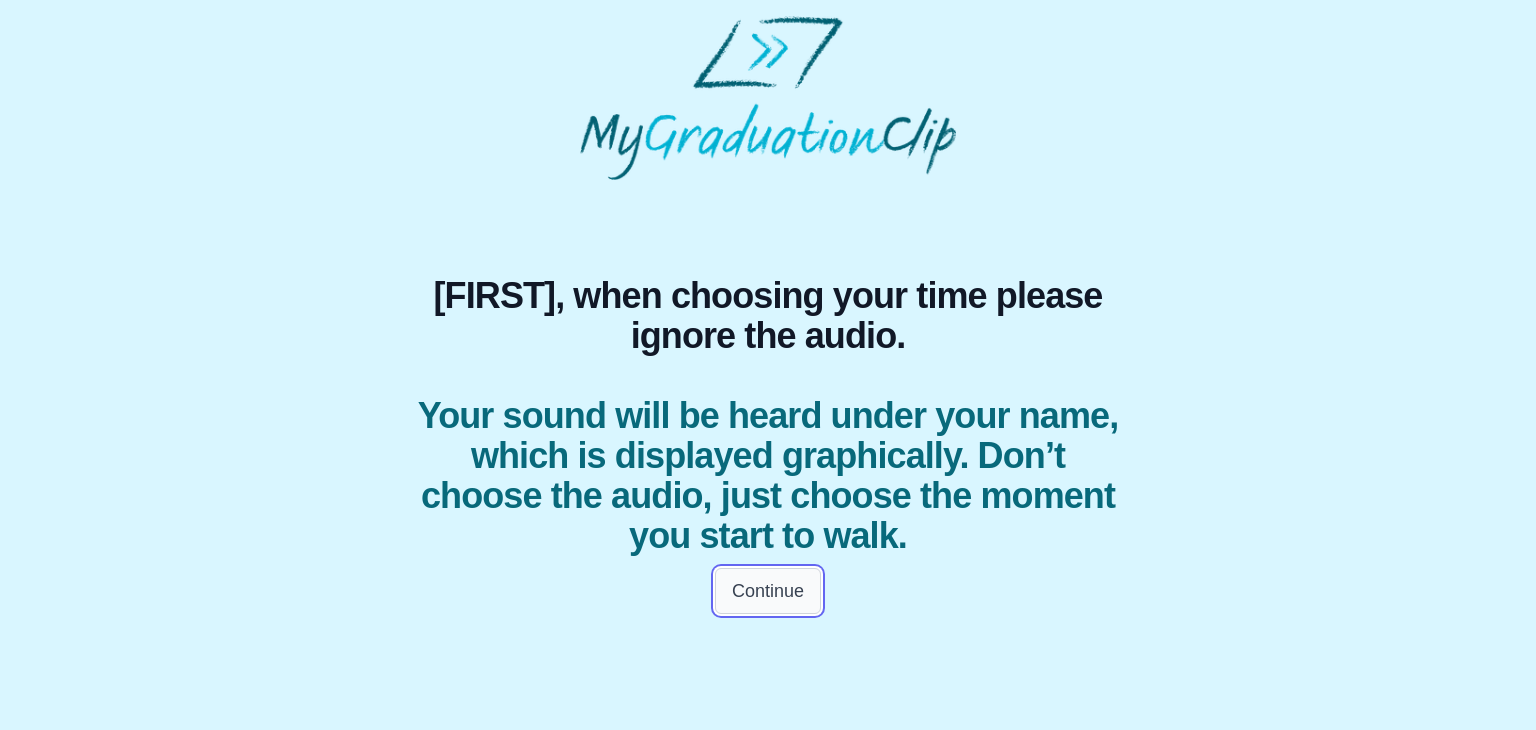 click on "Continue" at bounding box center [768, 591] 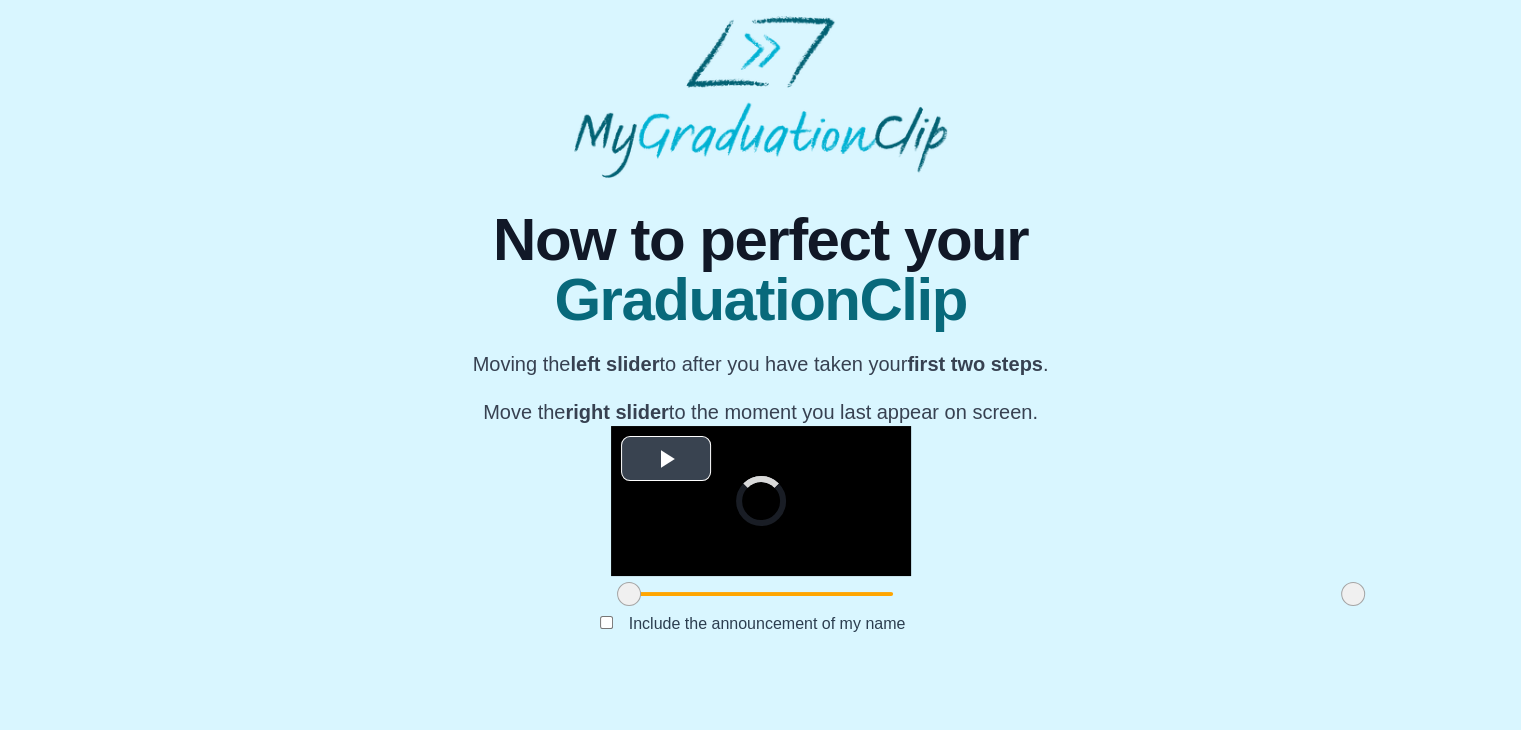 scroll, scrollTop: 238, scrollLeft: 0, axis: vertical 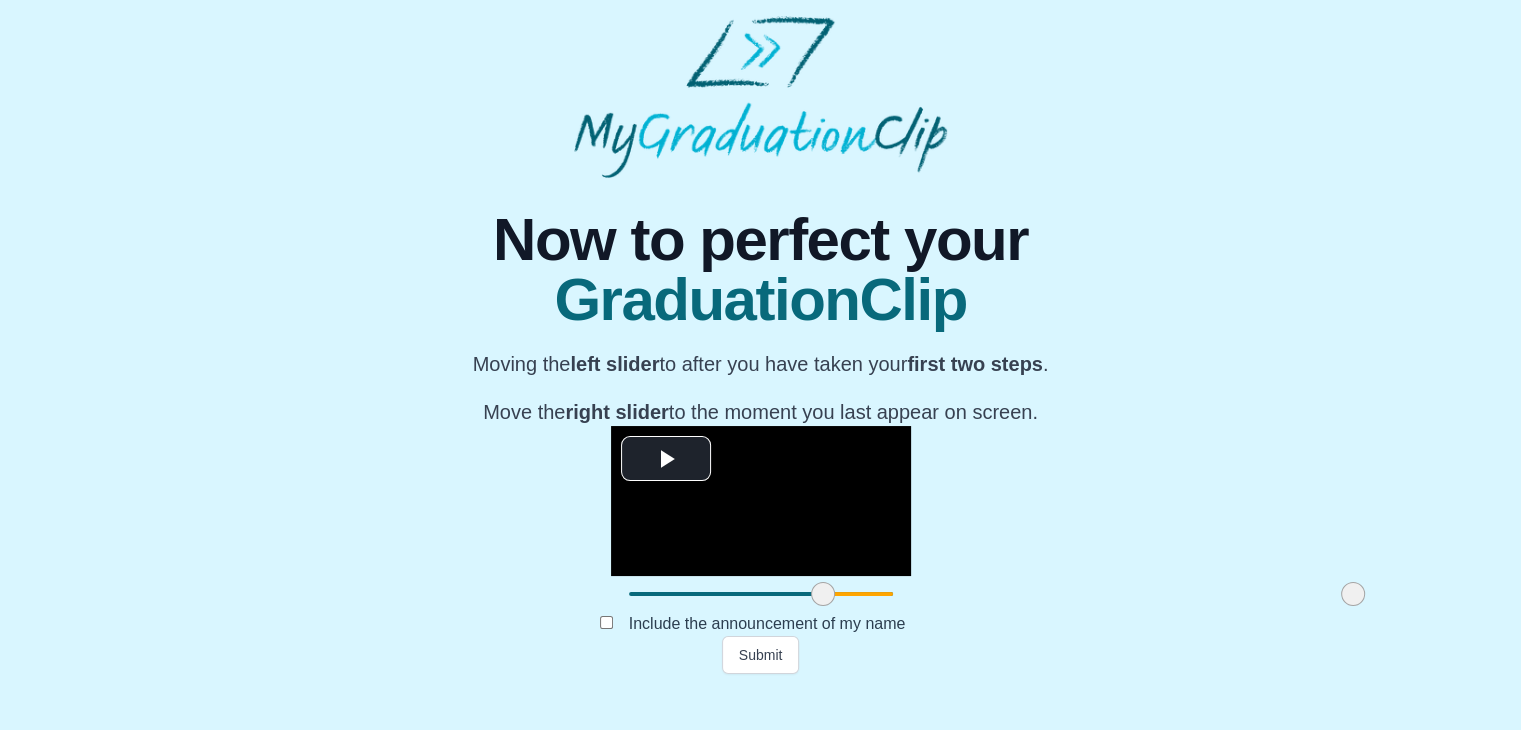 drag, startPoint x: 404, startPoint y: 630, endPoint x: 598, endPoint y: 665, distance: 197.13194 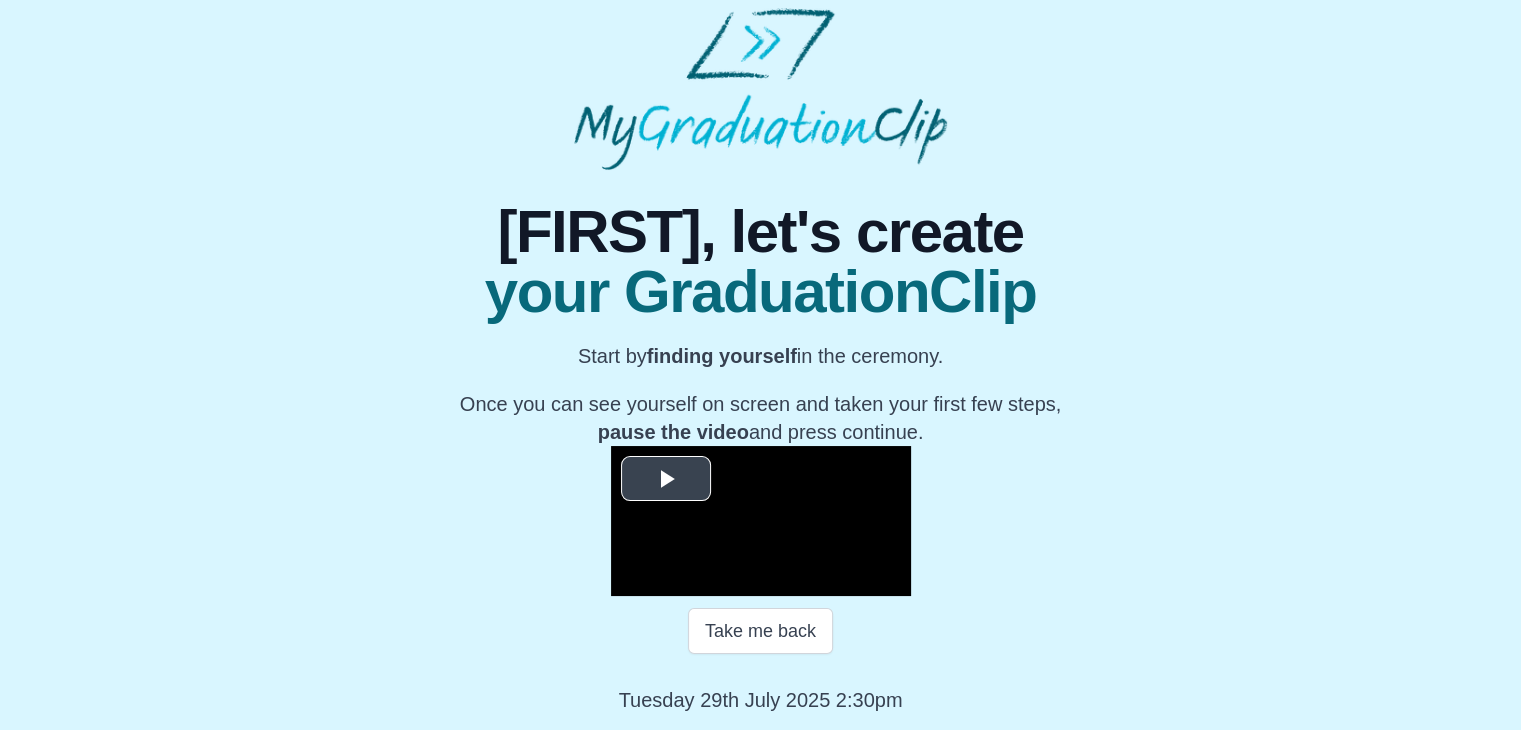scroll, scrollTop: 204, scrollLeft: 0, axis: vertical 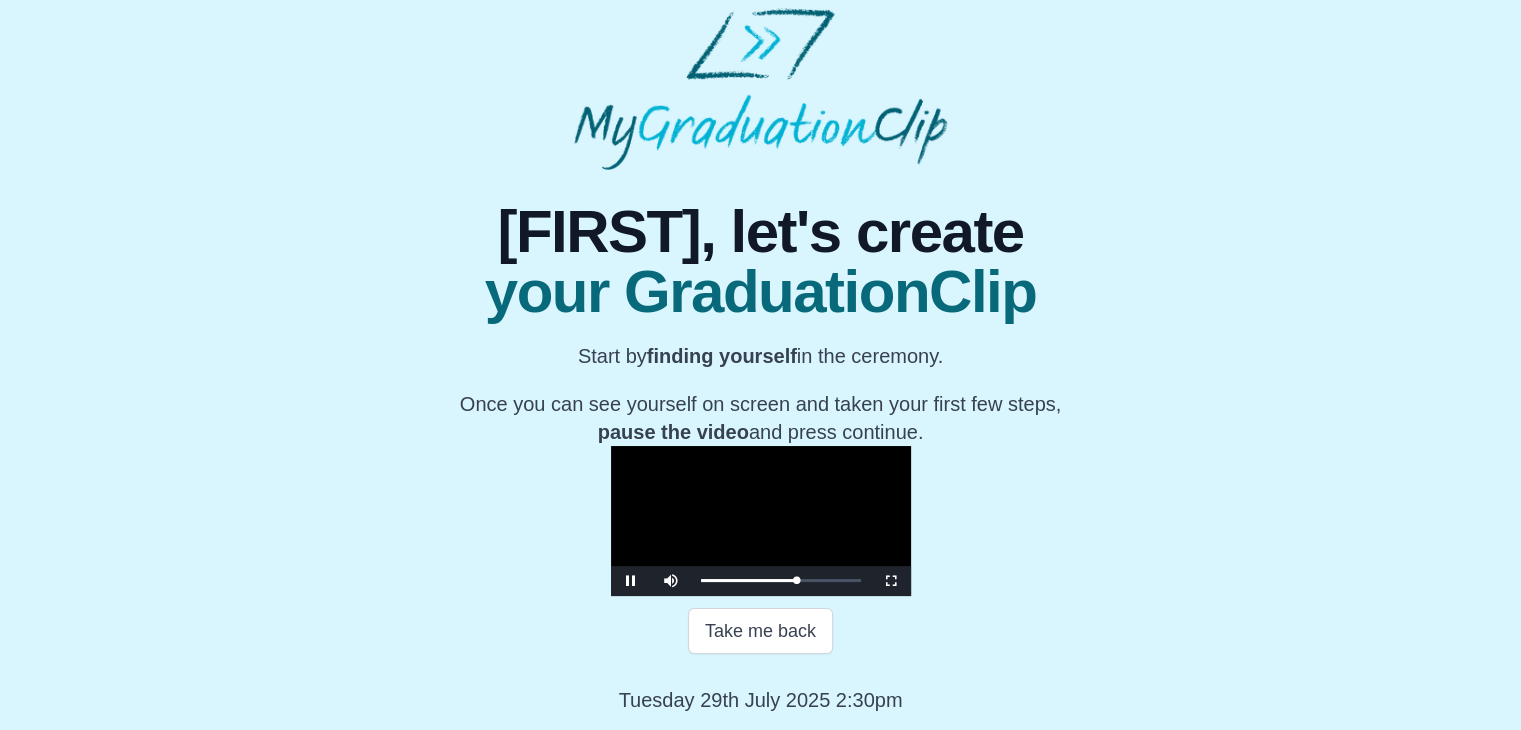 click at bounding box center [761, 521] 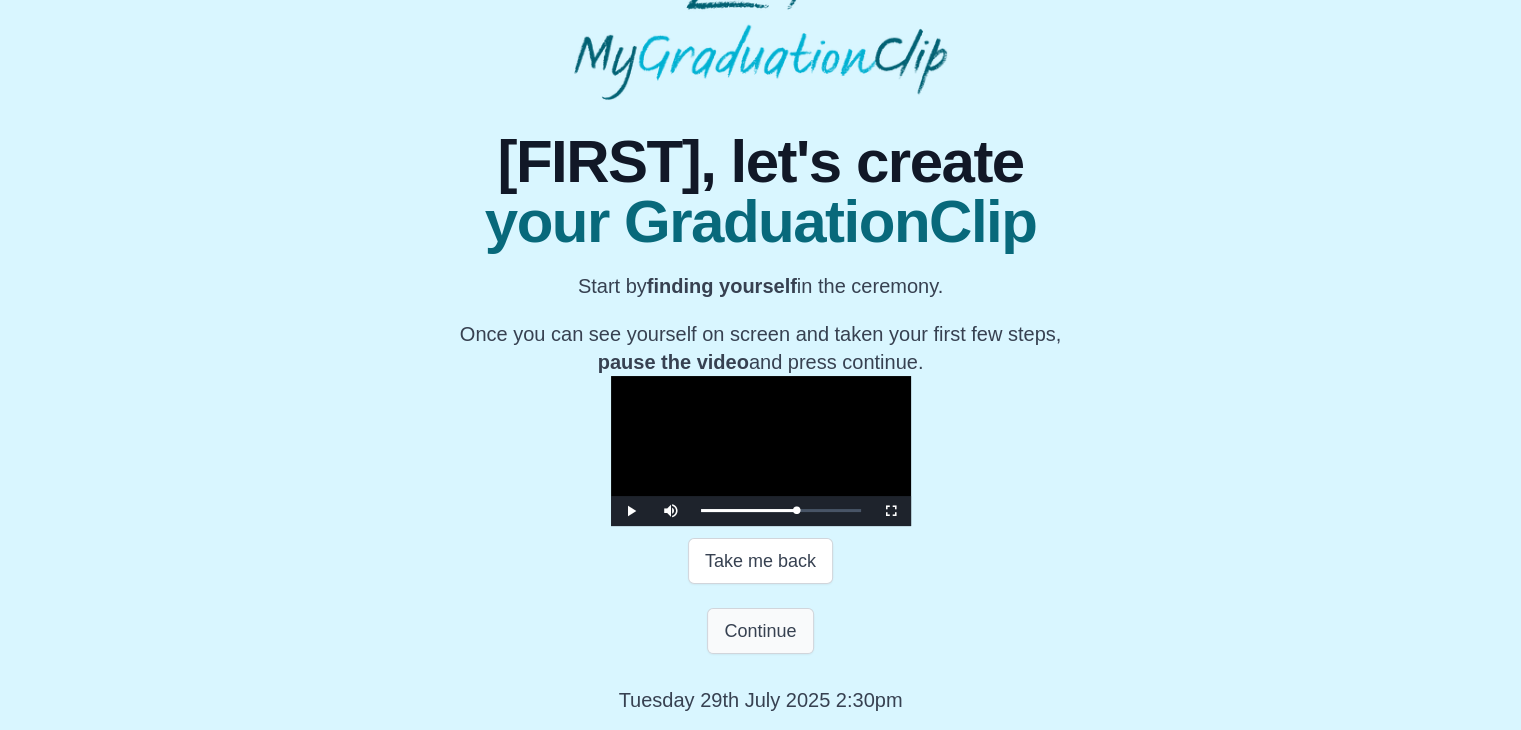 scroll, scrollTop: 355, scrollLeft: 0, axis: vertical 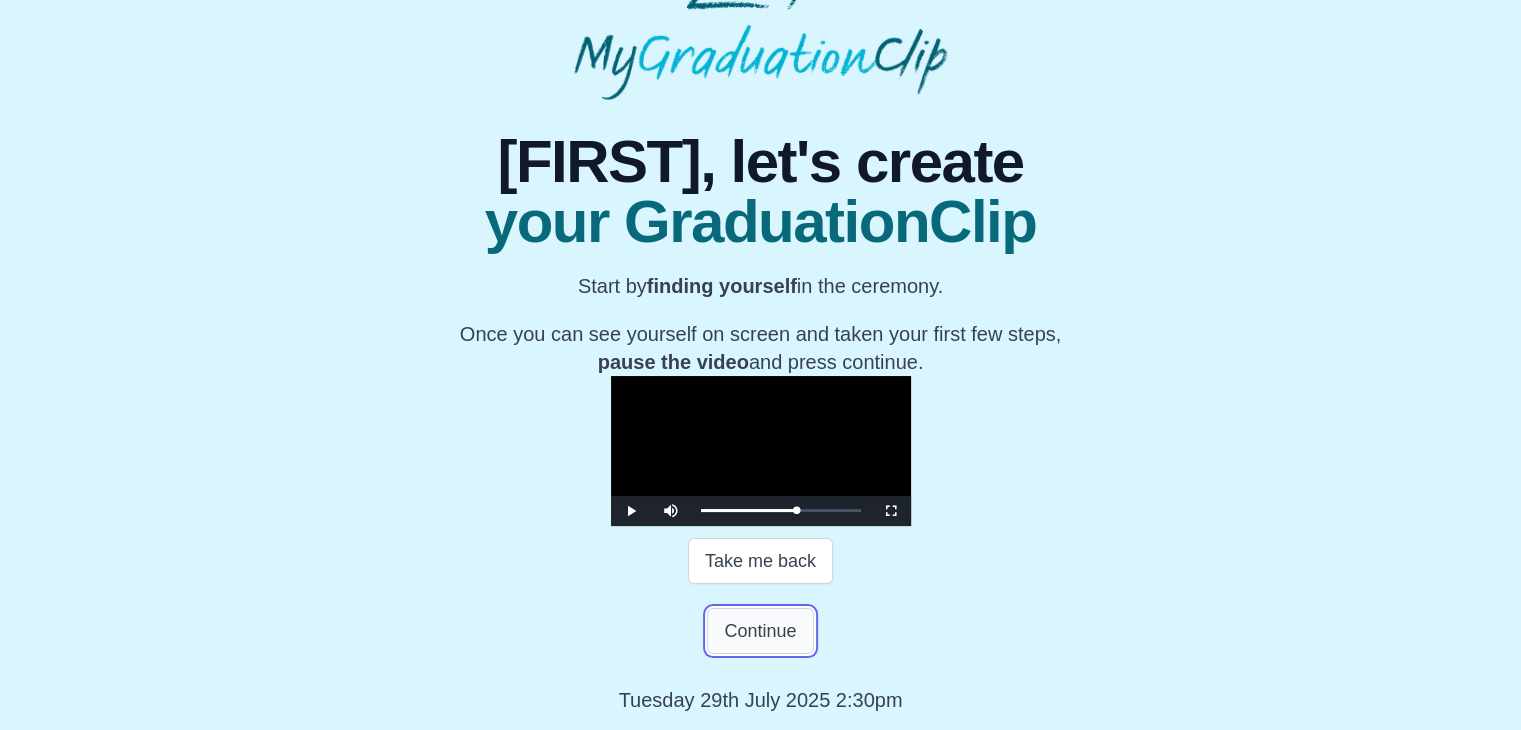 click on "Continue" at bounding box center [760, 631] 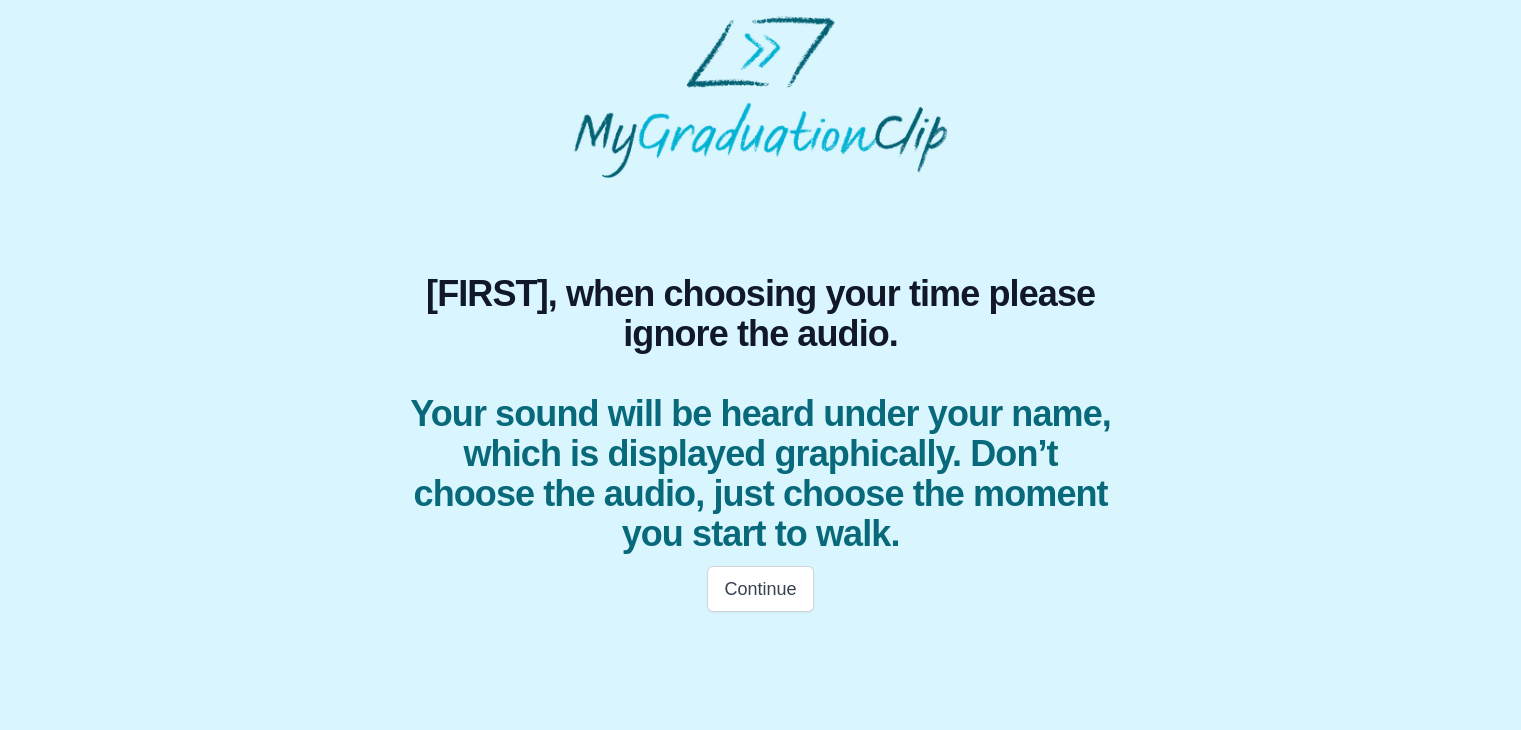 scroll, scrollTop: 0, scrollLeft: 0, axis: both 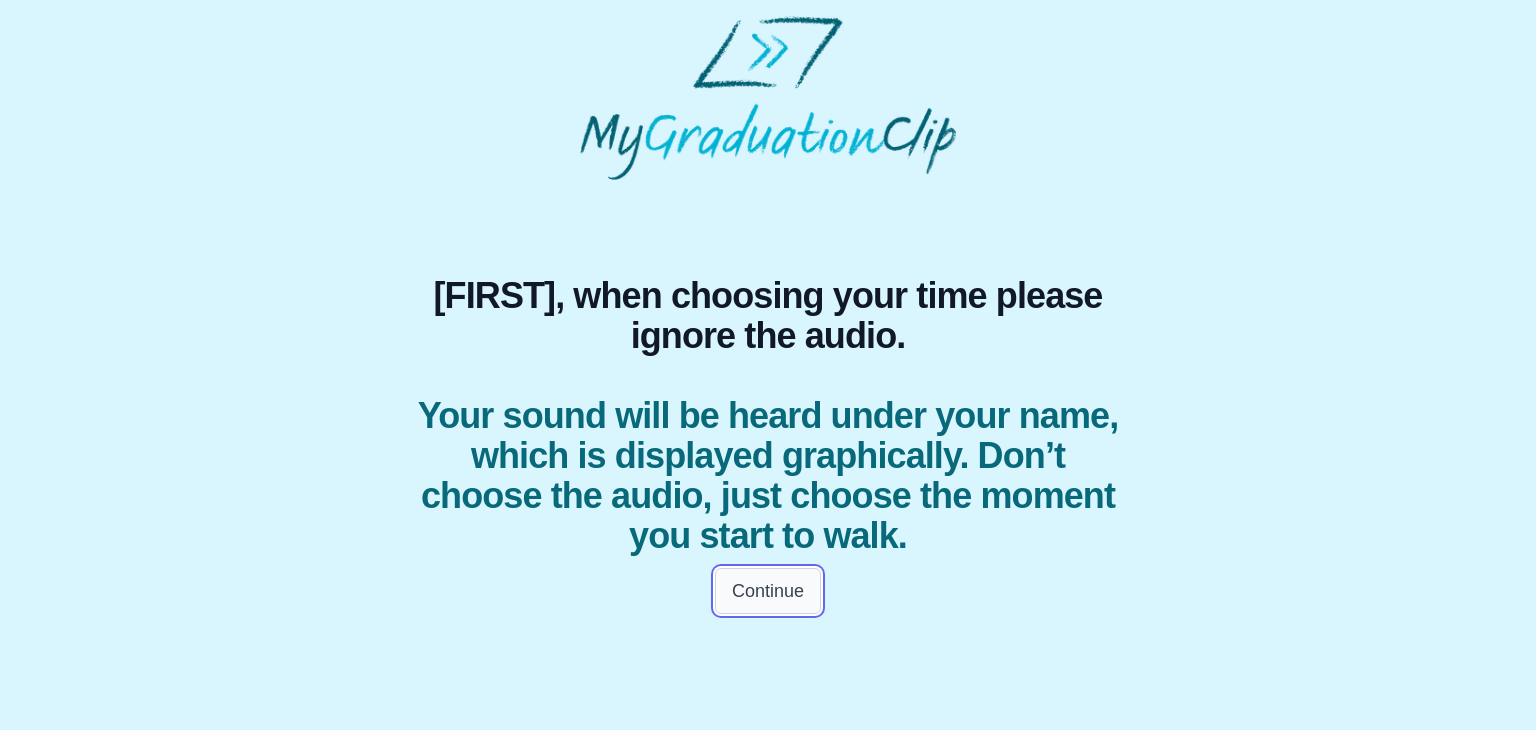 click on "Continue" at bounding box center [768, 591] 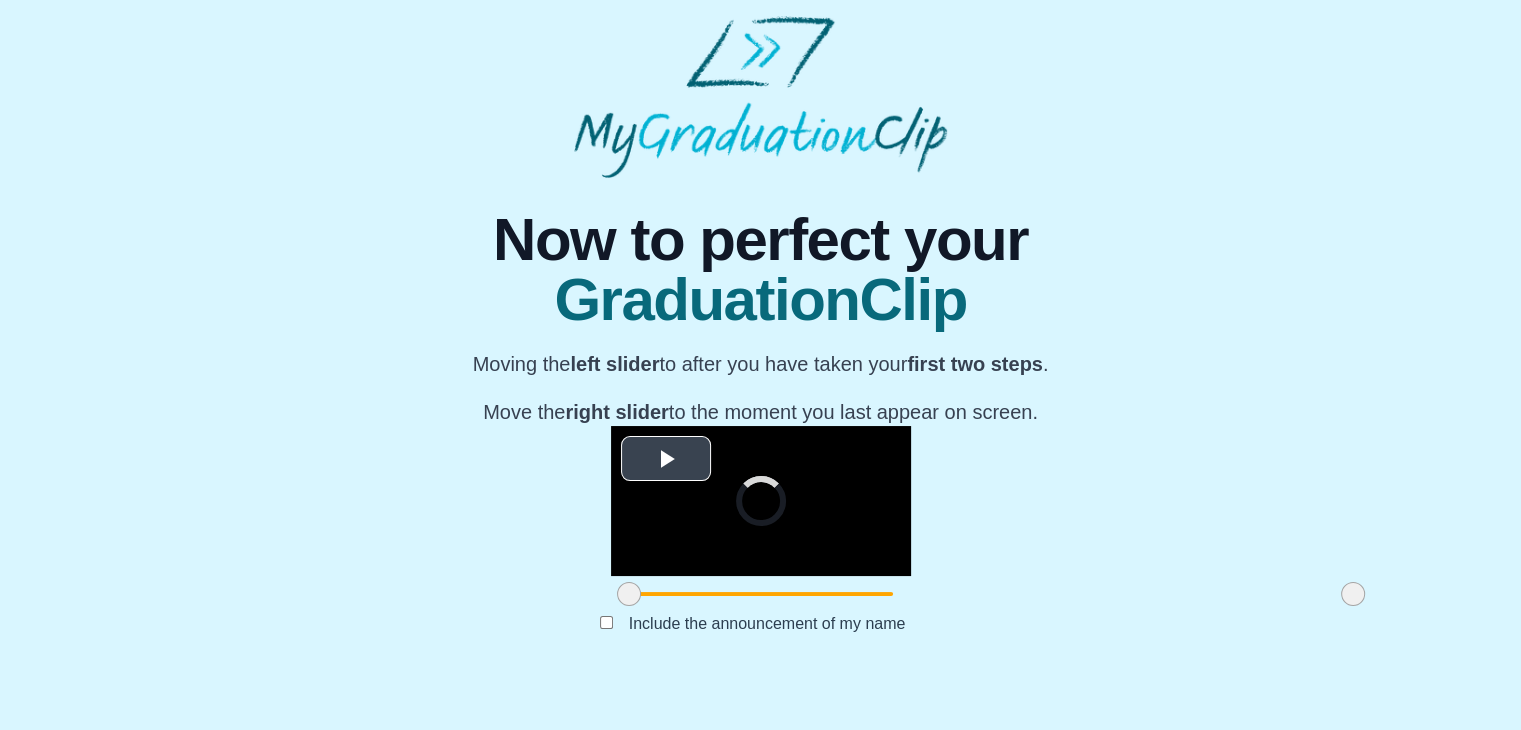 scroll, scrollTop: 238, scrollLeft: 0, axis: vertical 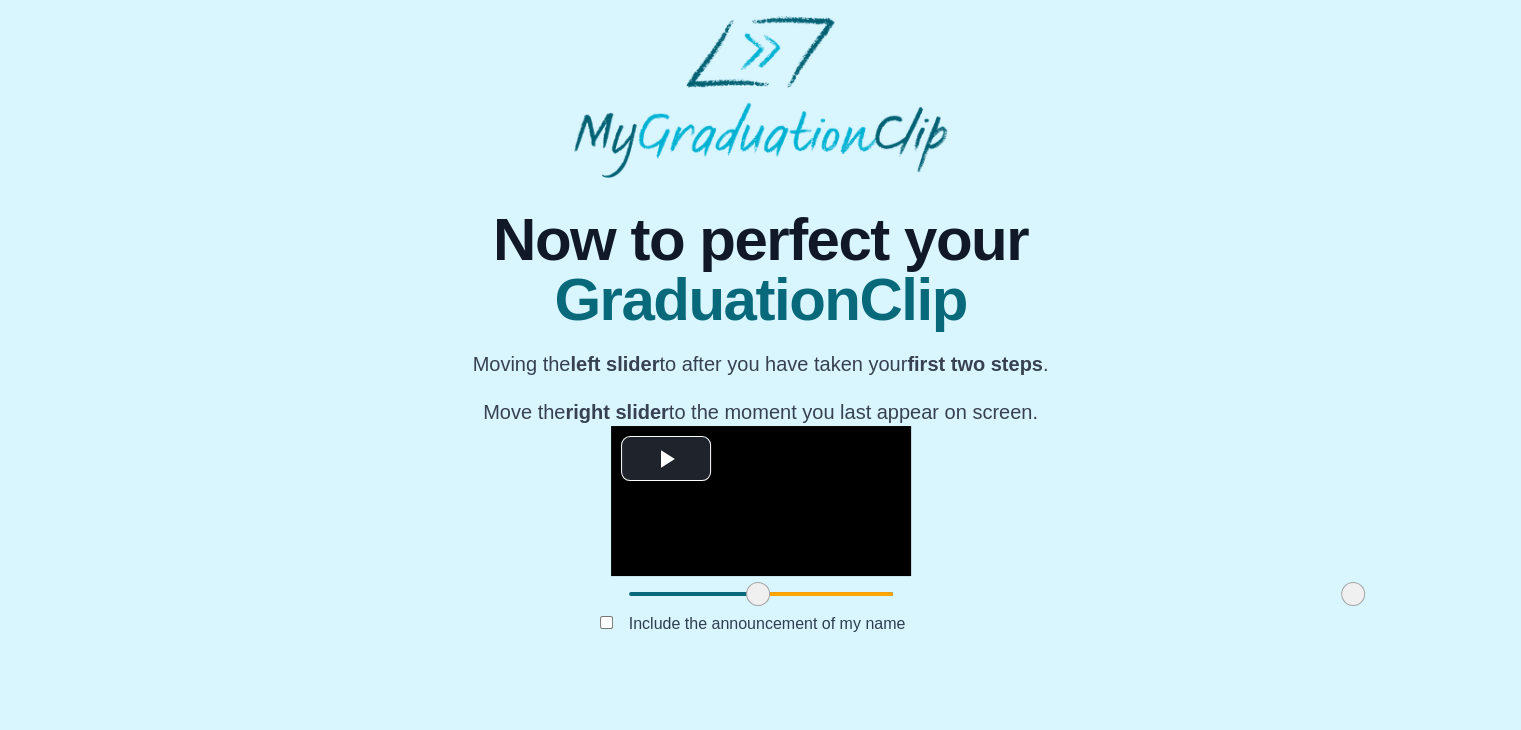 drag, startPoint x: 394, startPoint y: 639, endPoint x: 523, endPoint y: 637, distance: 129.0155 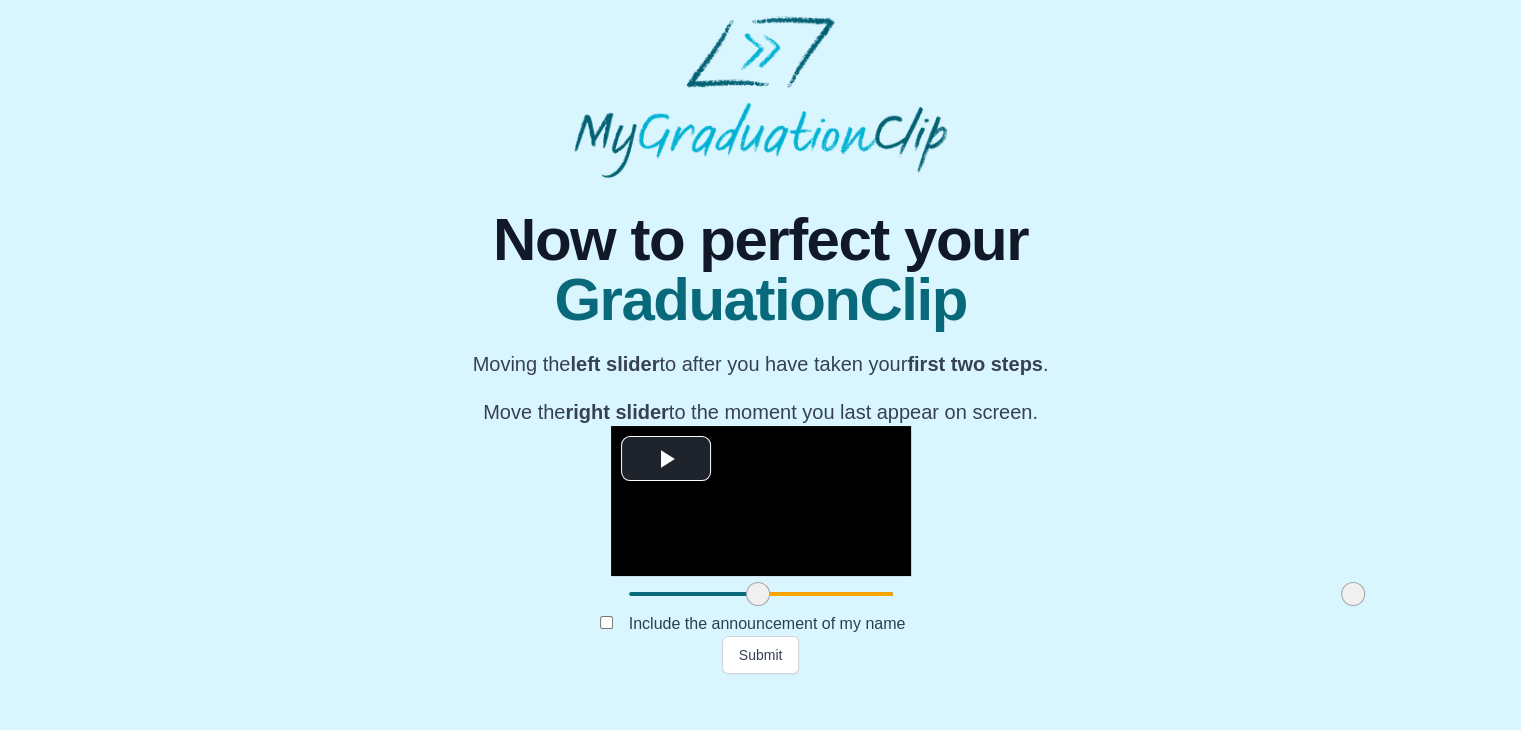 drag, startPoint x: 1124, startPoint y: 638, endPoint x: 1138, endPoint y: 616, distance: 26.076809 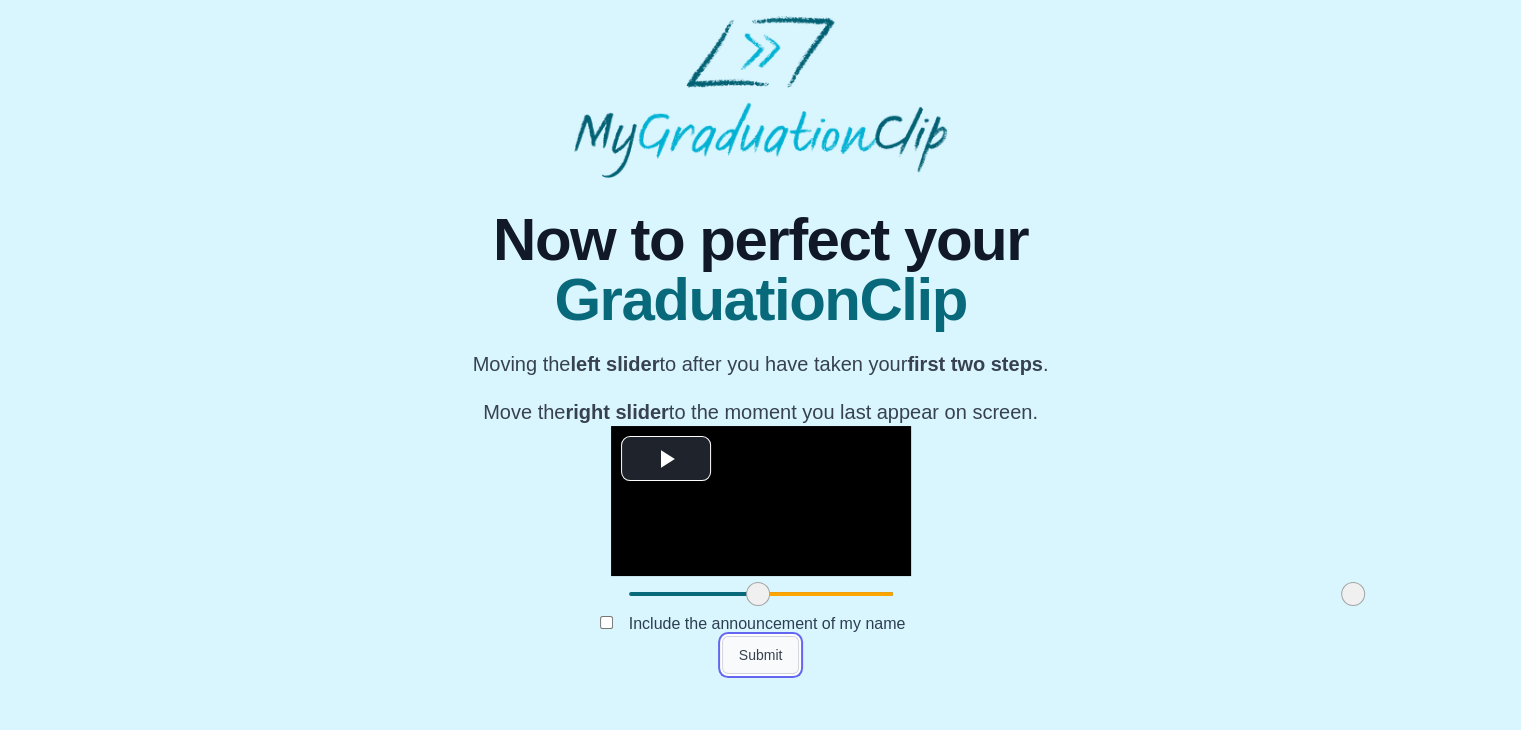 click on "Submit" at bounding box center [761, 655] 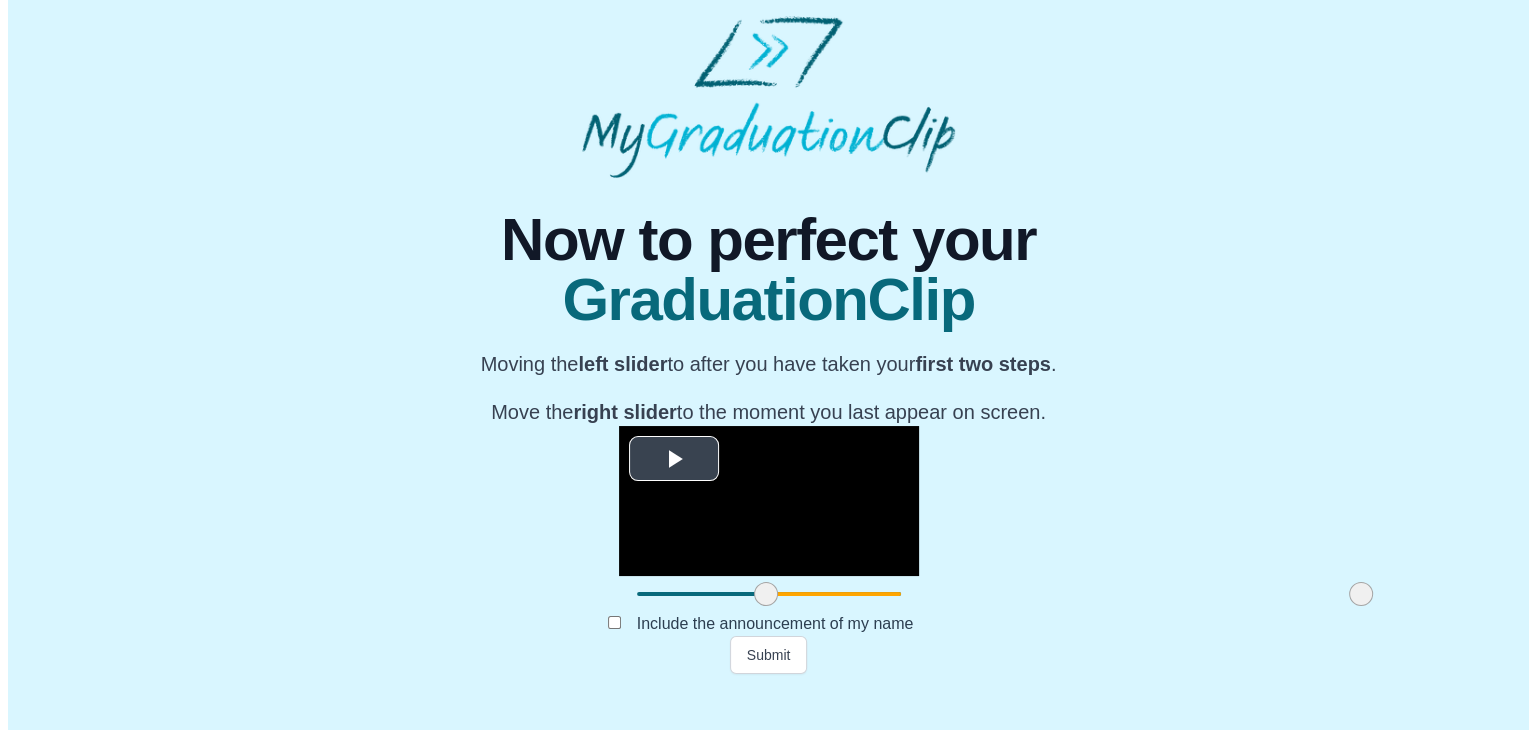 scroll, scrollTop: 0, scrollLeft: 0, axis: both 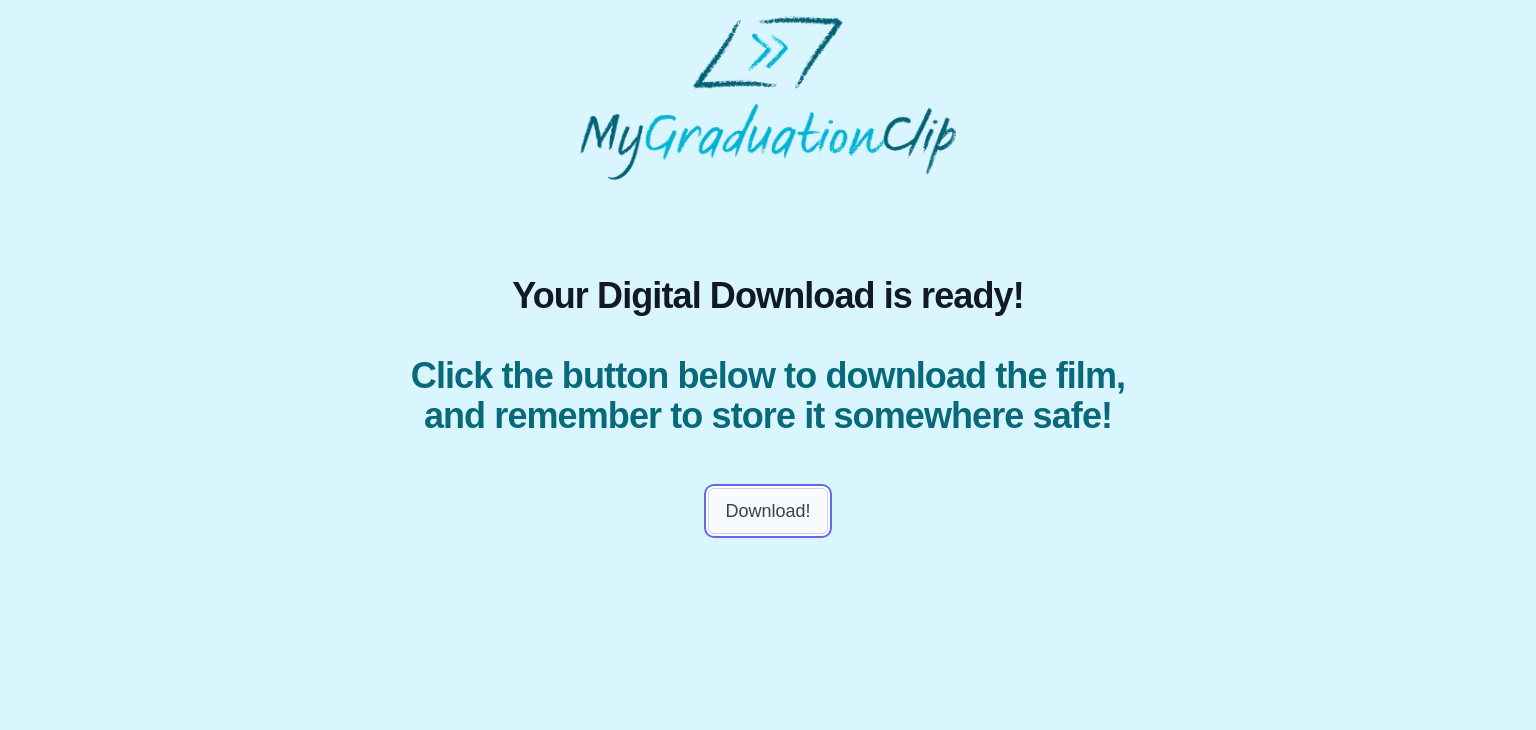 click on "Download!" at bounding box center [767, 511] 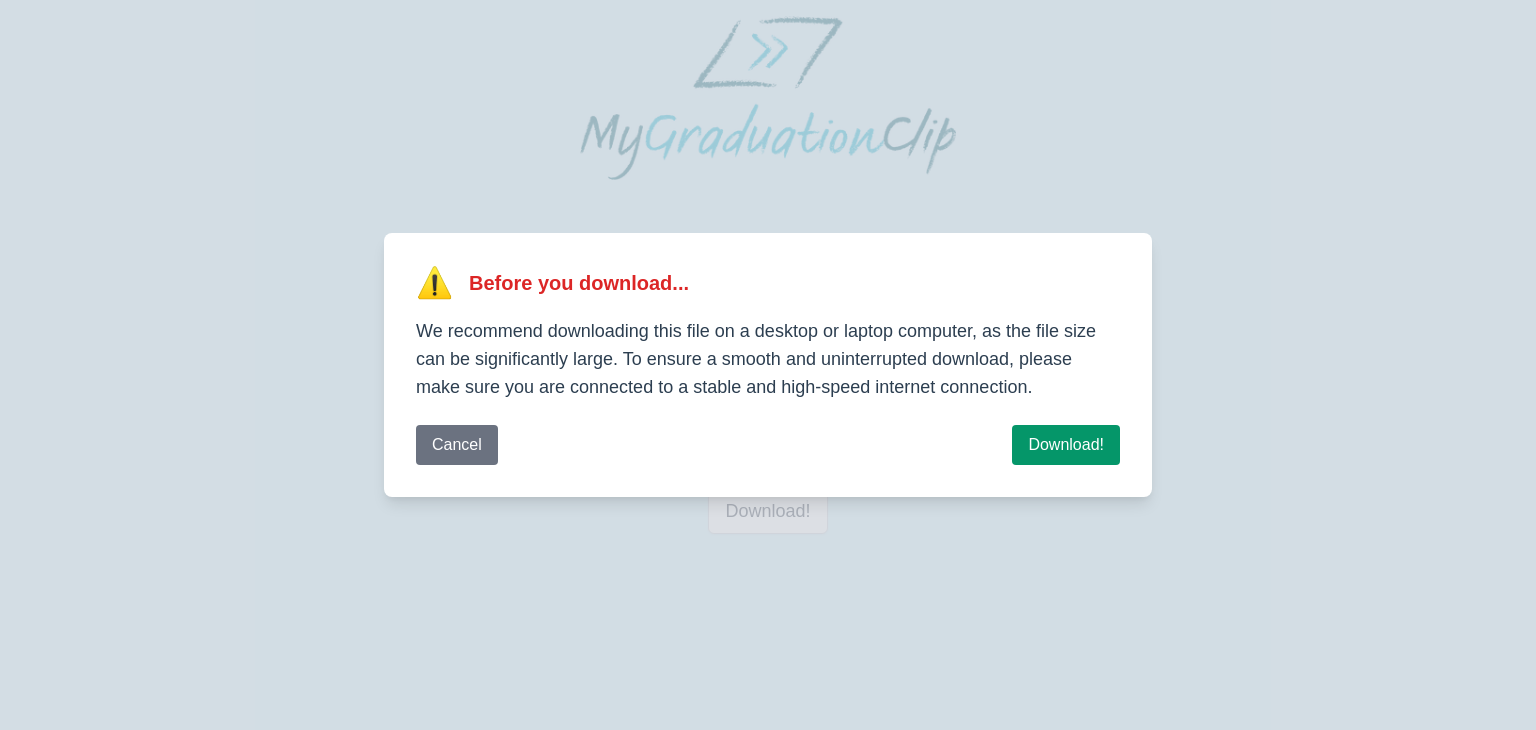 click on "⚠️ Before you download... We recommend downloading this file on a desktop or laptop computer, as the file size can be significantly large. To ensure a smooth and uninterrupted download, please make sure you are connected to a stable and high-speed internet connection.  Cancel   Download!" at bounding box center [768, 365] 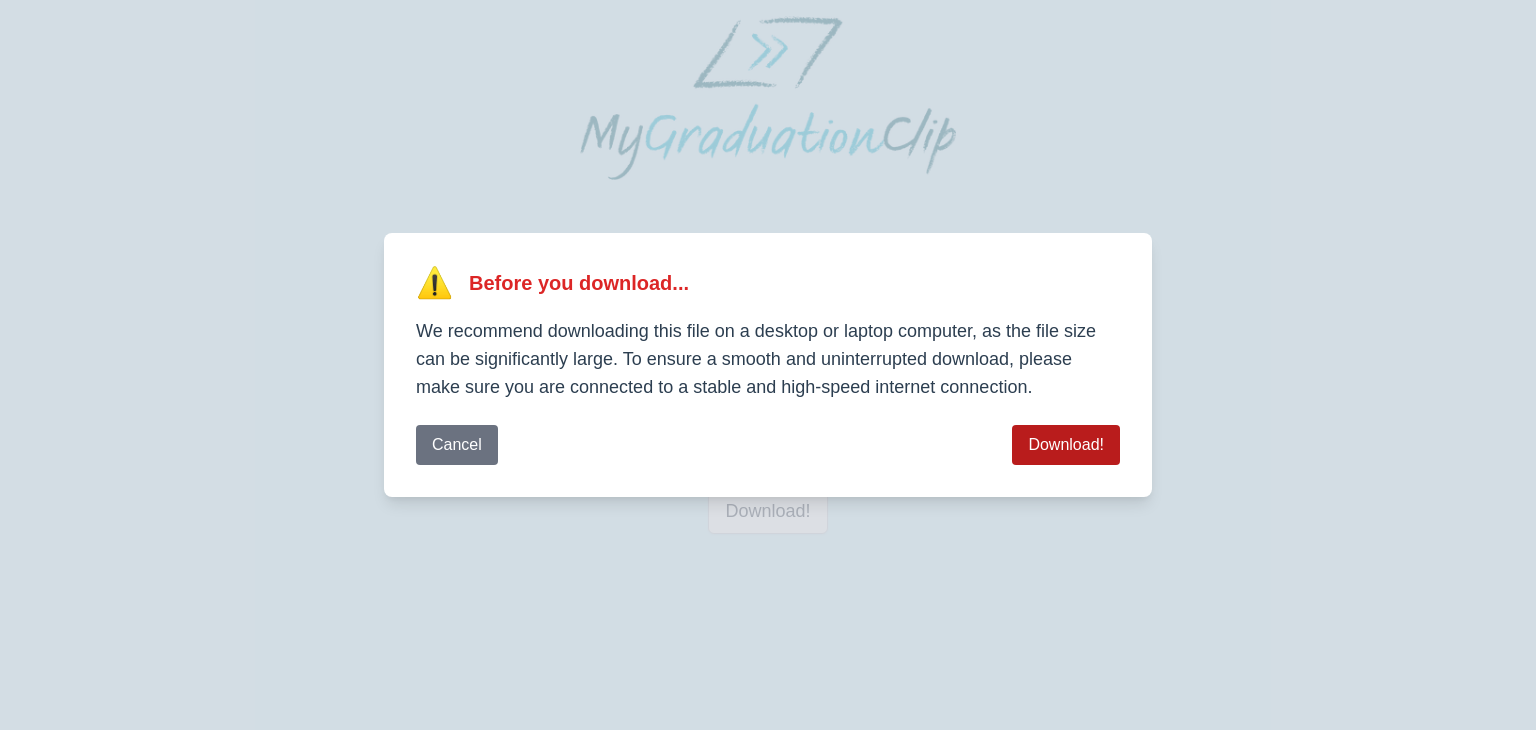 click on "Download!" at bounding box center (1066, 445) 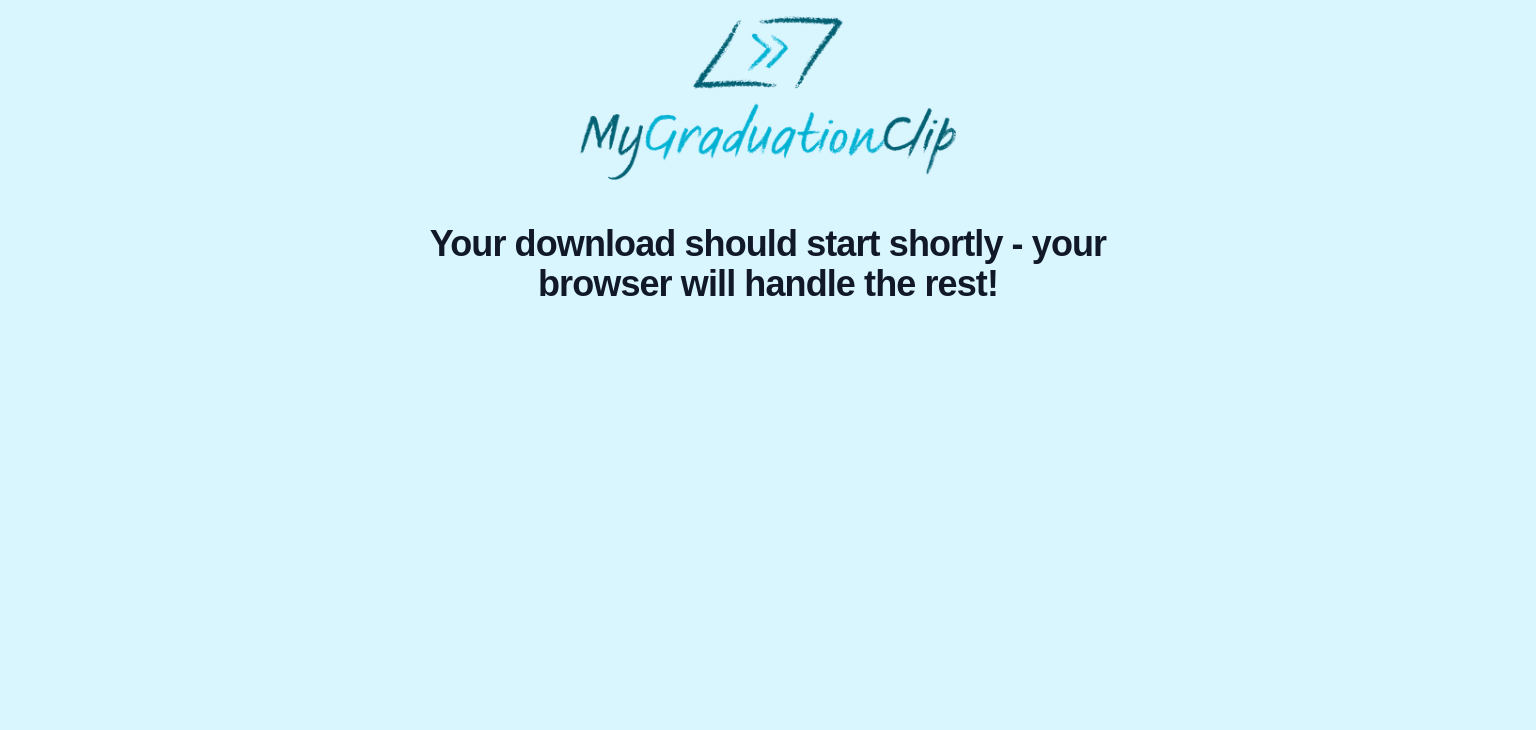 click on "Your download should start shortly - your browser will handle the rest!" at bounding box center [768, 166] 